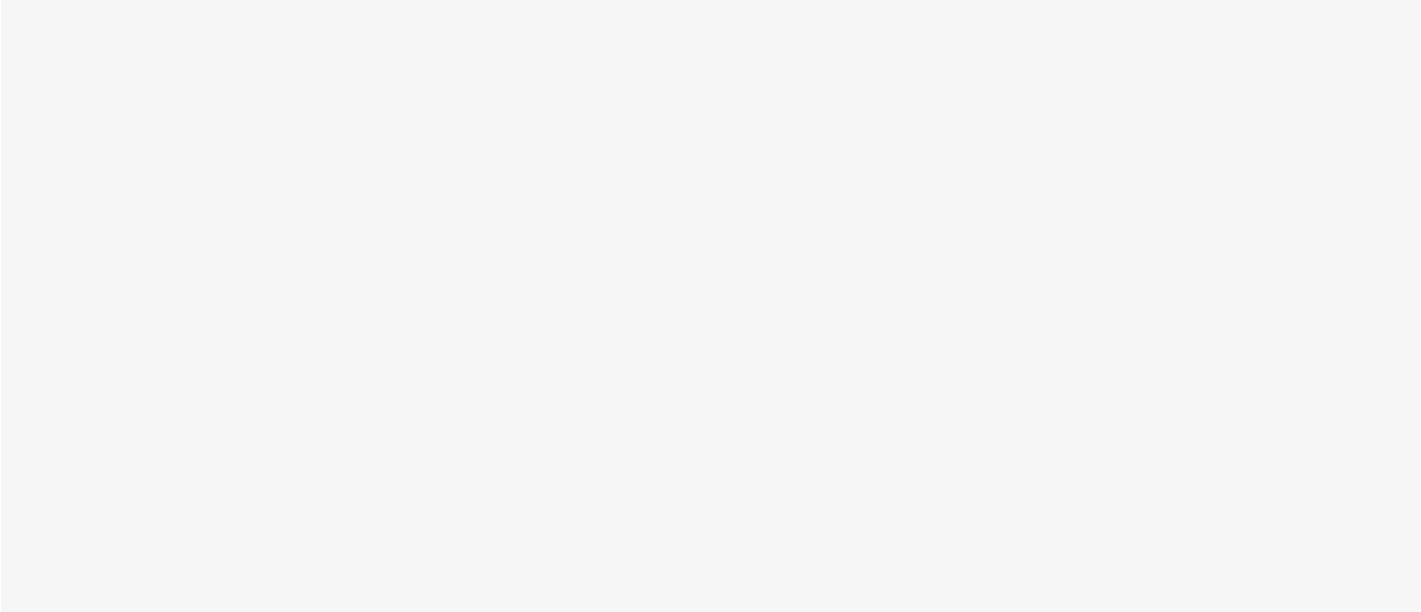 scroll, scrollTop: 0, scrollLeft: 0, axis: both 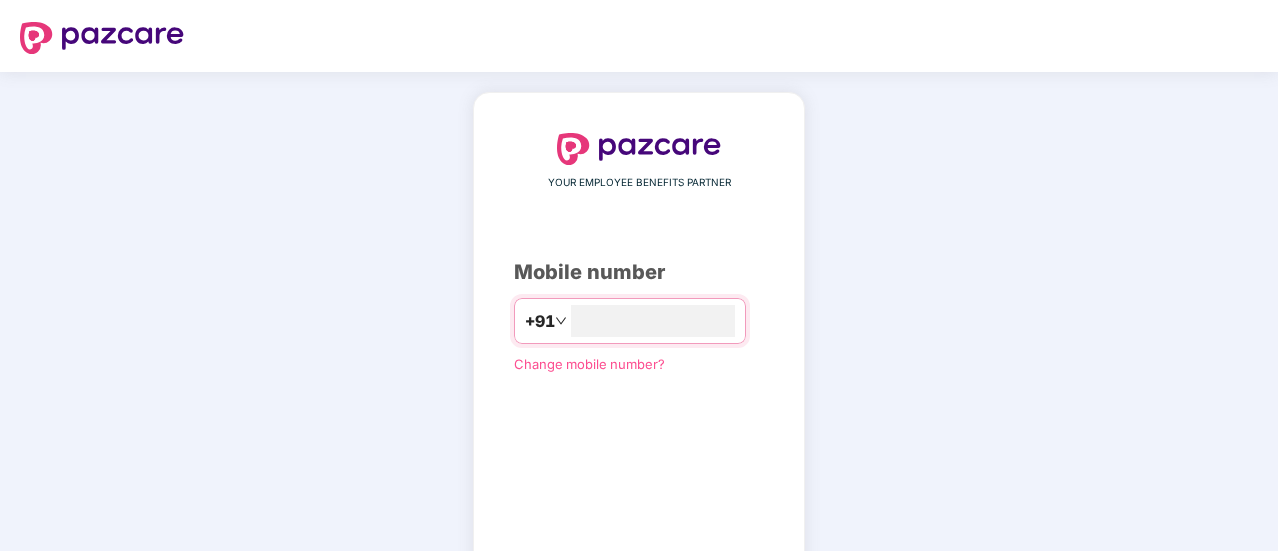 type on "**********" 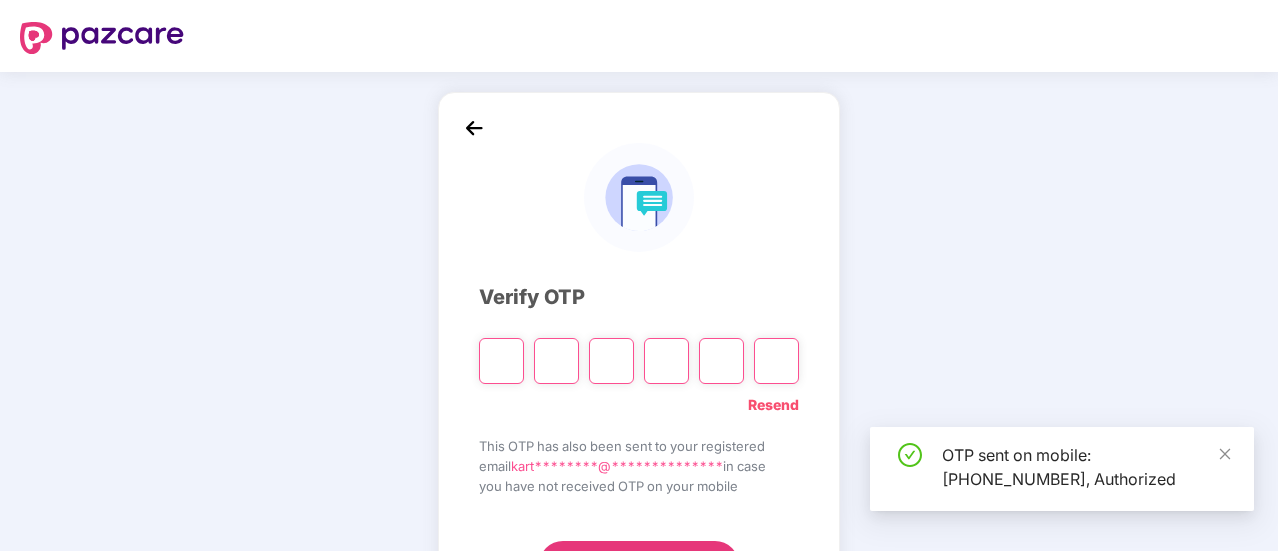 click at bounding box center [501, 361] 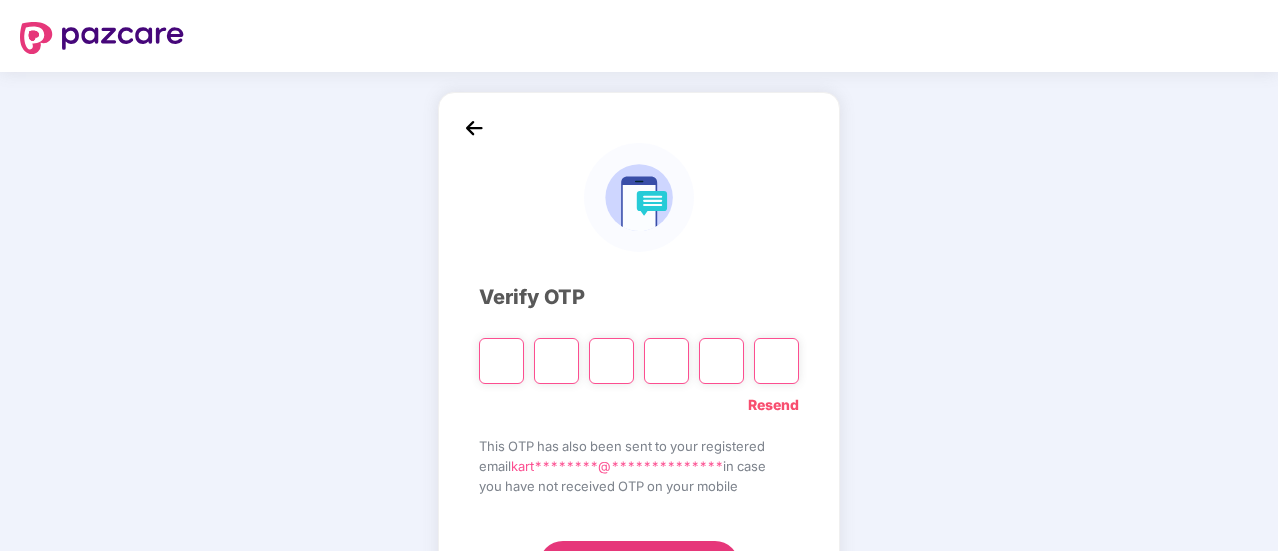 type on "*" 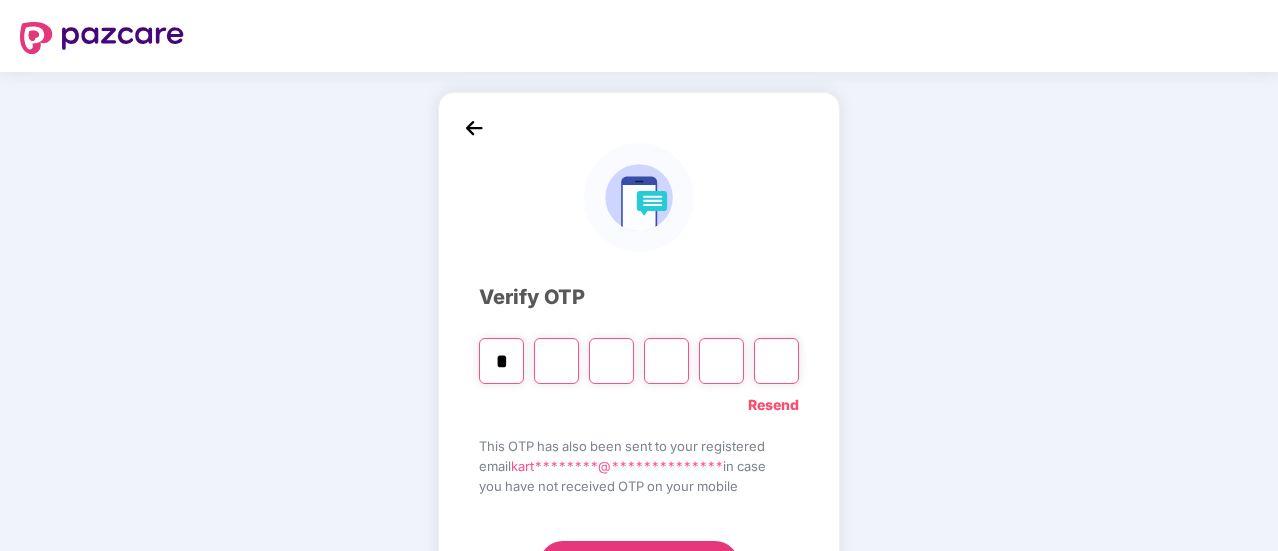 type on "*" 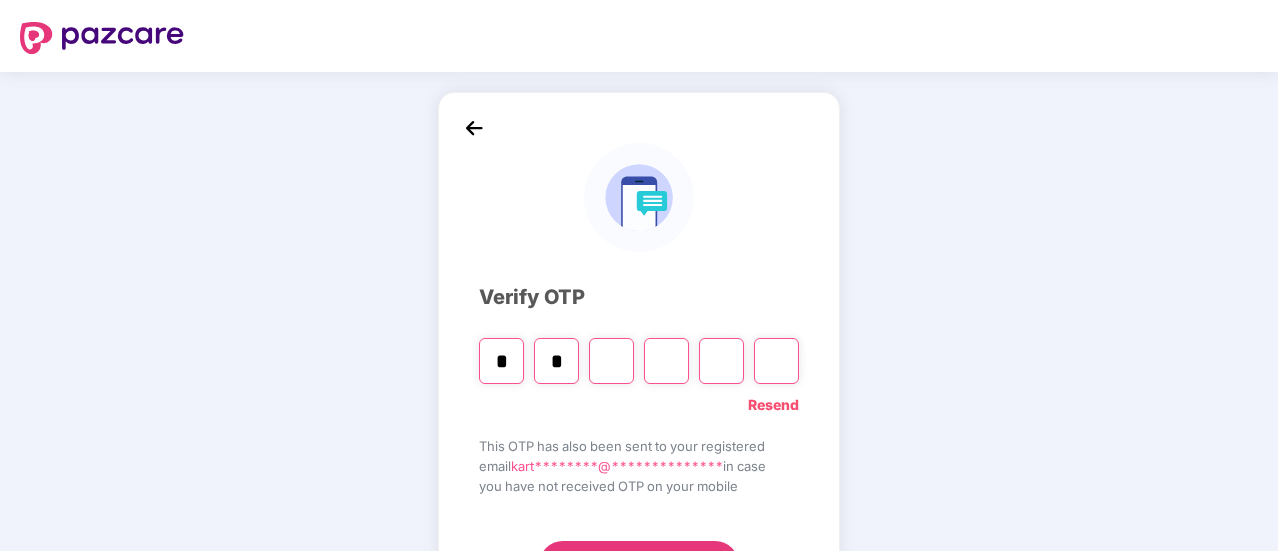 type on "*" 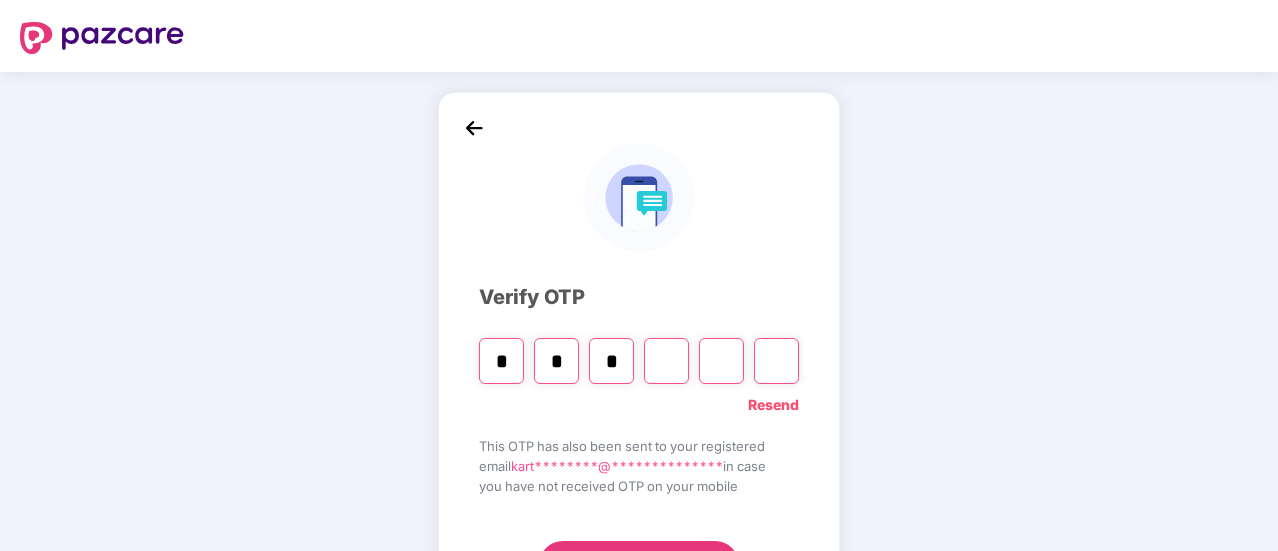 type on "*" 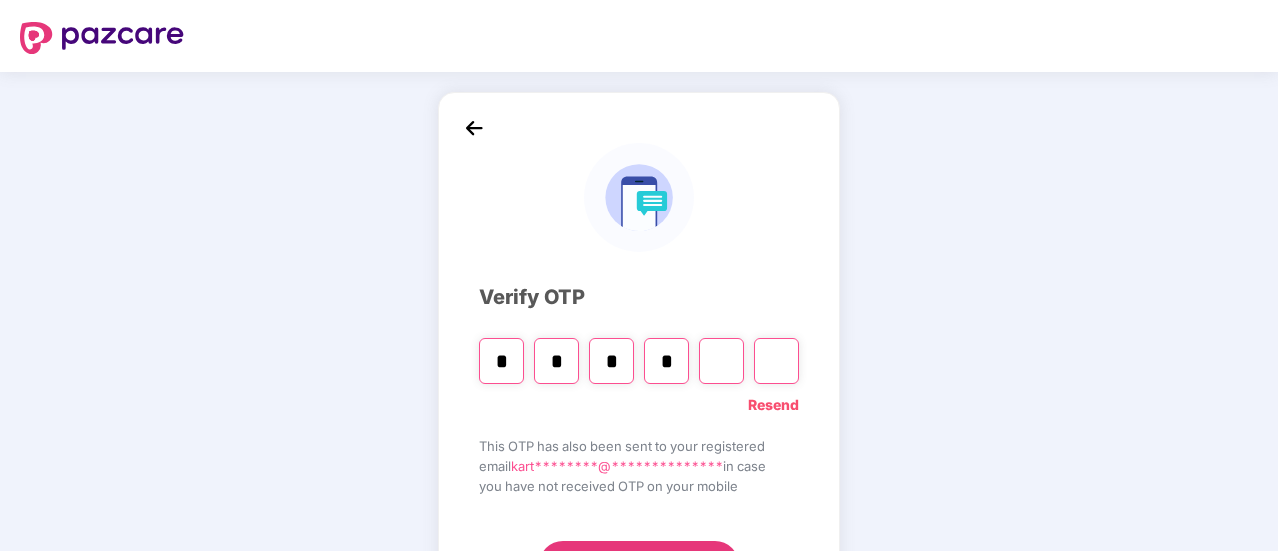 type on "*" 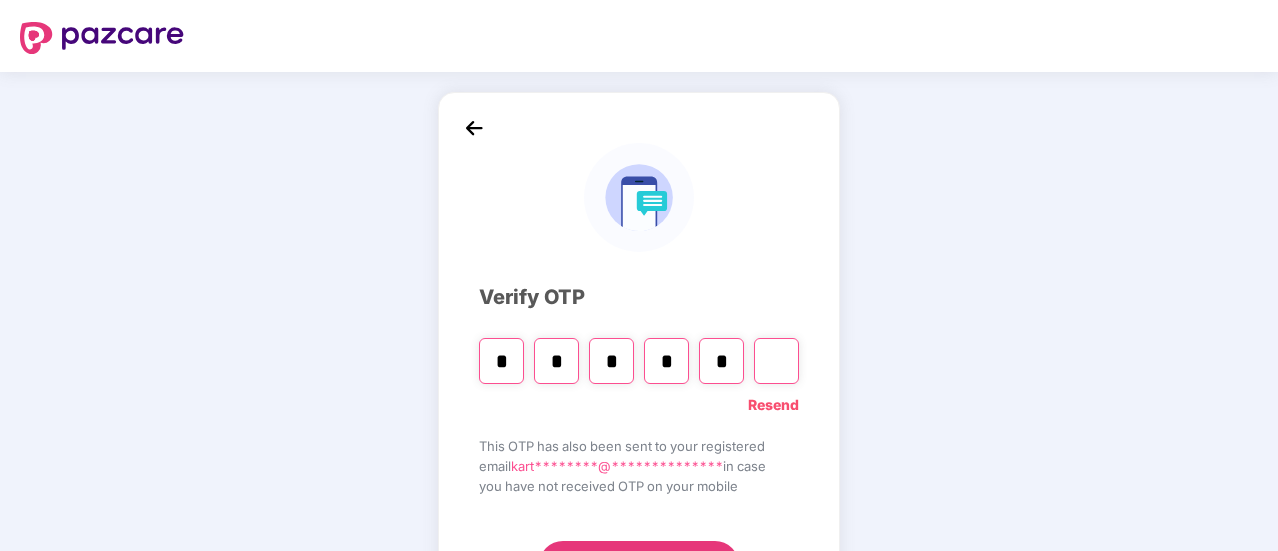 type on "*" 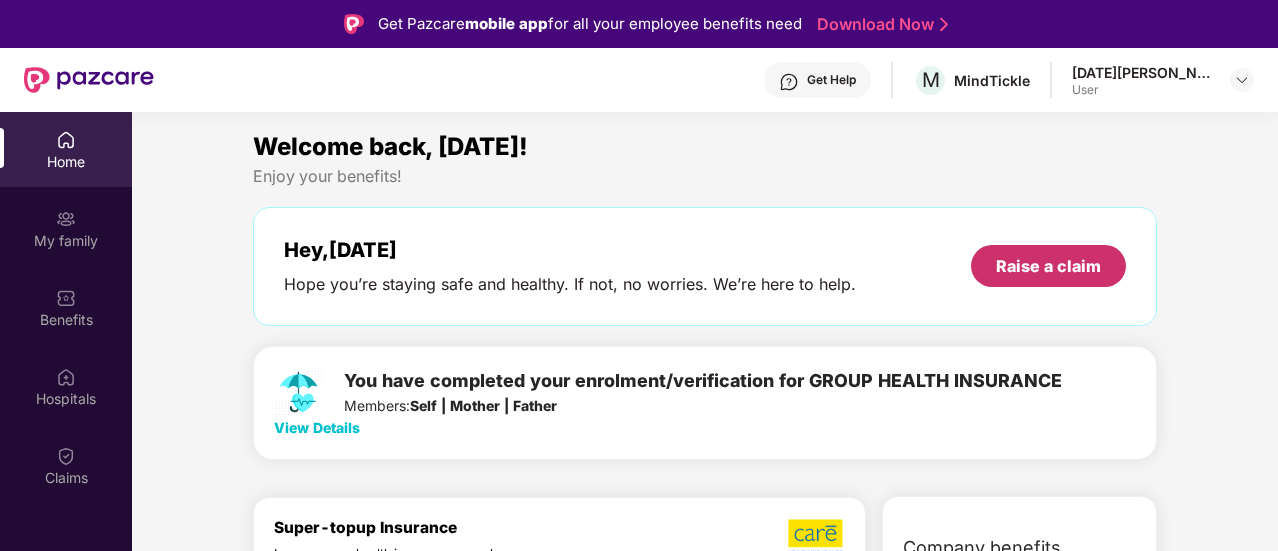 click on "Raise a claim" at bounding box center (1048, 266) 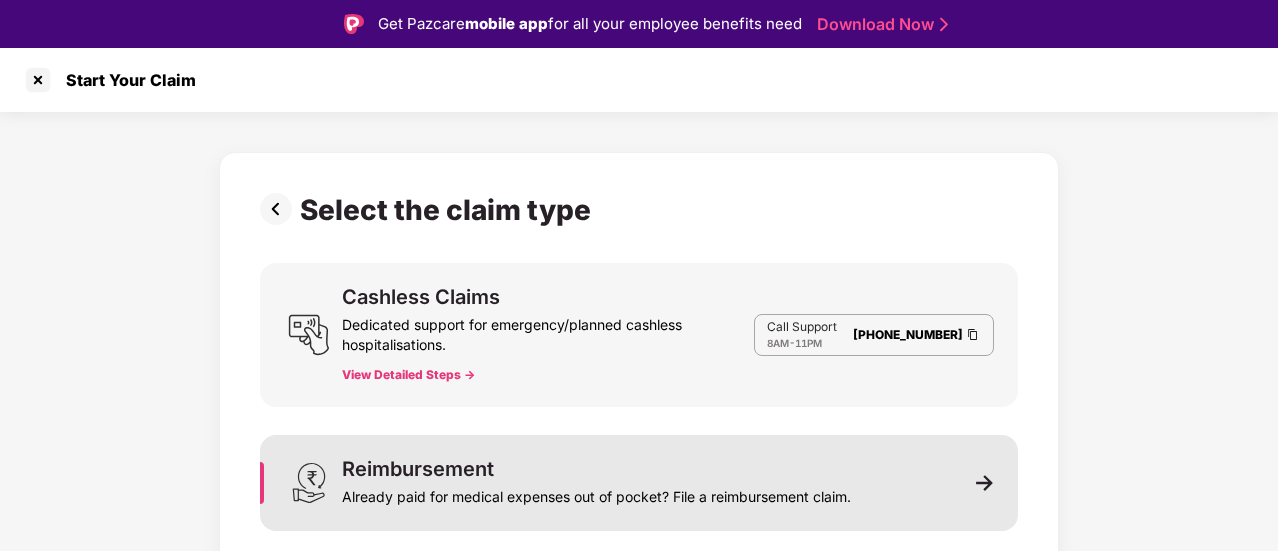 click on "Already paid for medical expenses out of pocket? File a reimbursement claim." at bounding box center (596, 493) 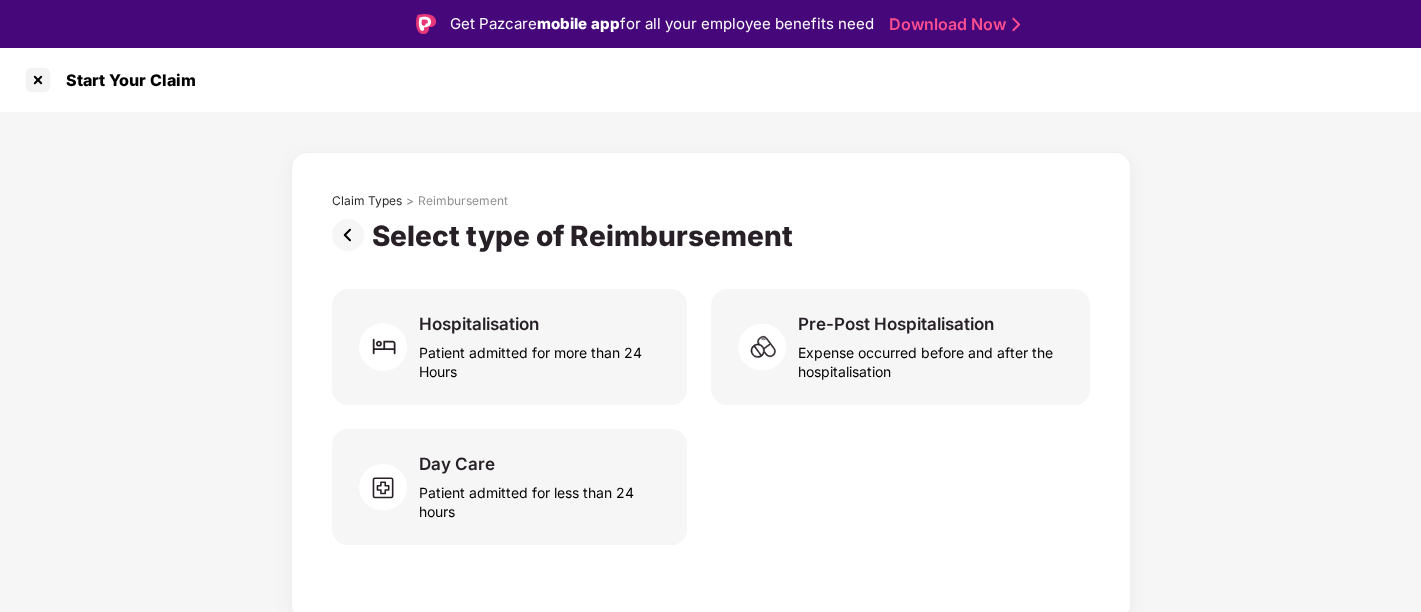 drag, startPoint x: 1145, startPoint y: 7, endPoint x: 40, endPoint y: 502, distance: 1210.8055 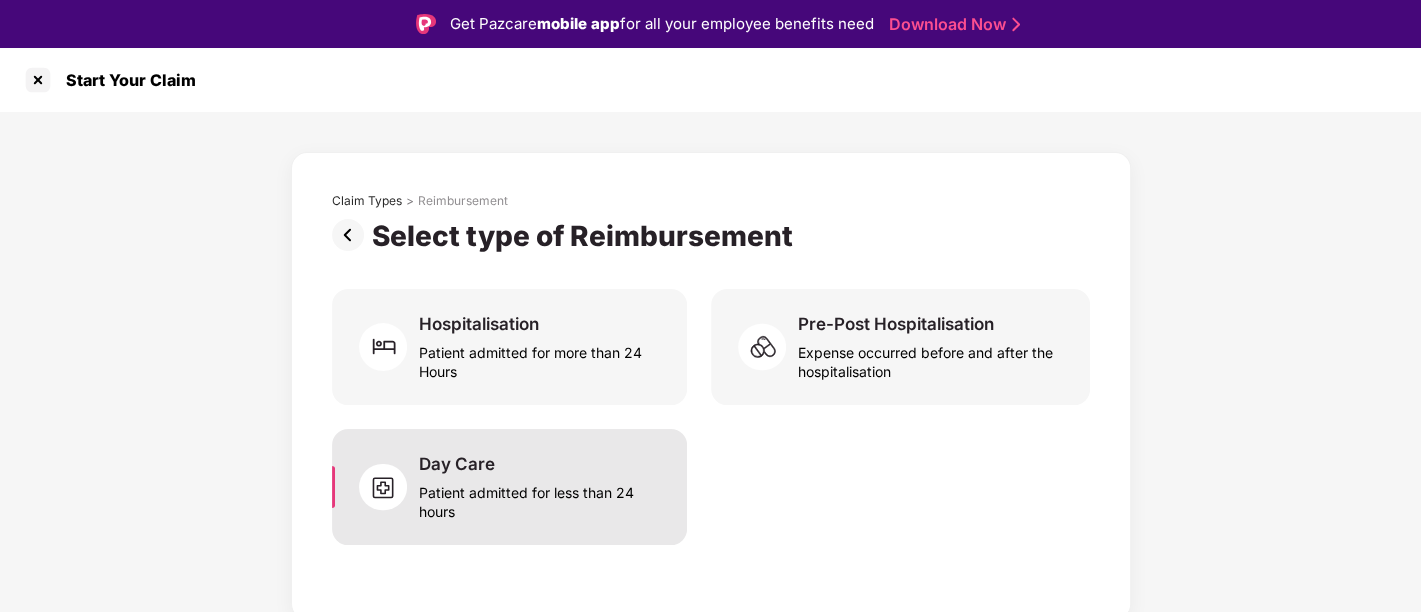 click on "Patient admitted for less than 24 hours" at bounding box center (540, 498) 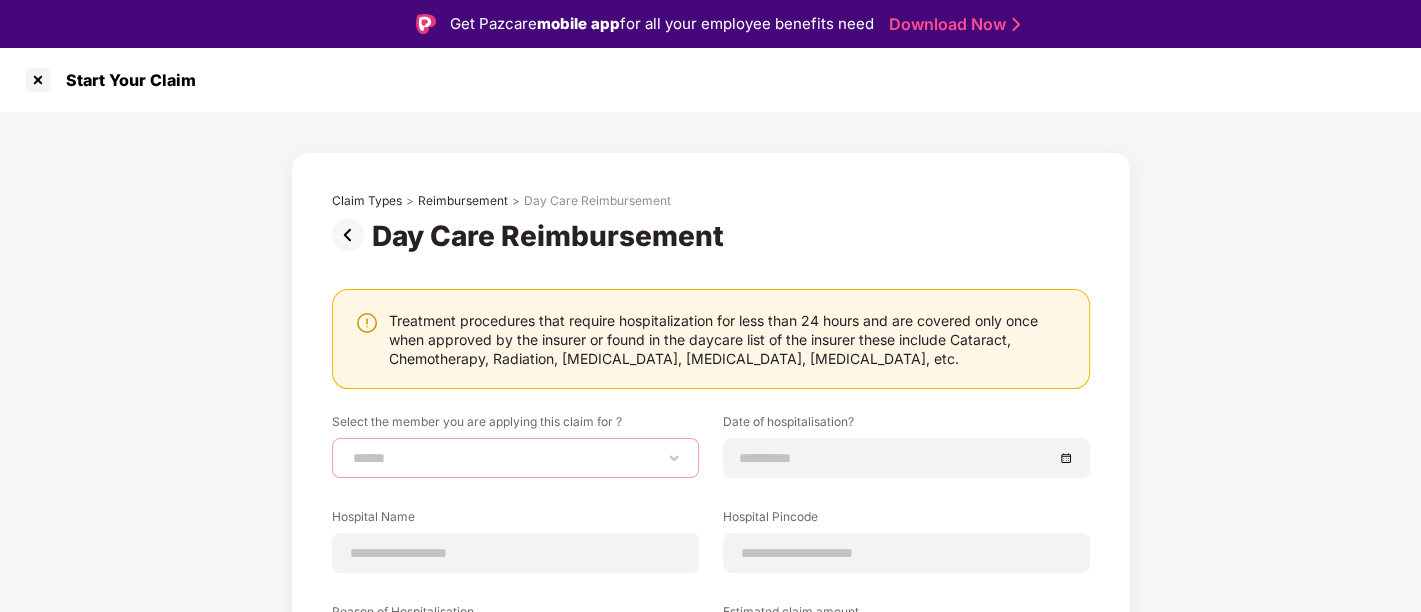 click on "**********" at bounding box center (515, 458) 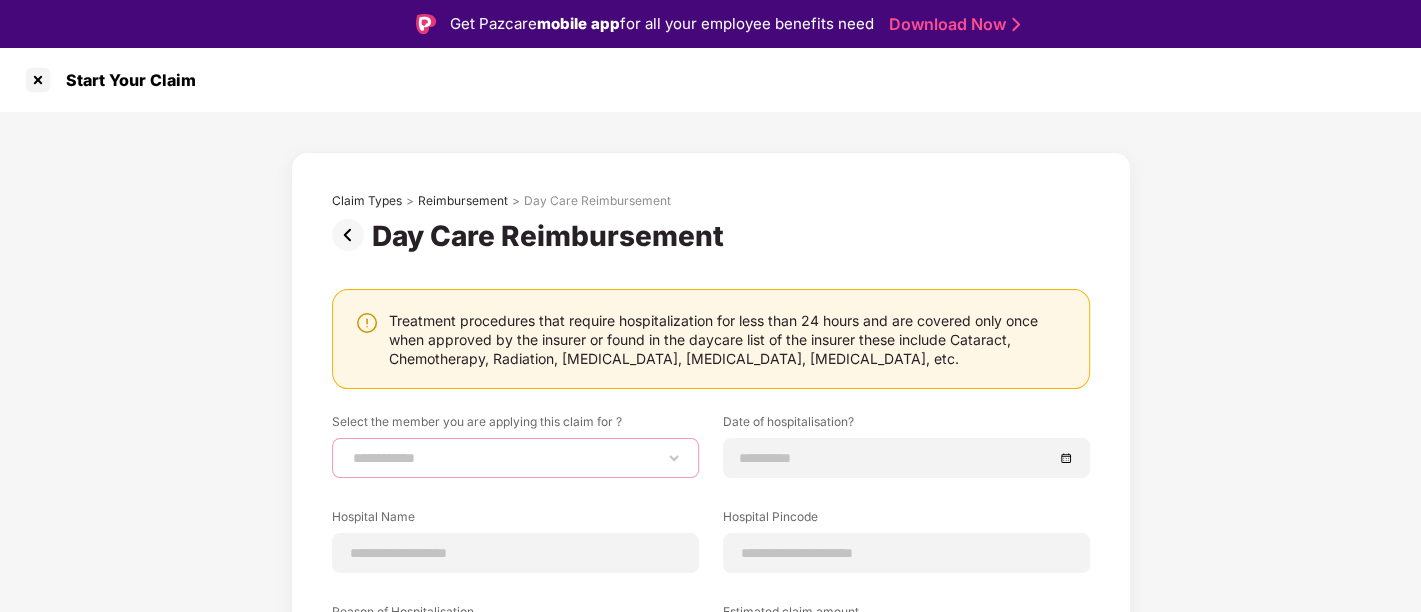 click on "**********" at bounding box center [515, 458] 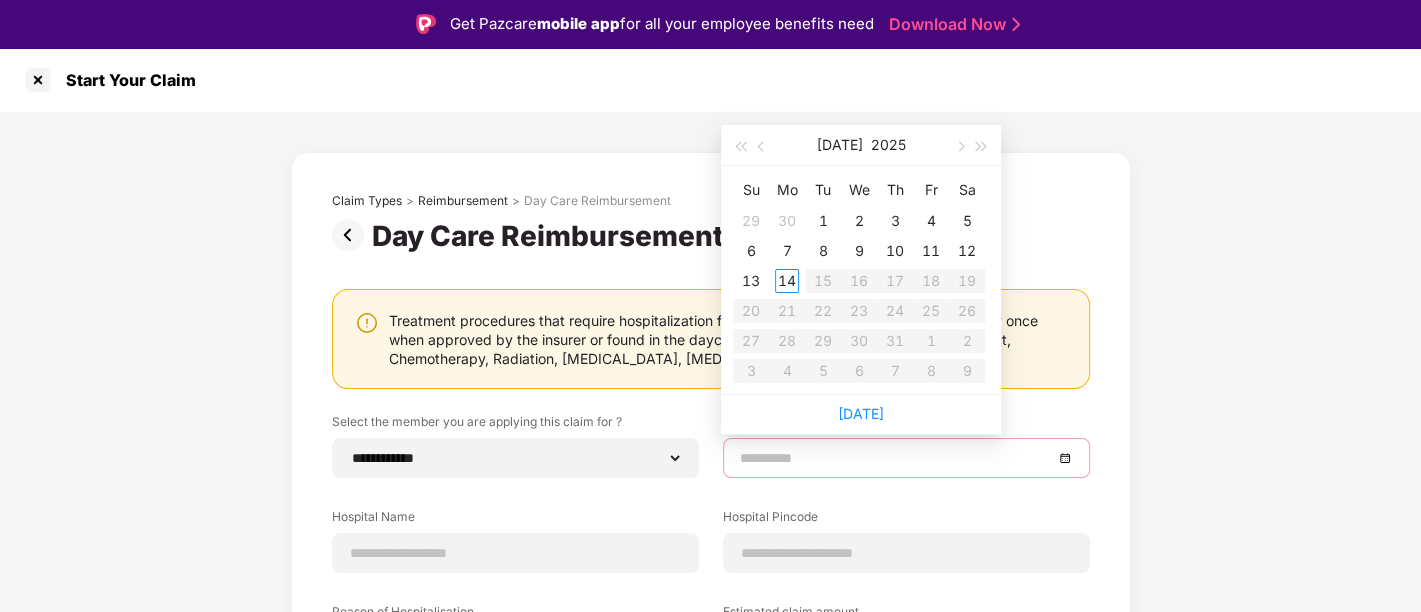 click at bounding box center (896, 458) 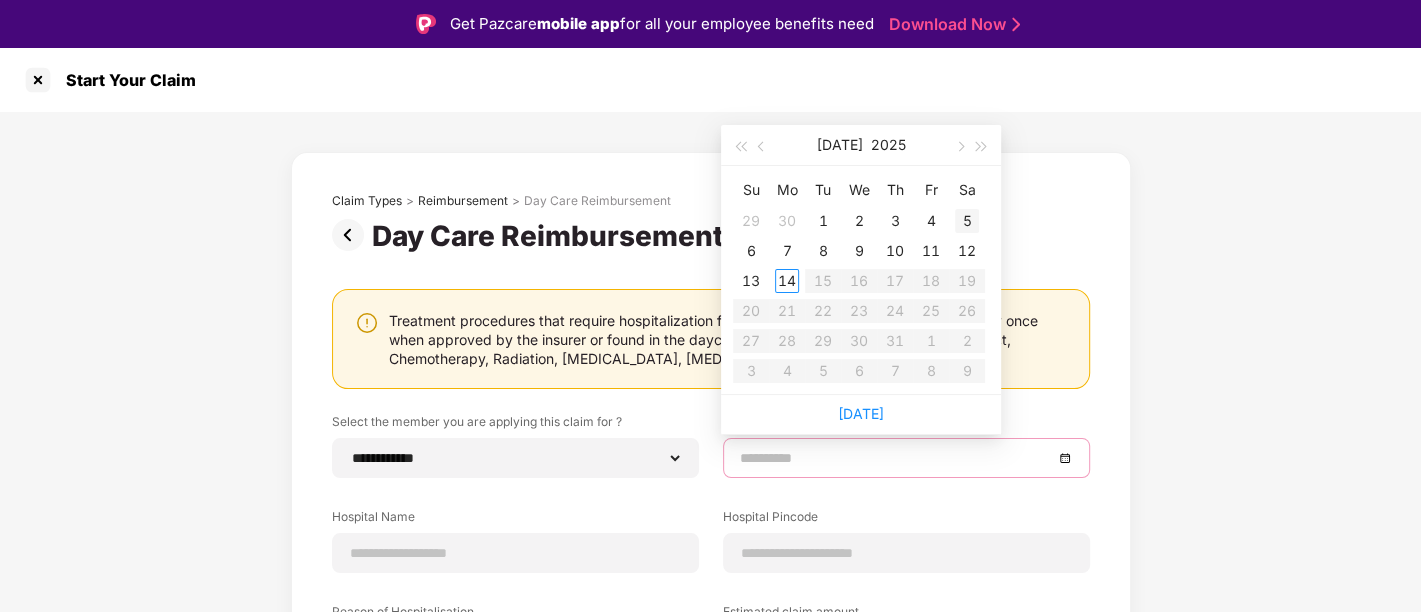 type on "**********" 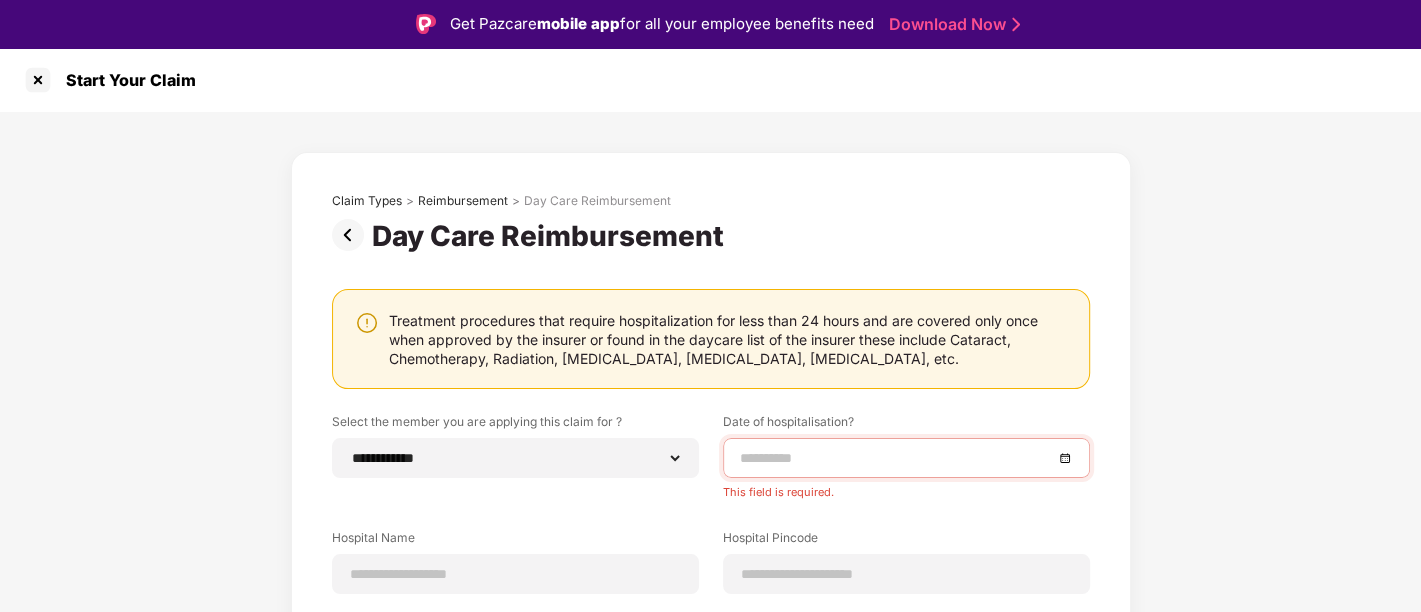 click on "**********" at bounding box center [710, 513] 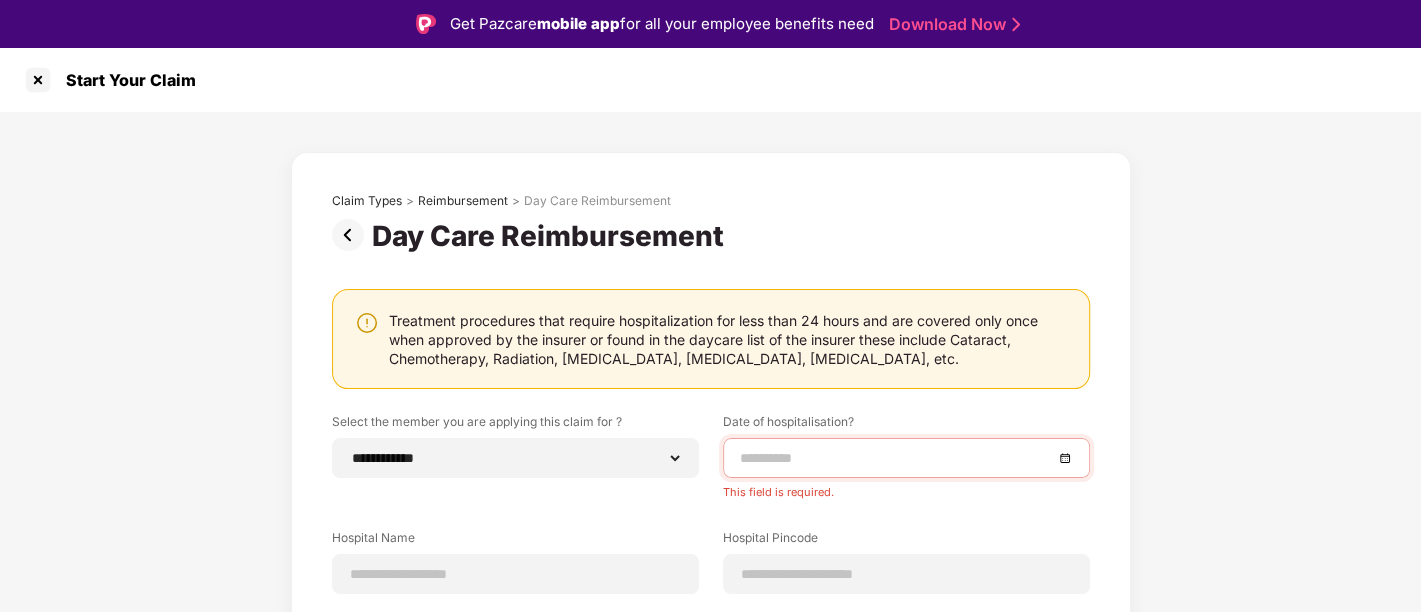 click at bounding box center [896, 458] 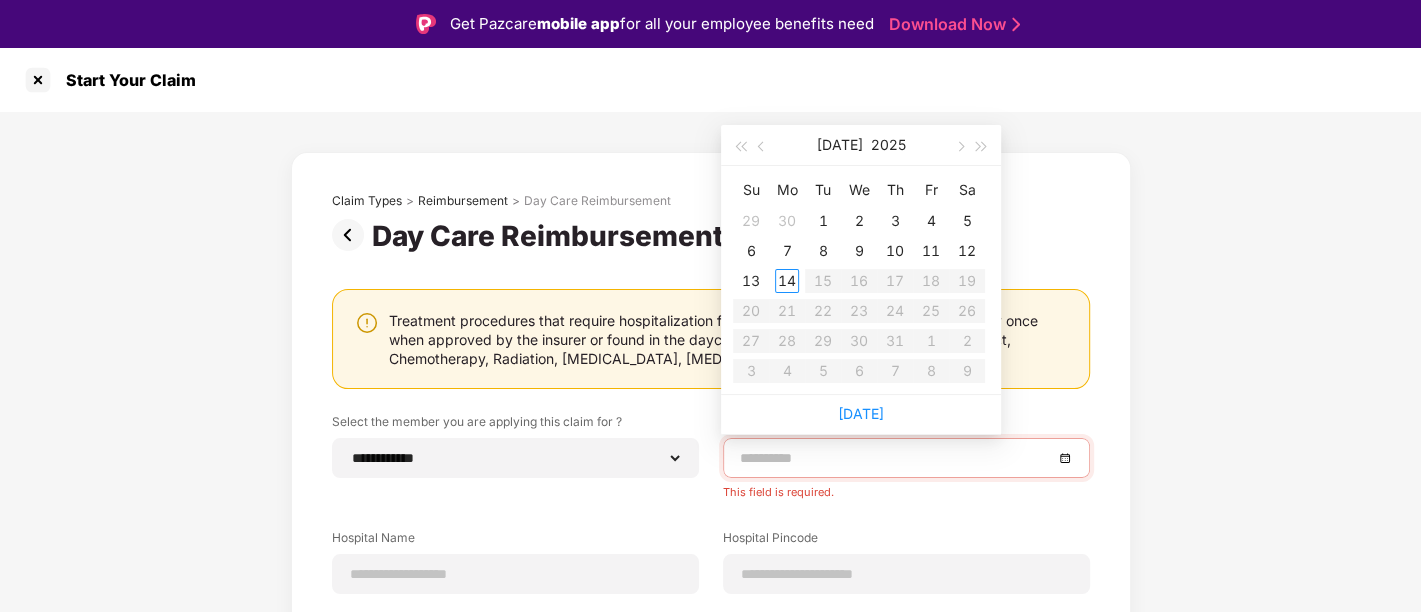type on "**********" 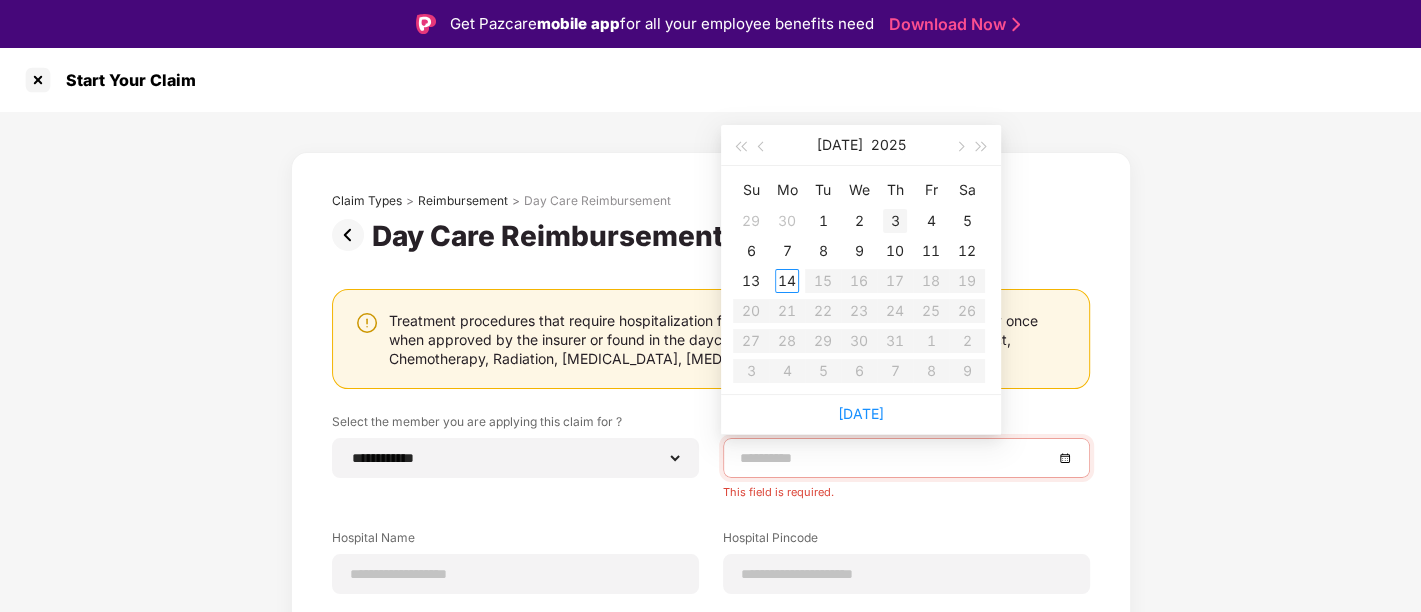 type on "**********" 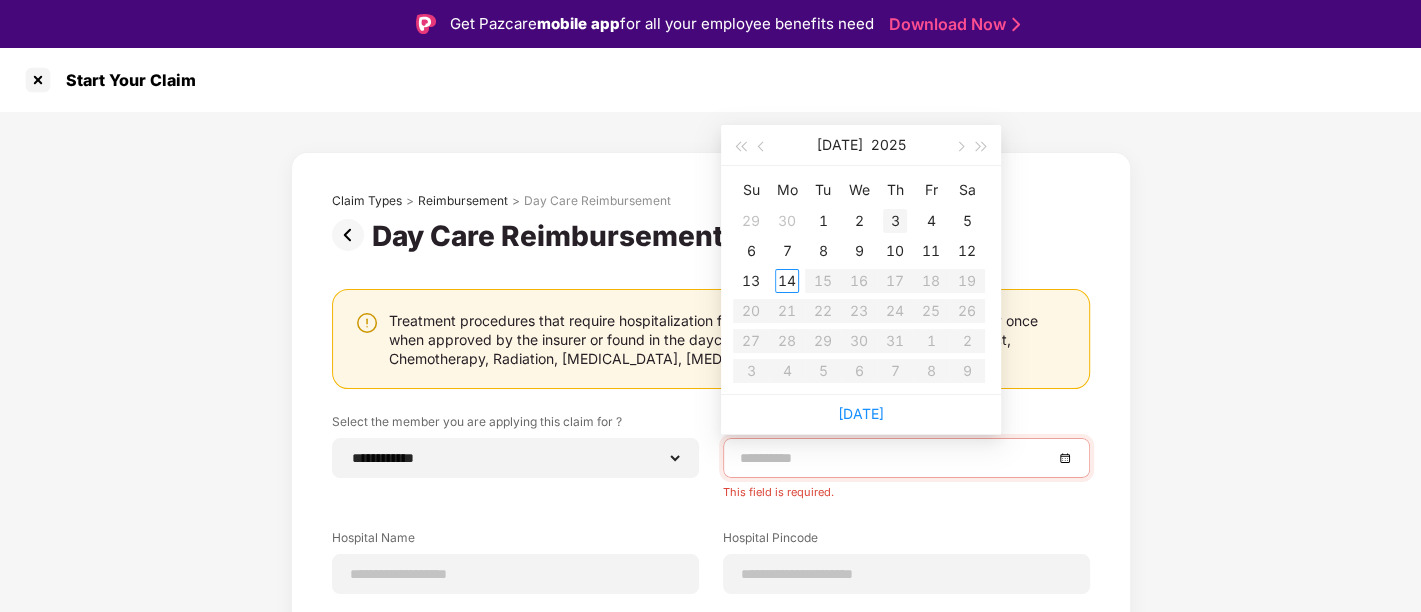 click on "3" at bounding box center (895, 221) 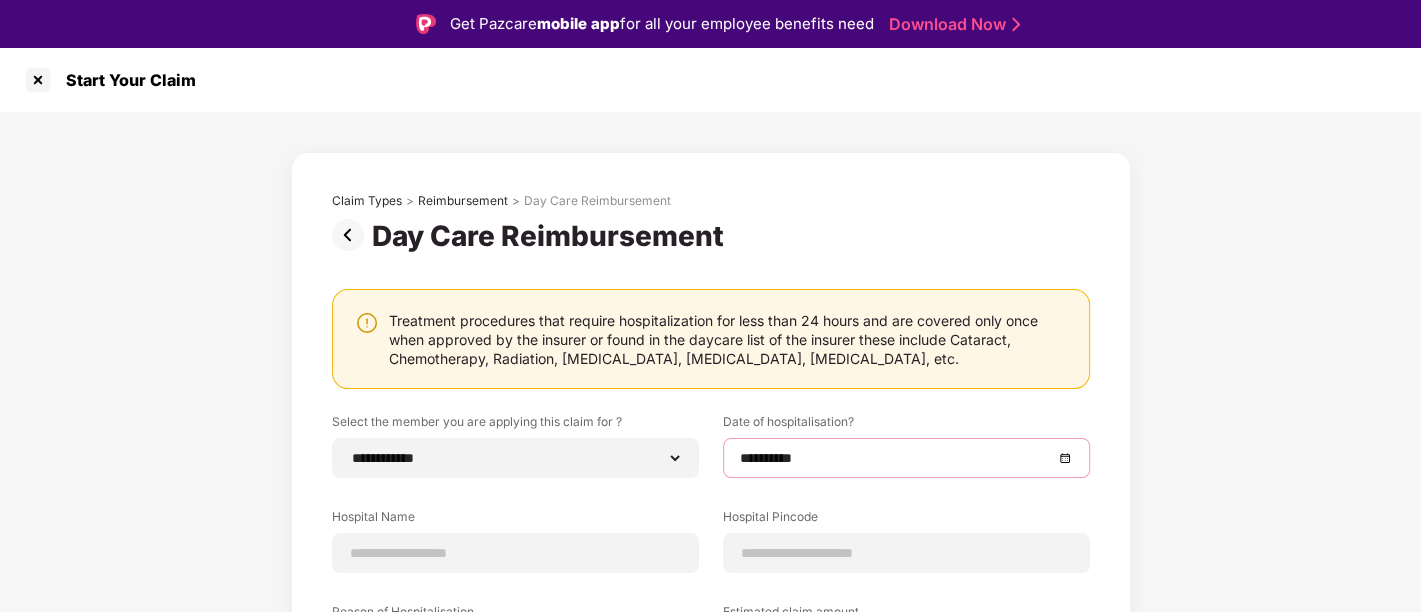 scroll, scrollTop: 48, scrollLeft: 0, axis: vertical 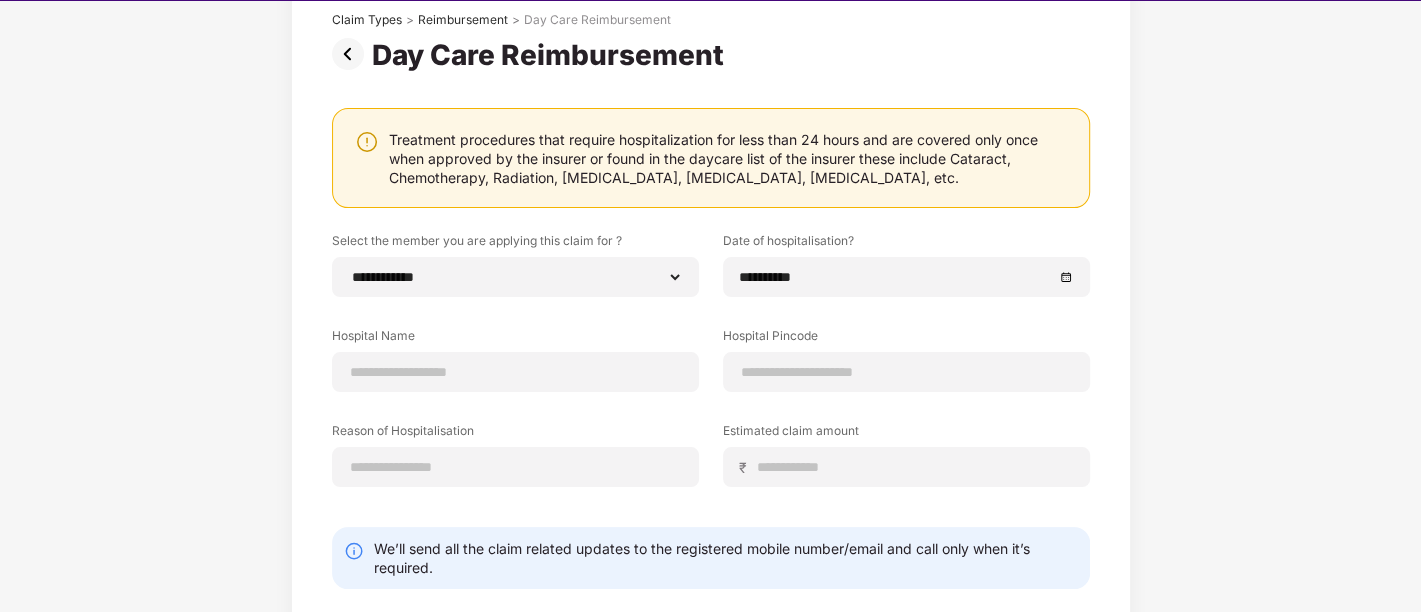 click on "**********" at bounding box center (710, 321) 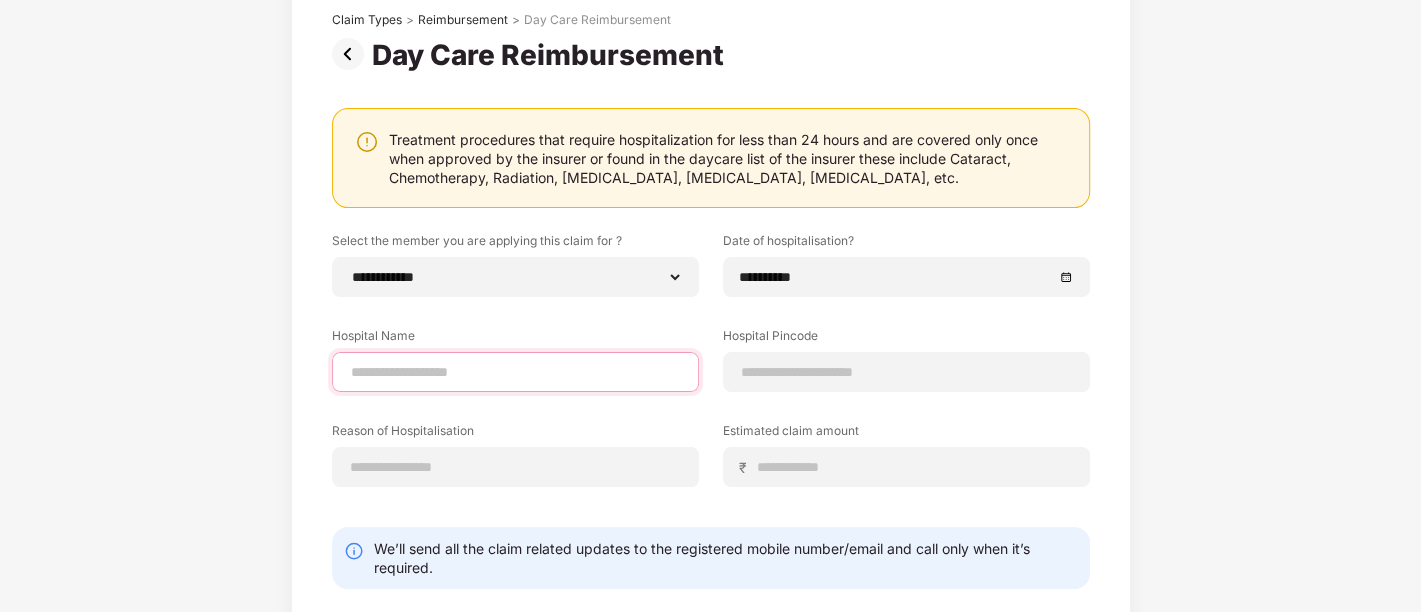 click at bounding box center (515, 372) 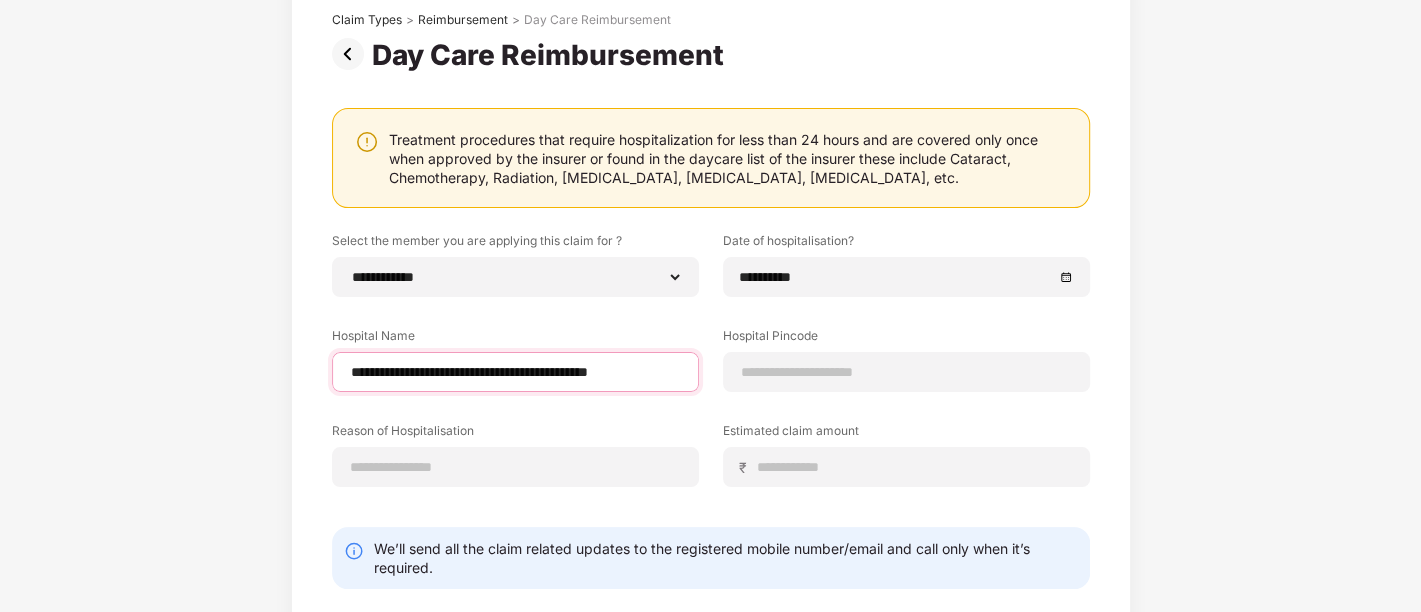 scroll, scrollTop: 0, scrollLeft: 2, axis: horizontal 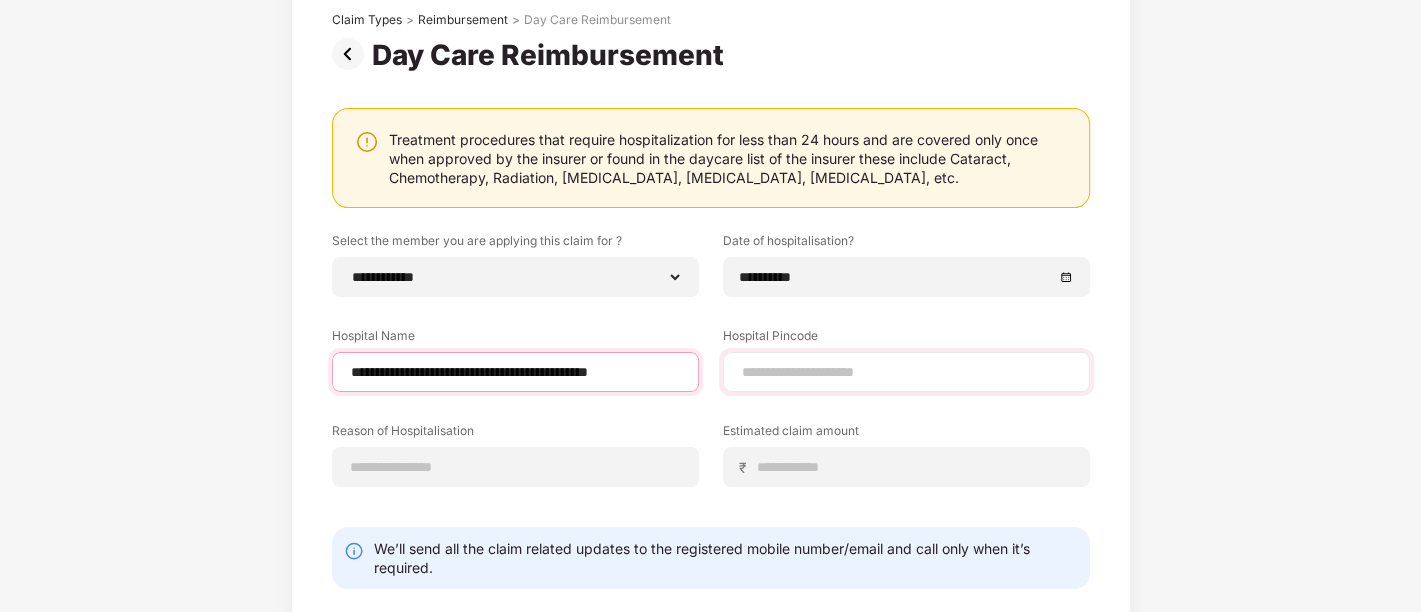 type on "**********" 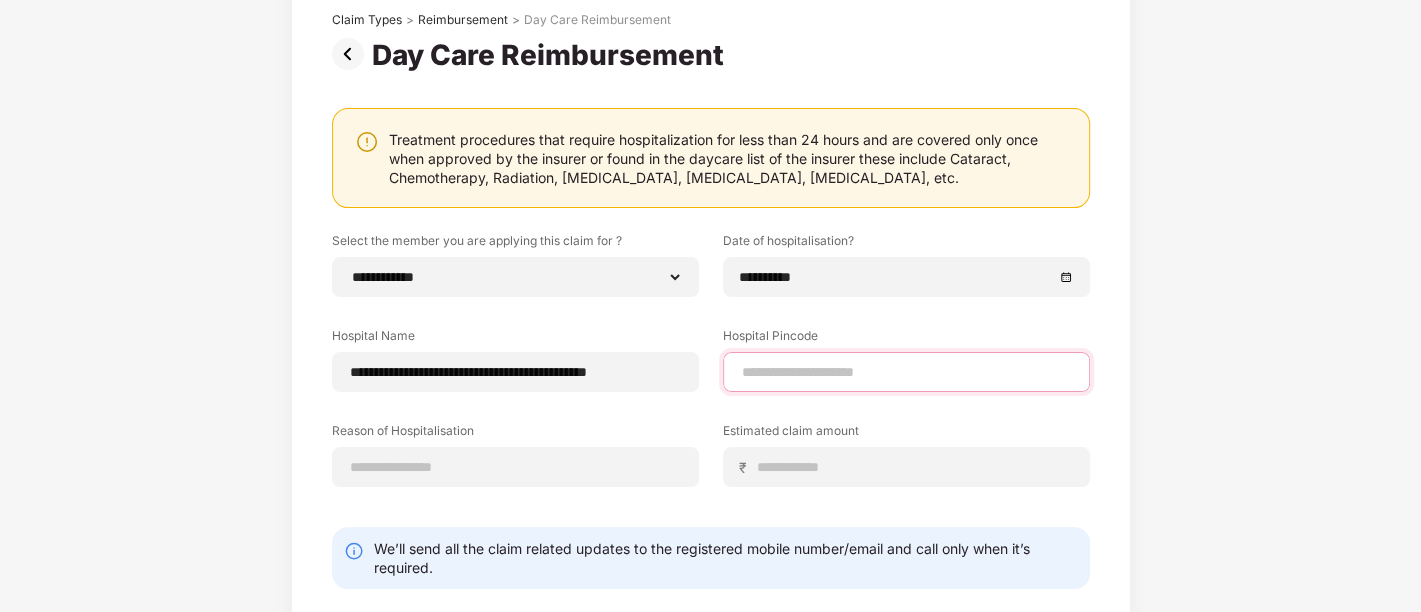 scroll, scrollTop: 0, scrollLeft: 0, axis: both 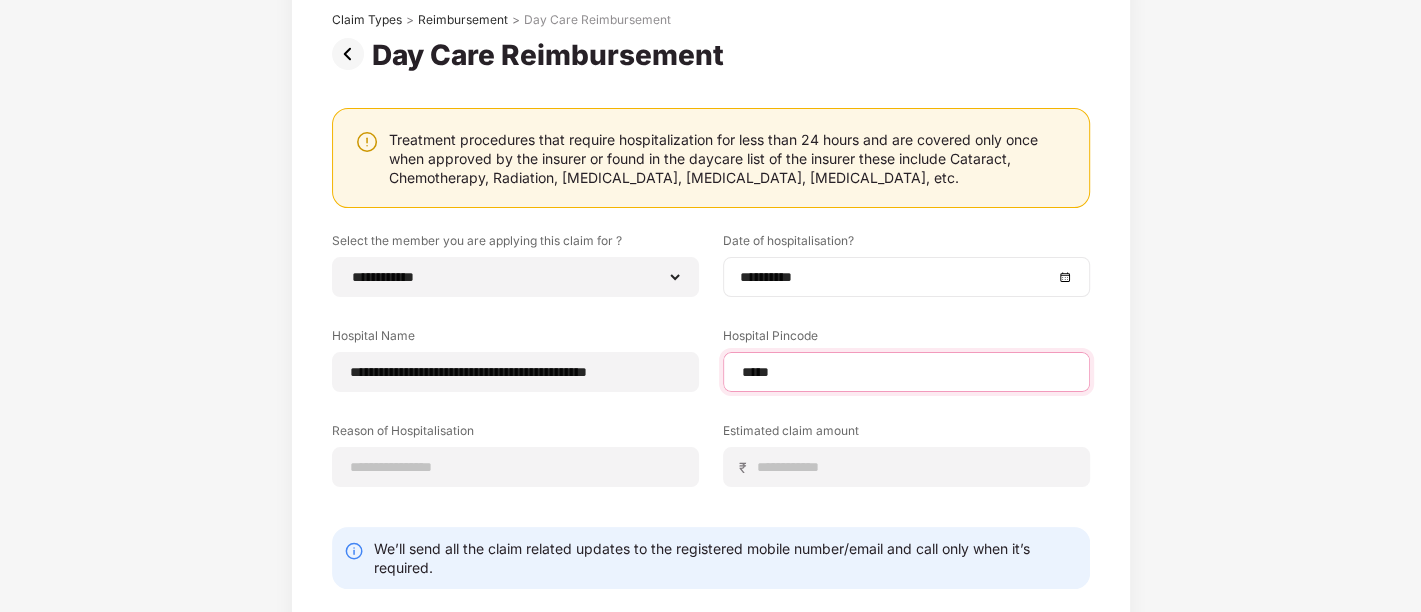 type on "******" 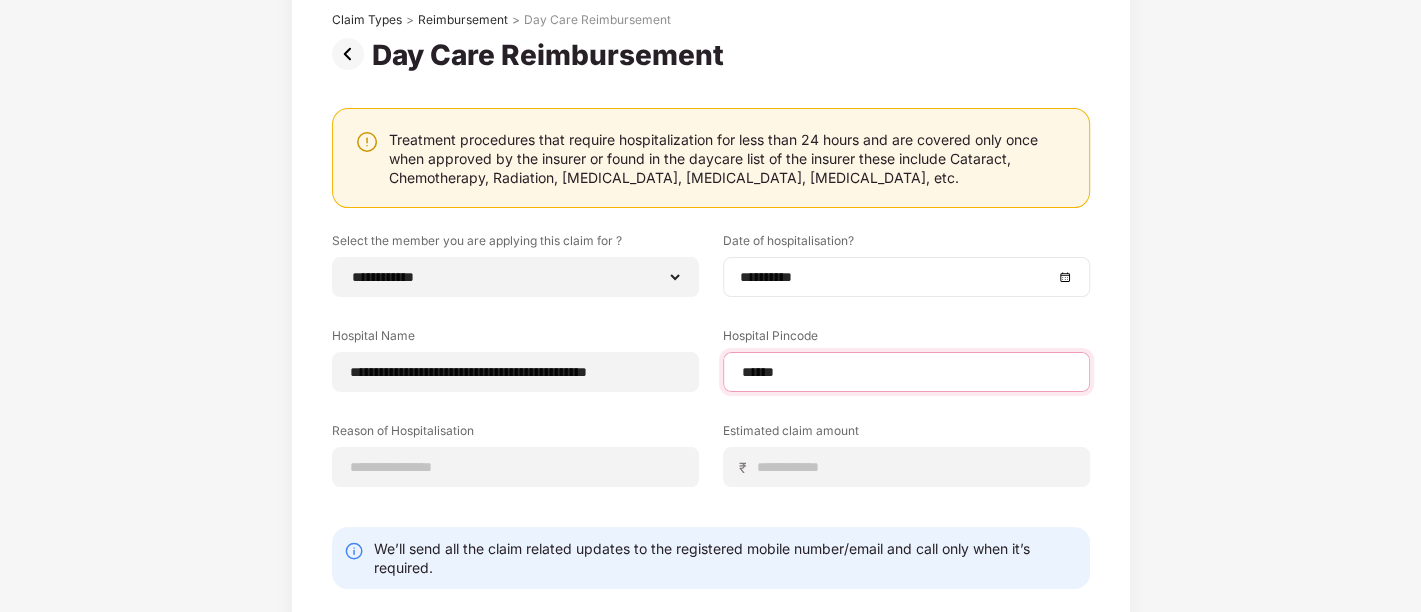 select on "**********" 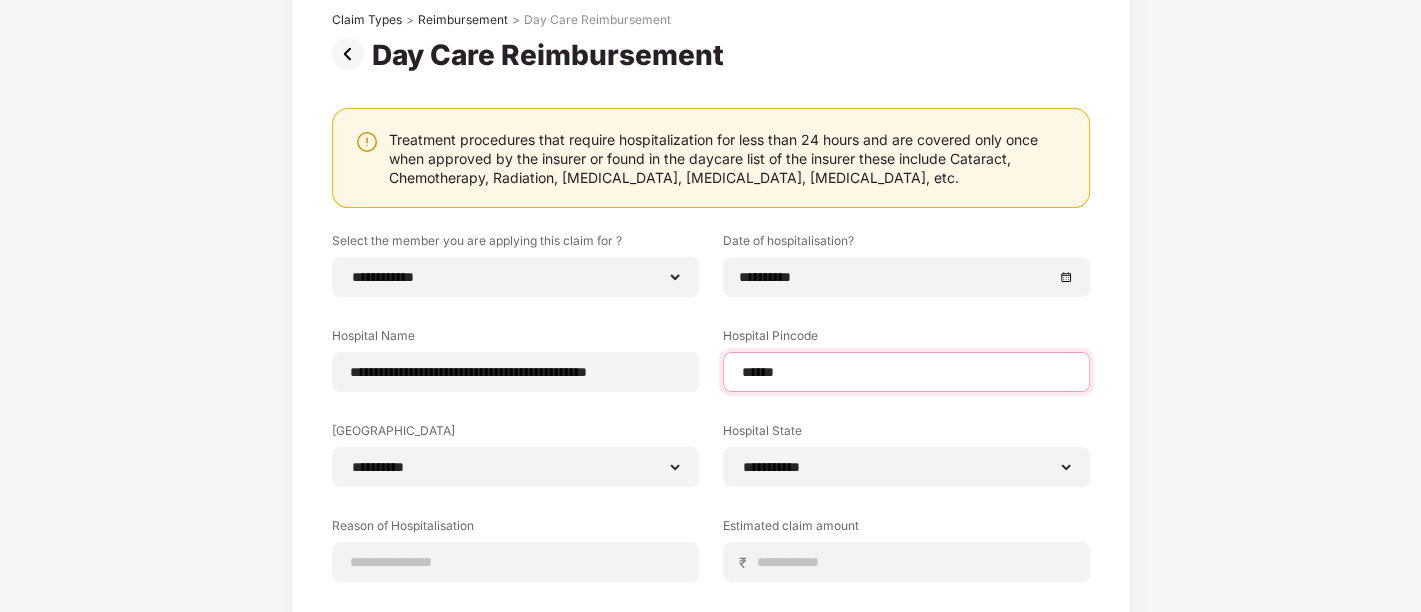 type on "******" 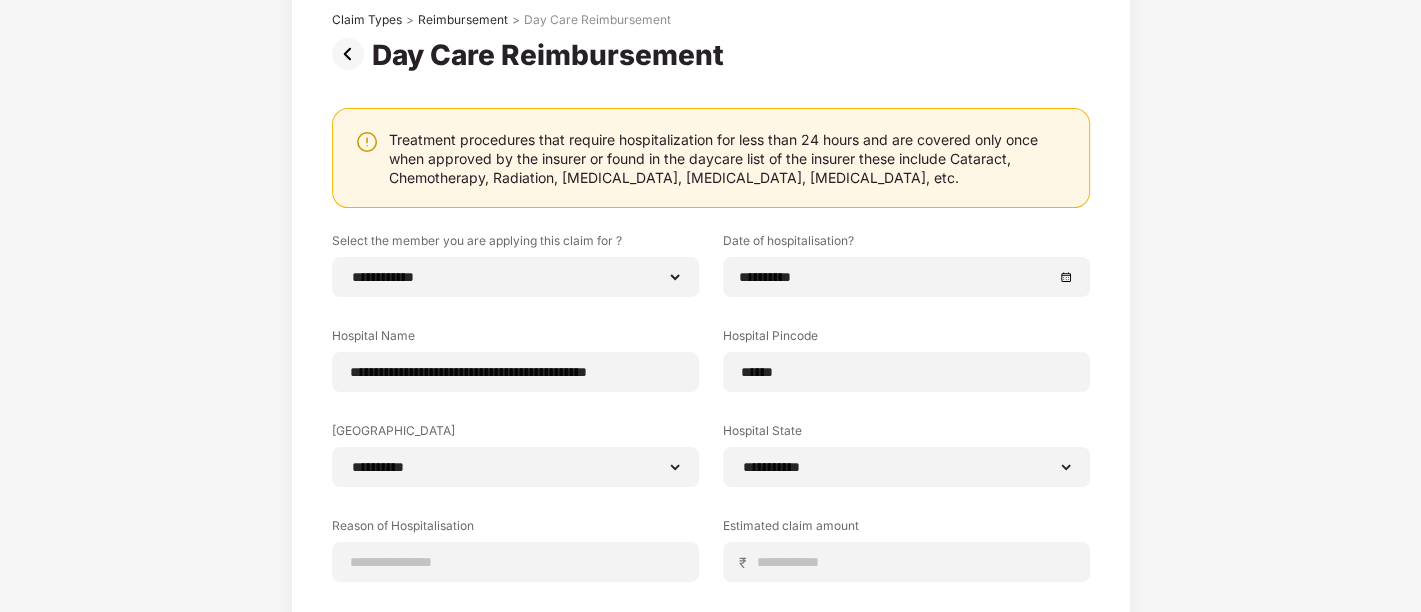 click on "**********" at bounding box center [710, 369] 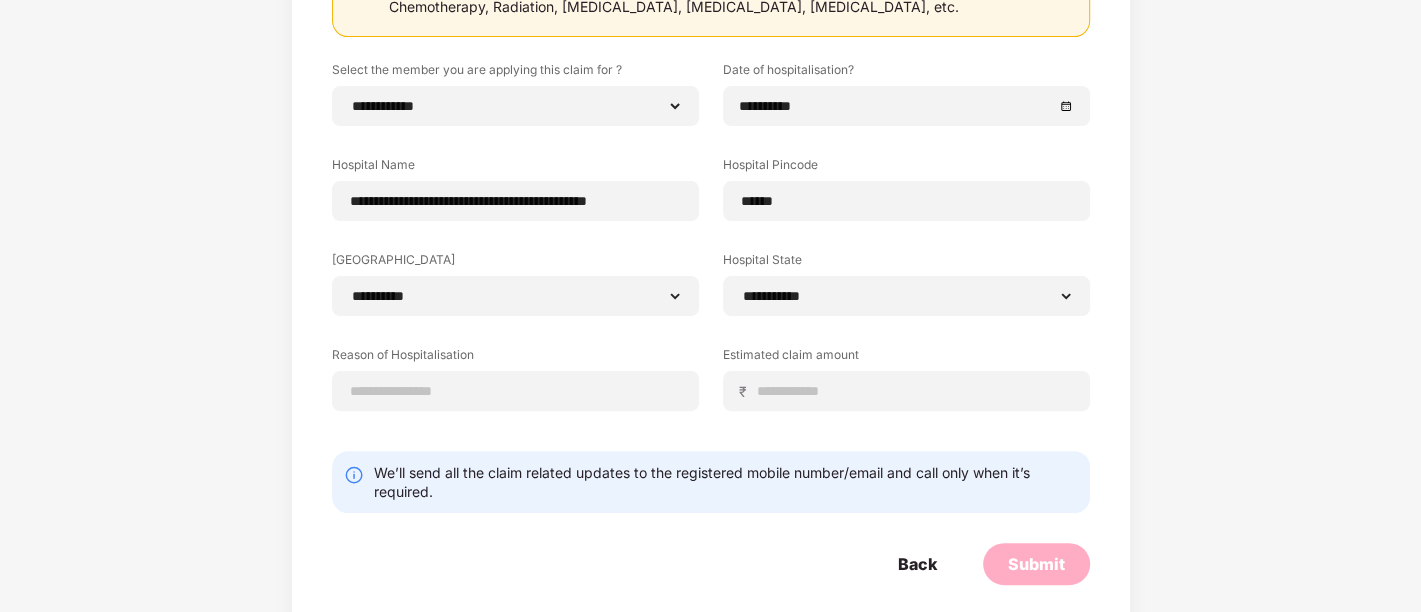 scroll, scrollTop: 325, scrollLeft: 0, axis: vertical 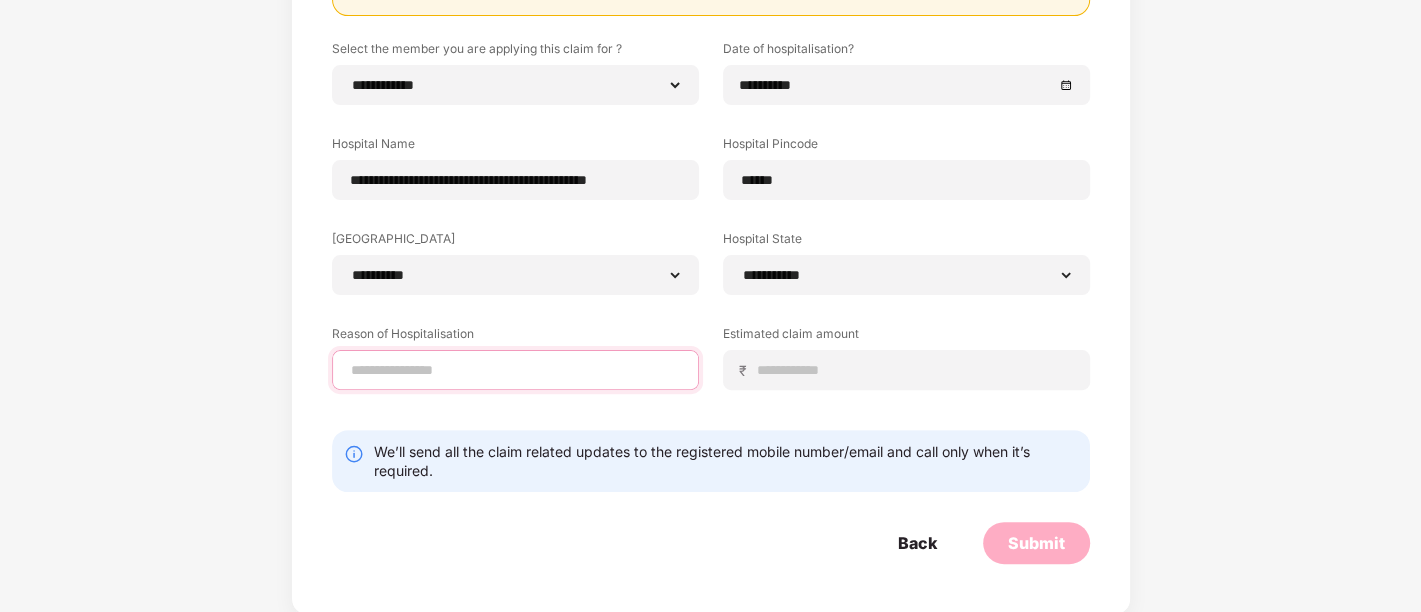 click at bounding box center [515, 370] 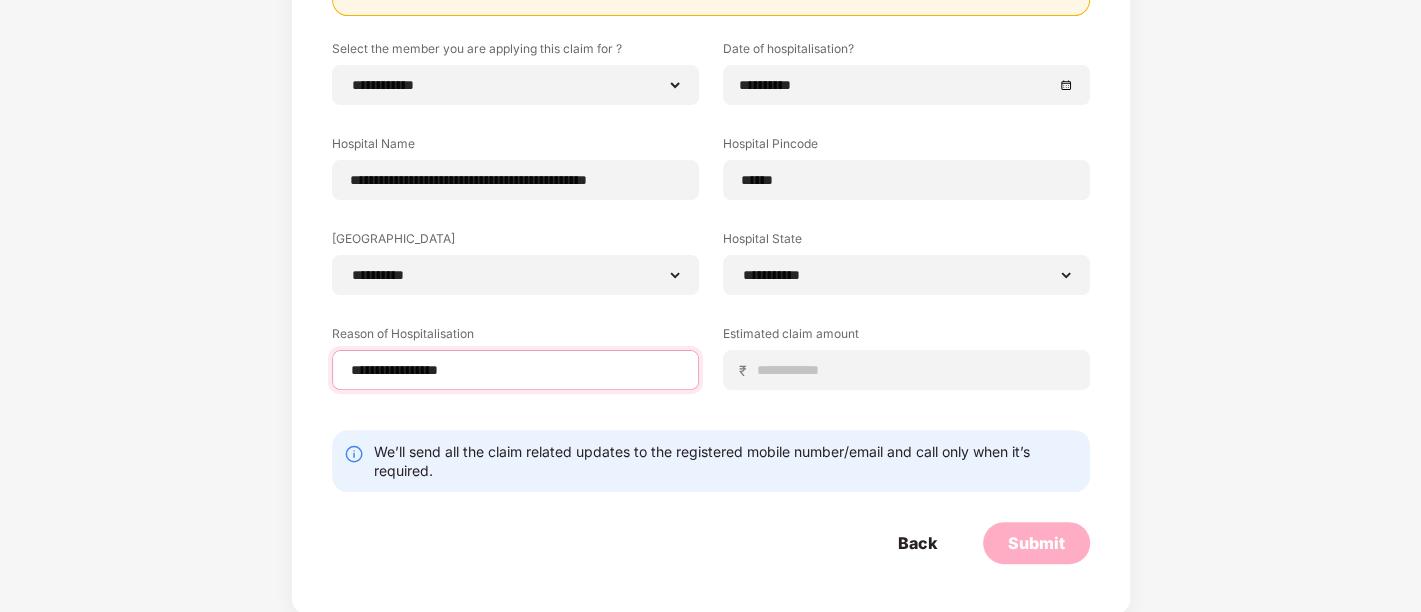 type on "**********" 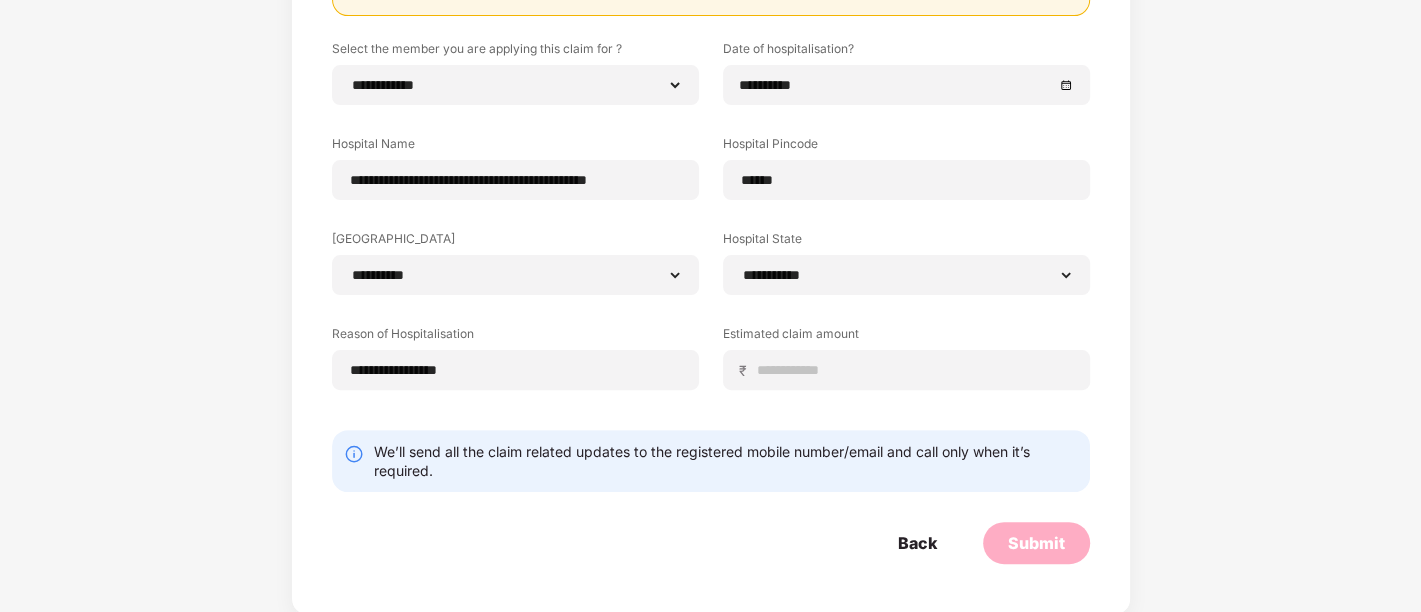 click on "**********" at bounding box center (711, 230) 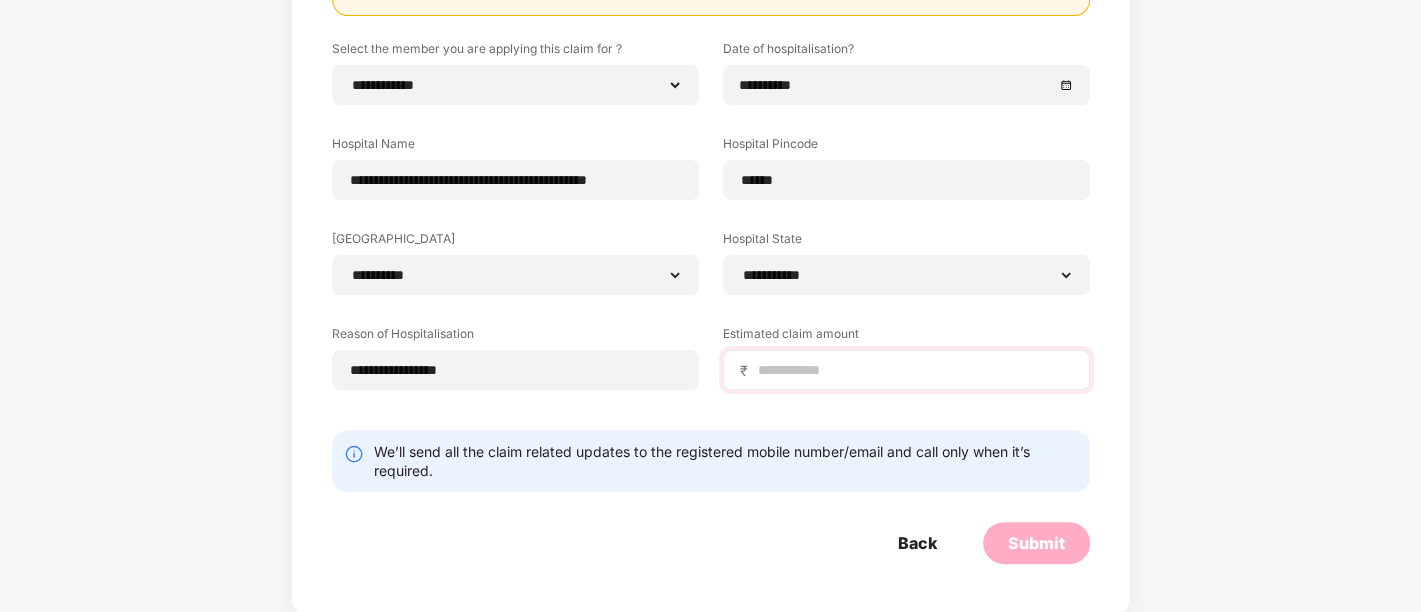 click on "₹" at bounding box center [906, 370] 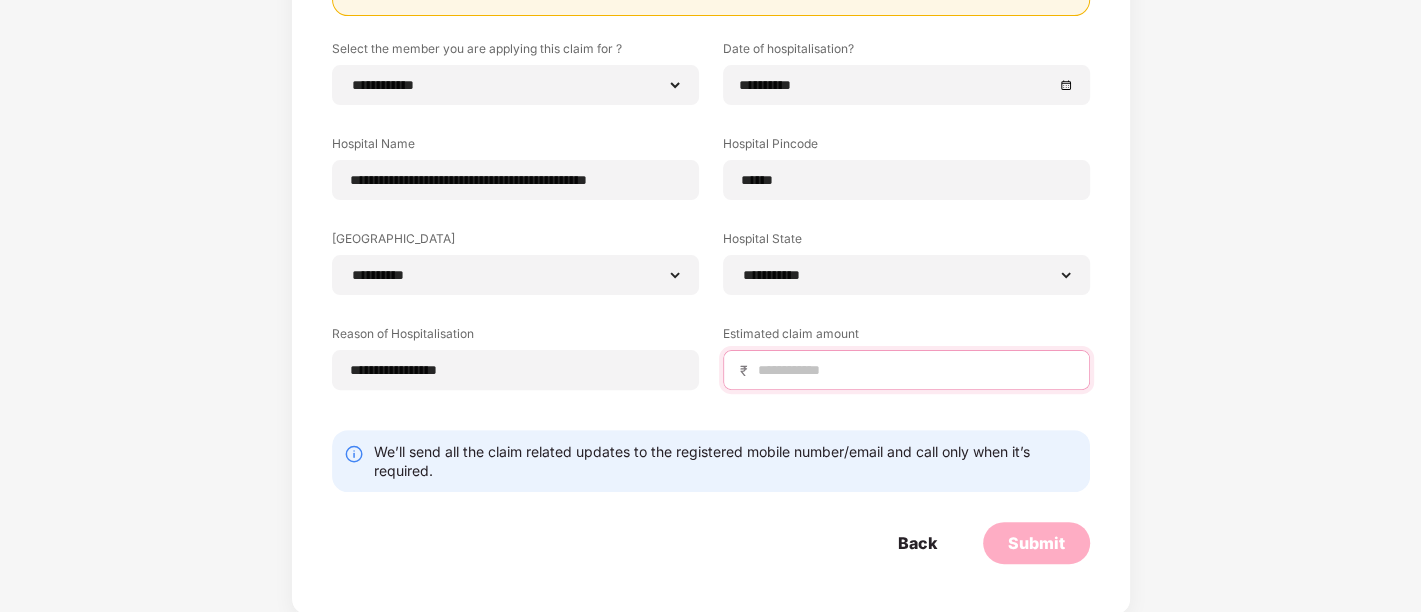 click at bounding box center (914, 370) 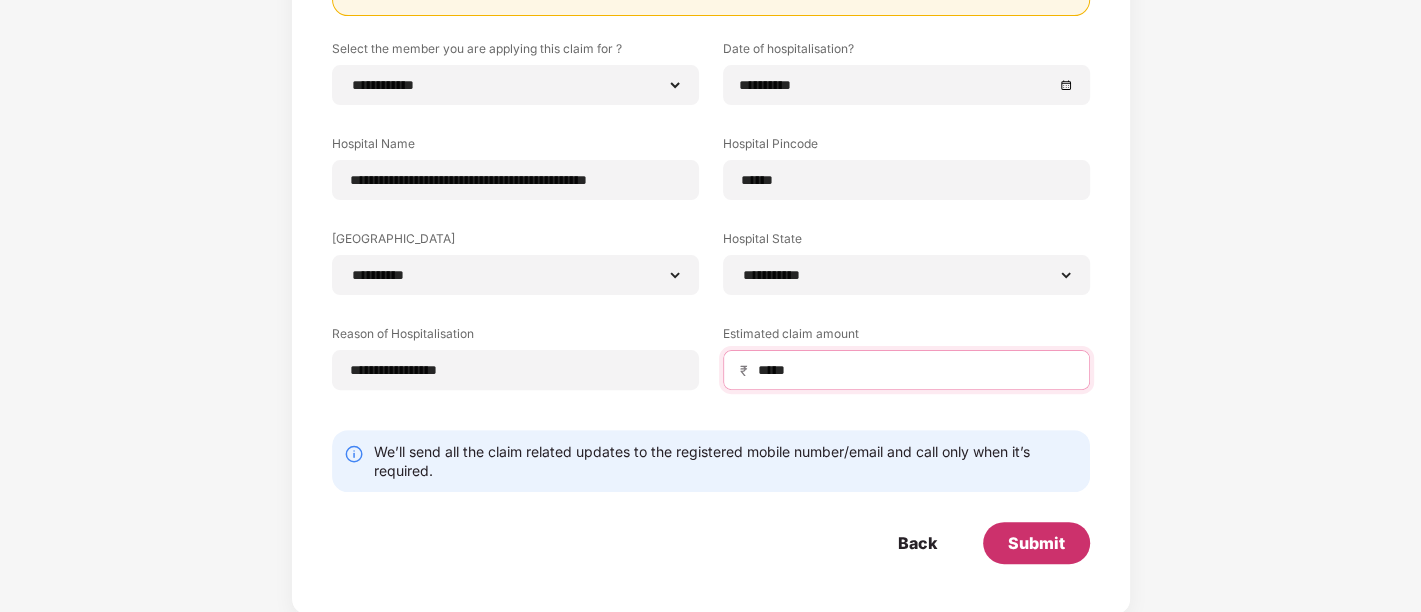 type on "*****" 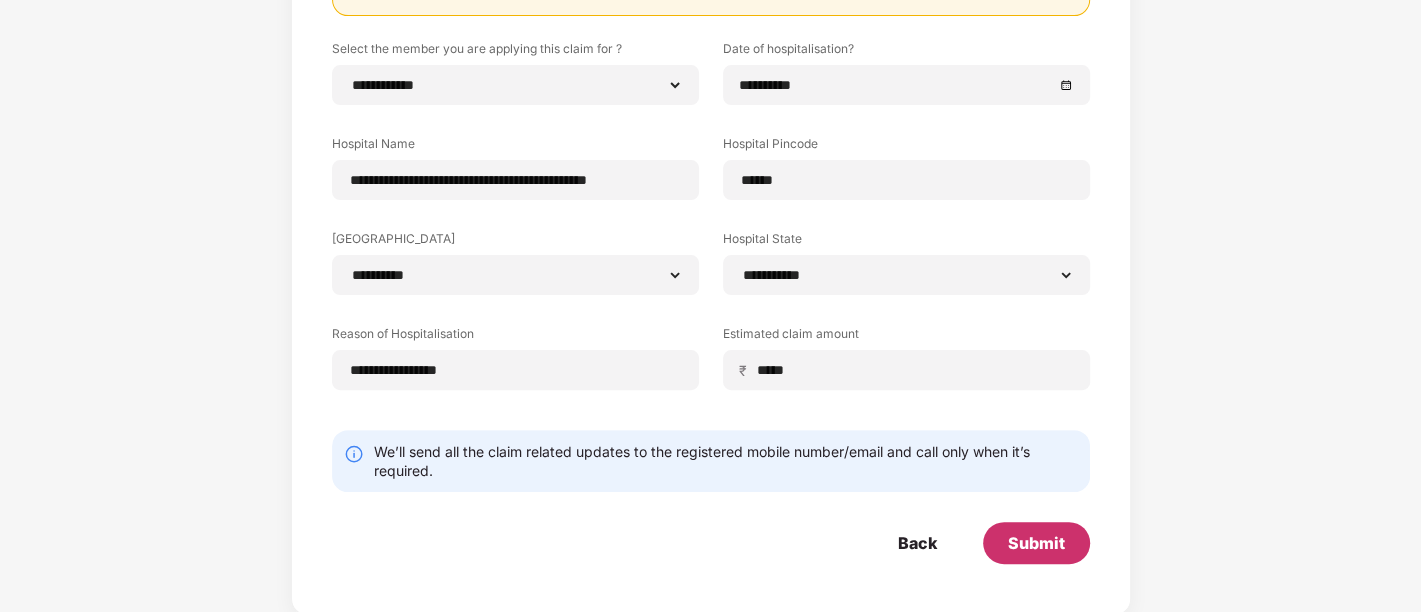 click on "Submit" at bounding box center (1036, 543) 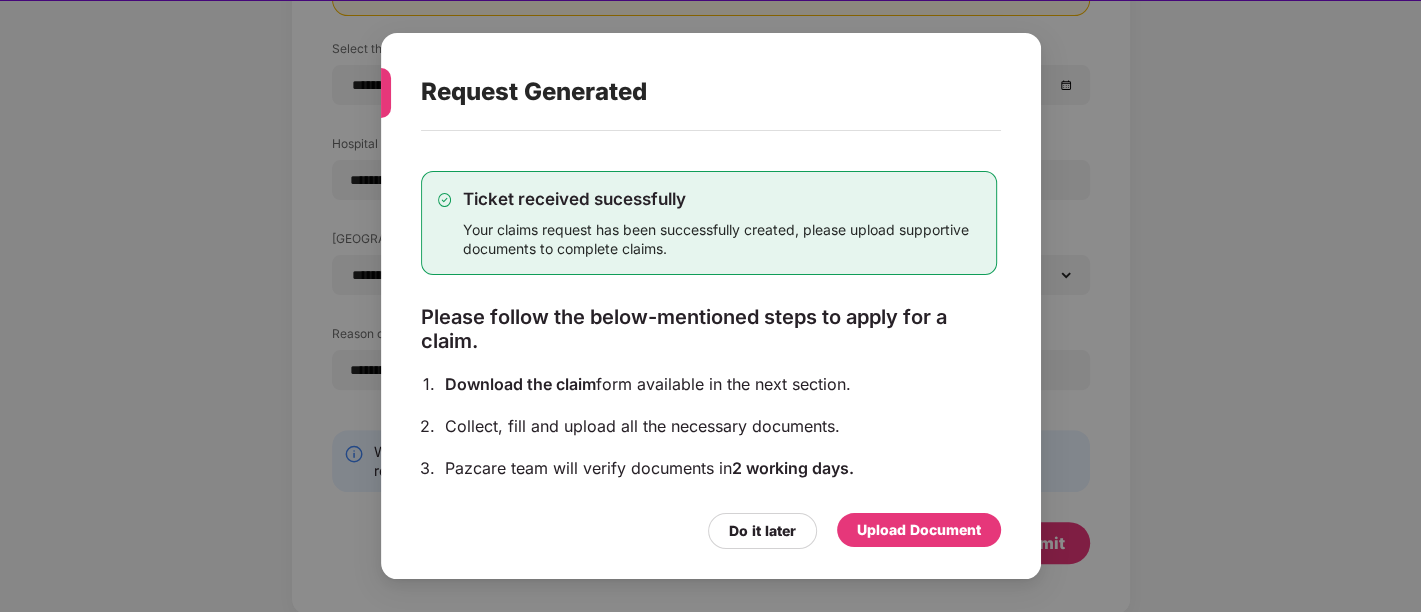 click on "Upload Document" at bounding box center (919, 530) 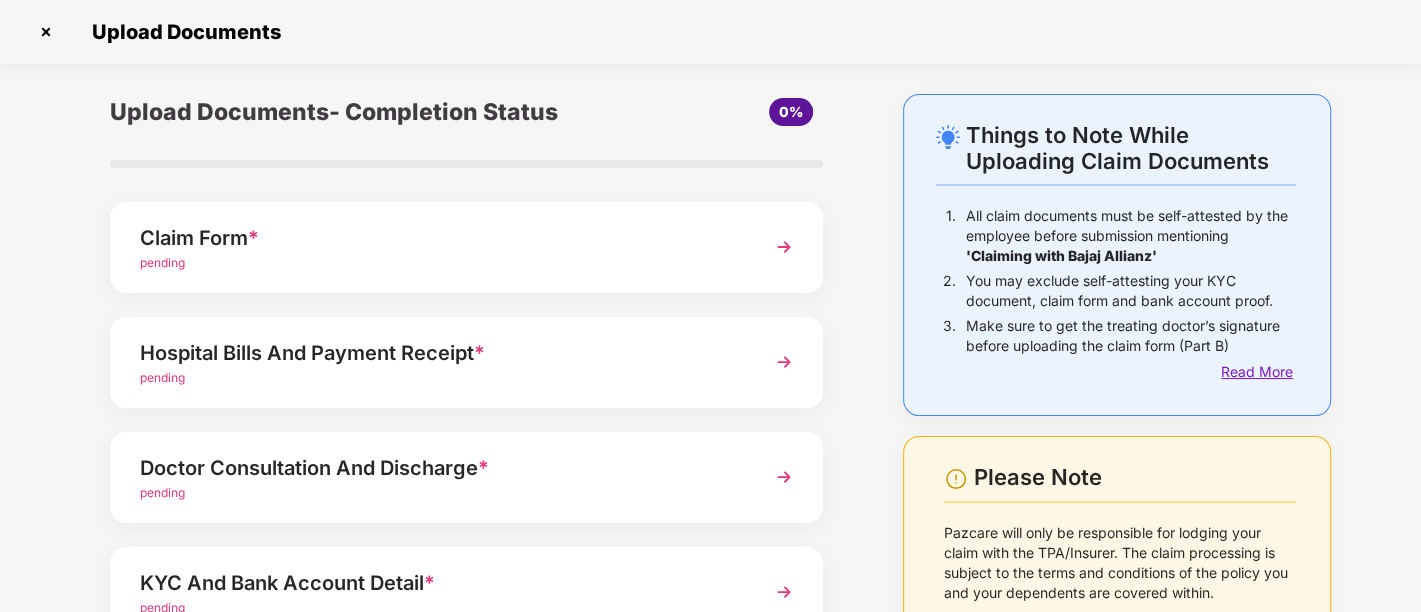 click on "Read More" at bounding box center (1258, 372) 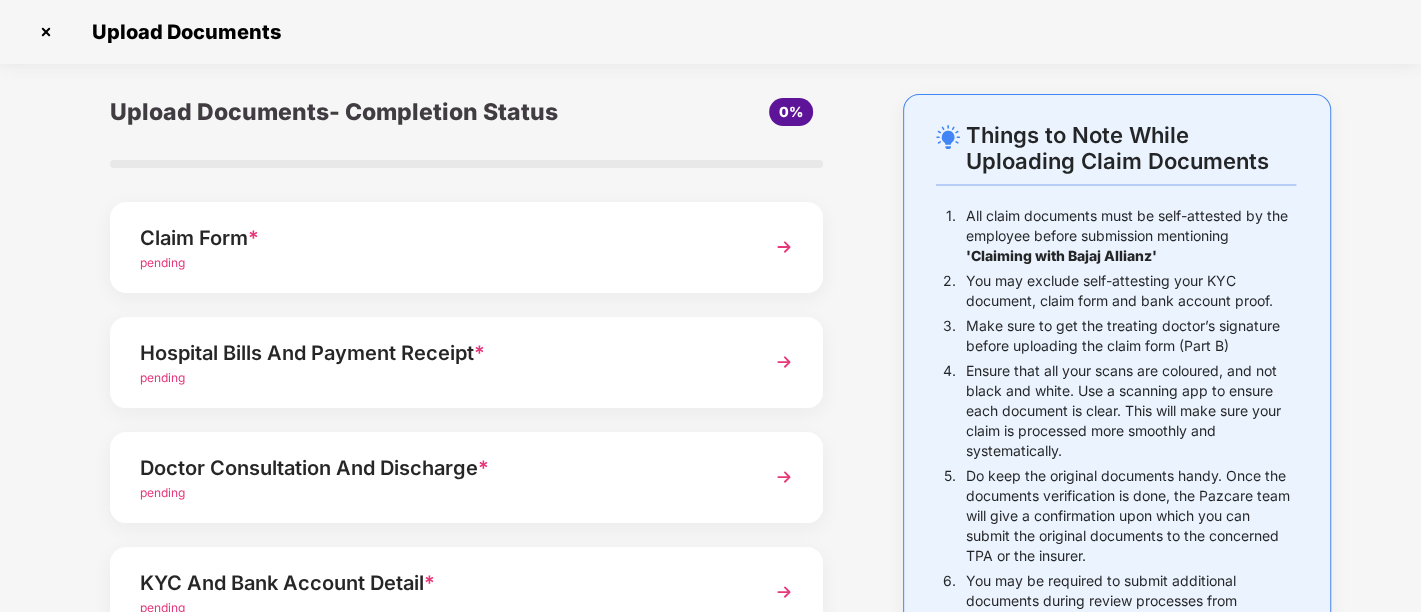 scroll, scrollTop: 0, scrollLeft: 0, axis: both 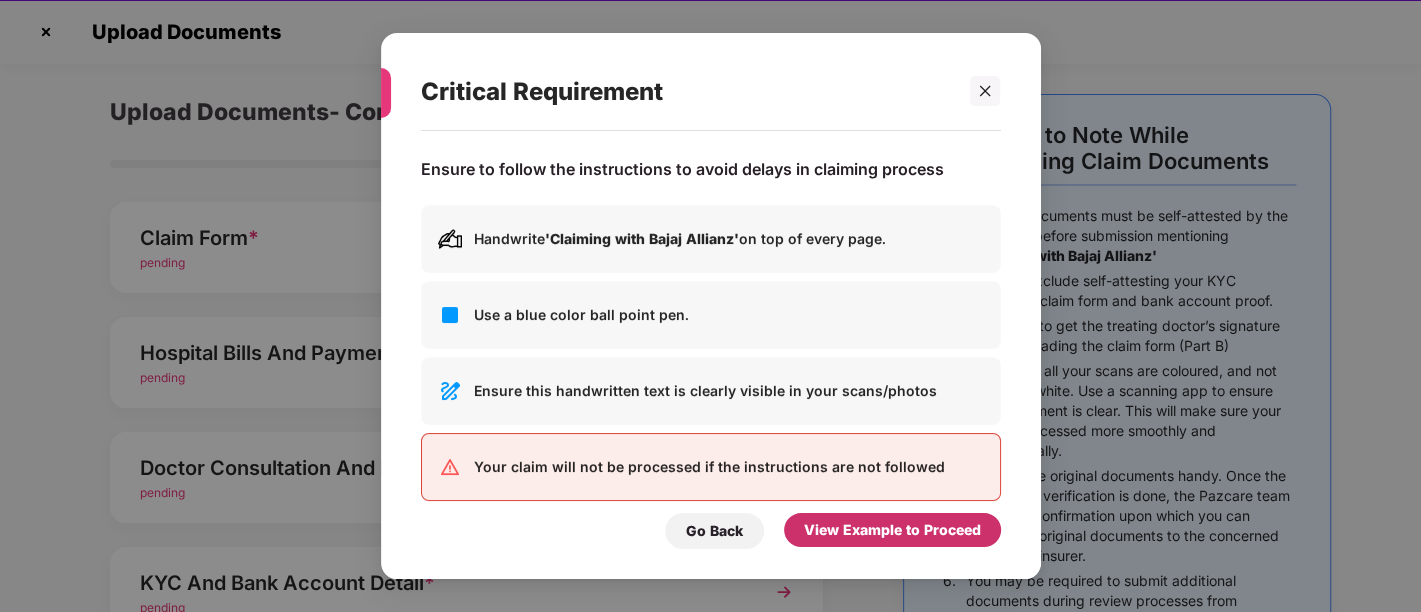 click on "View Example to Proceed" at bounding box center (892, 530) 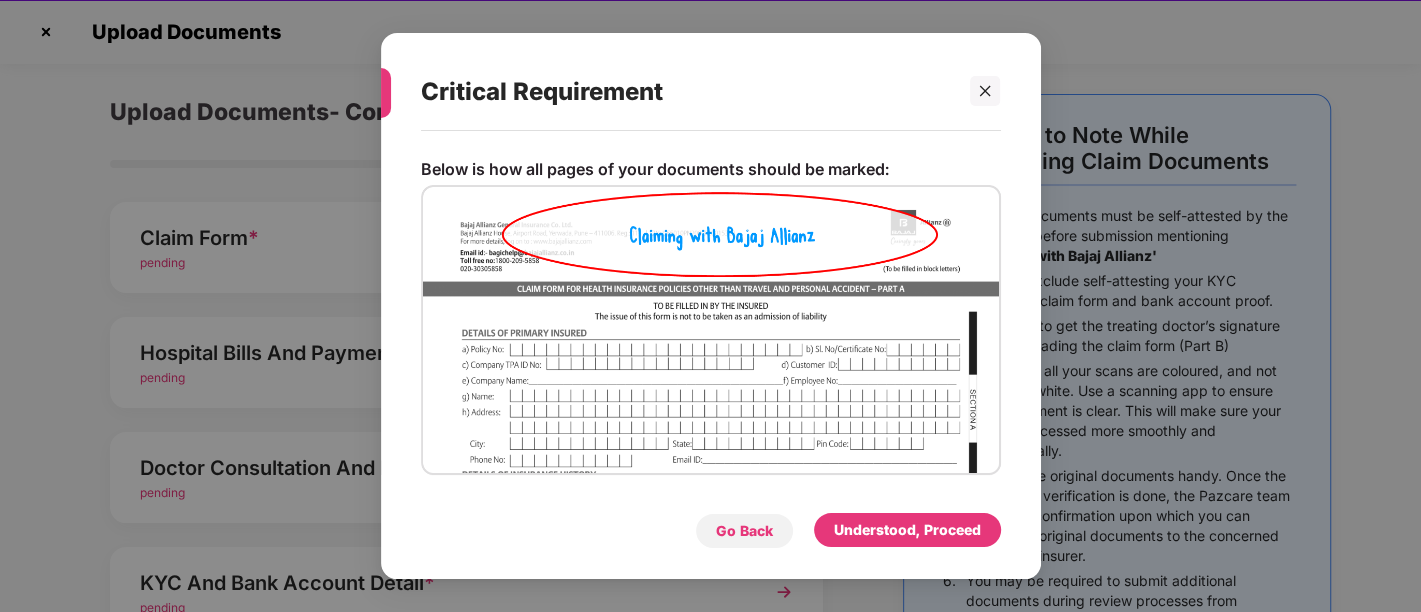 click on "Go Back" at bounding box center [744, 531] 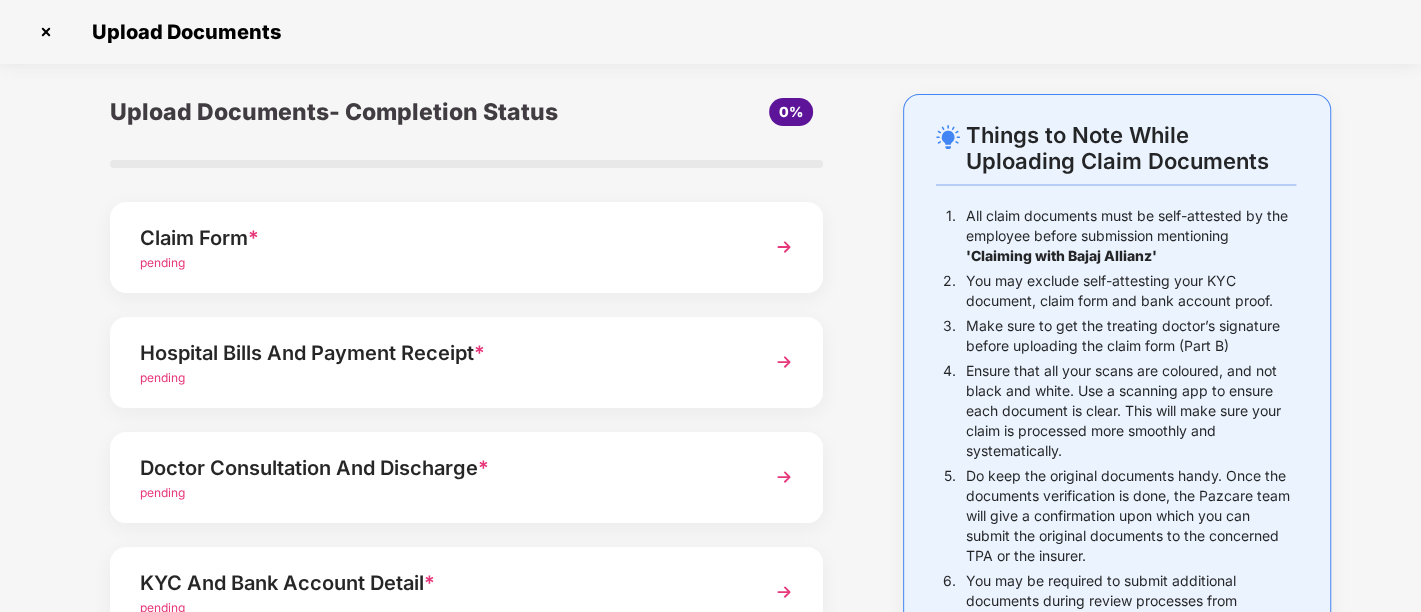 click on "Claim Form * pending" at bounding box center (466, 247) 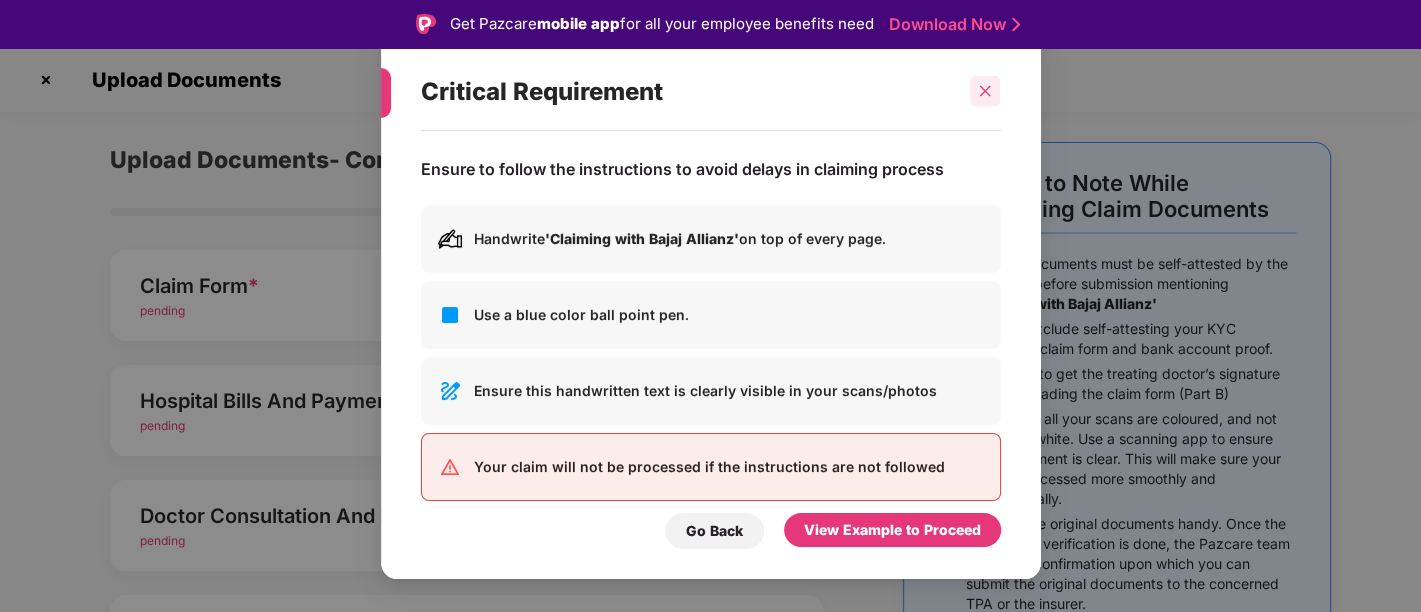 click 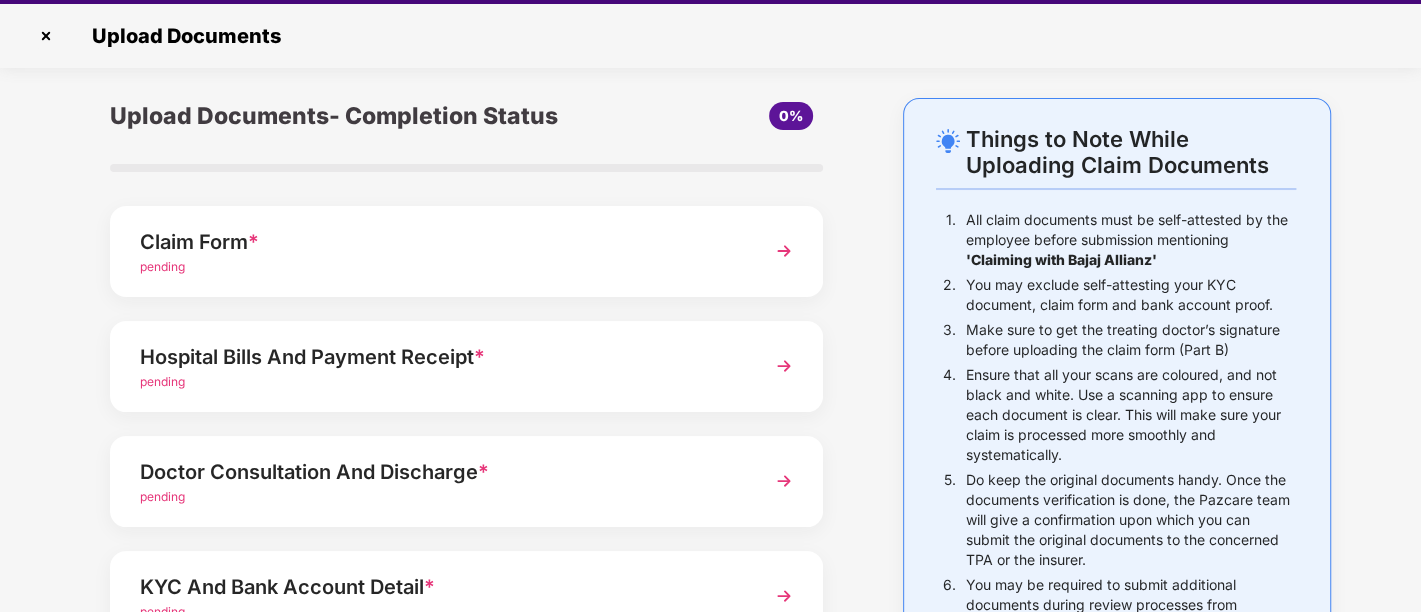 scroll, scrollTop: 48, scrollLeft: 0, axis: vertical 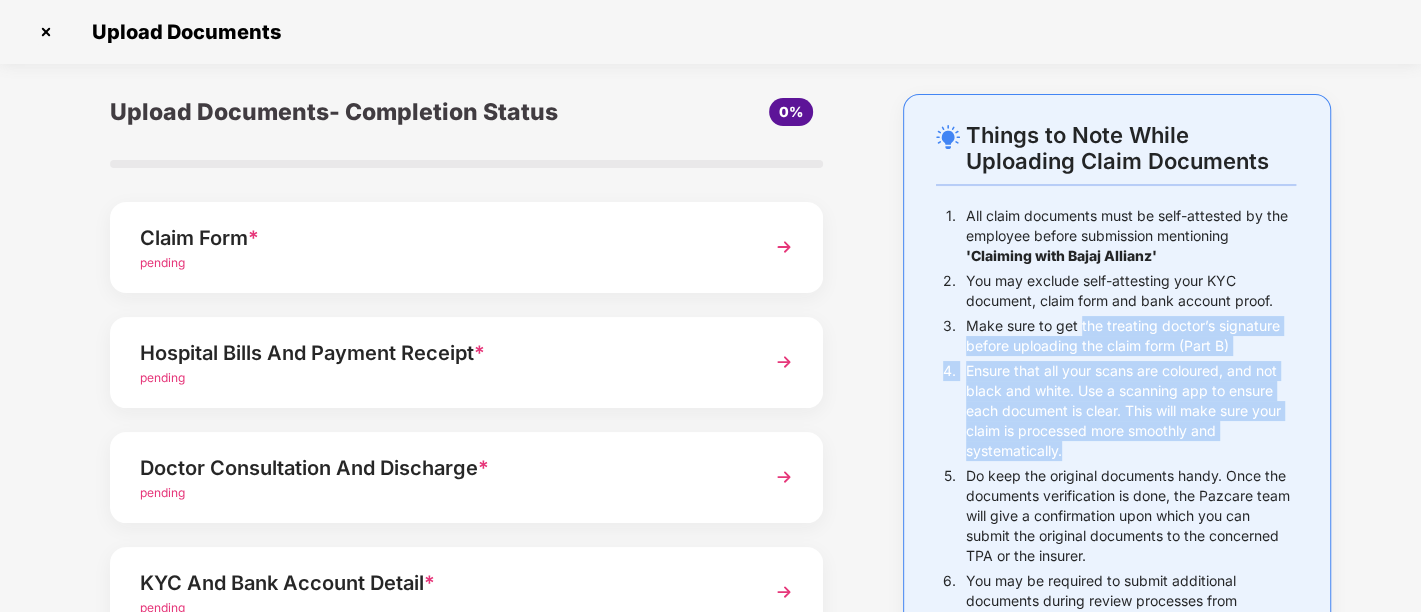 drag, startPoint x: 1074, startPoint y: 327, endPoint x: 1125, endPoint y: 470, distance: 151.82227 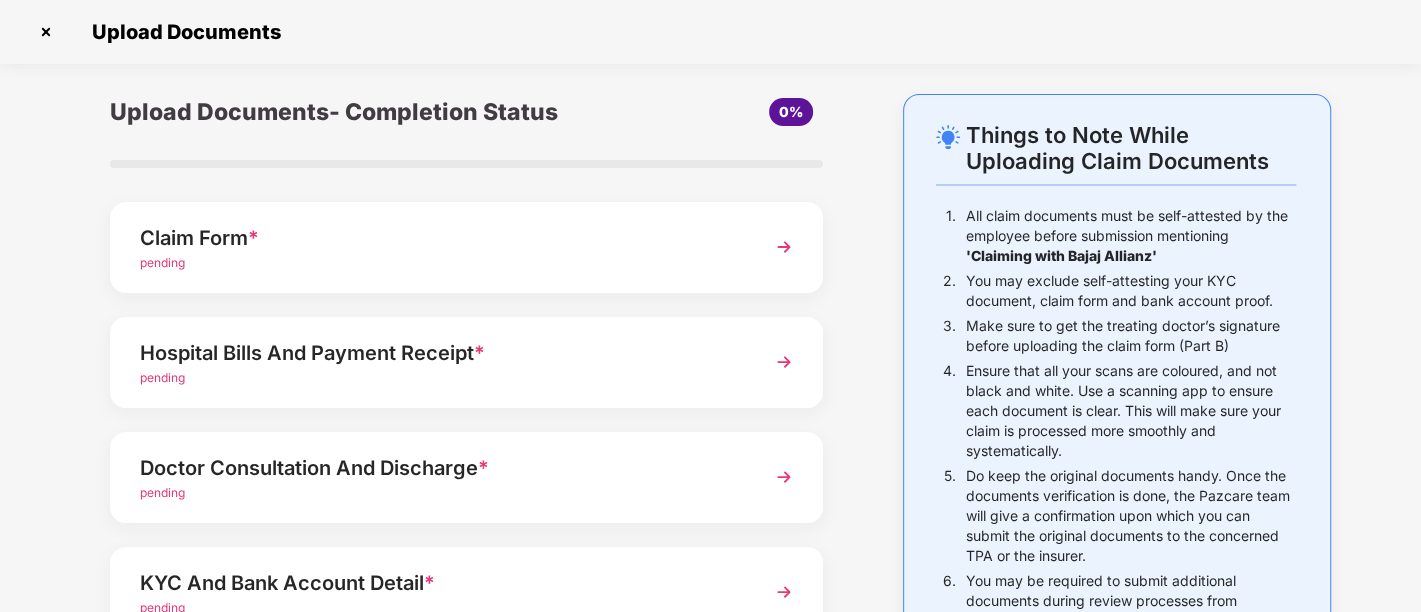 click on "You may exclude self-attesting your KYC document, claim form and bank account proof." at bounding box center (1131, 291) 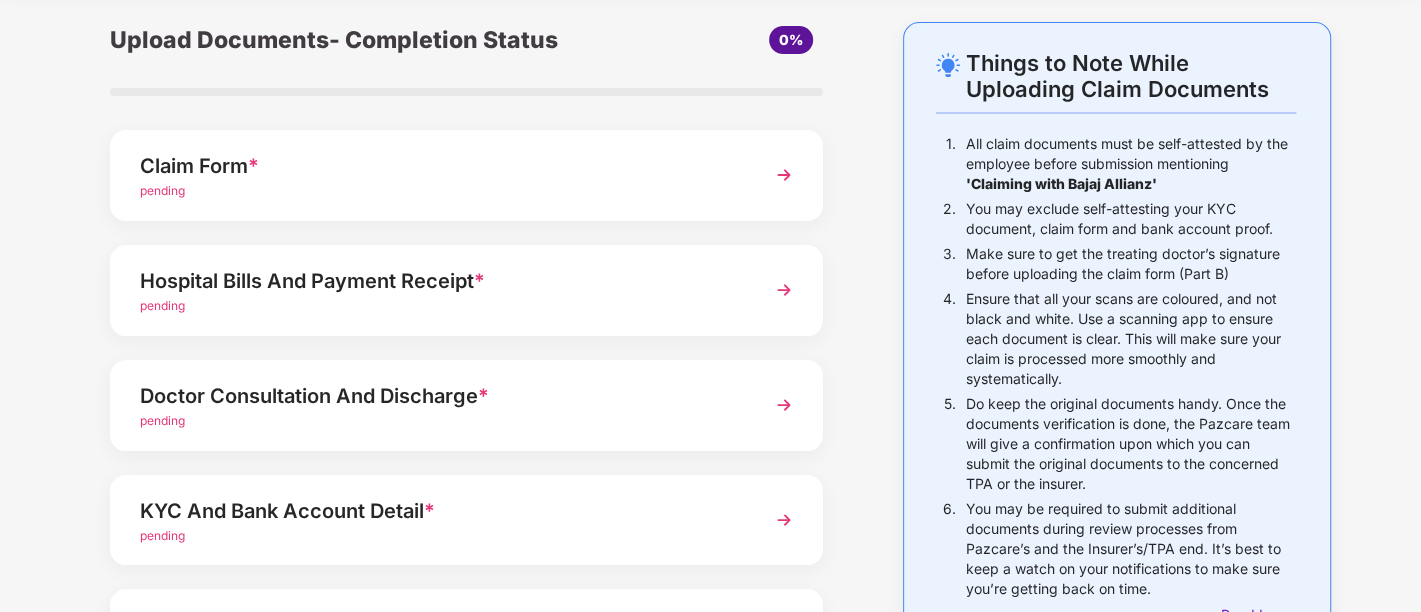 scroll, scrollTop: 0, scrollLeft: 0, axis: both 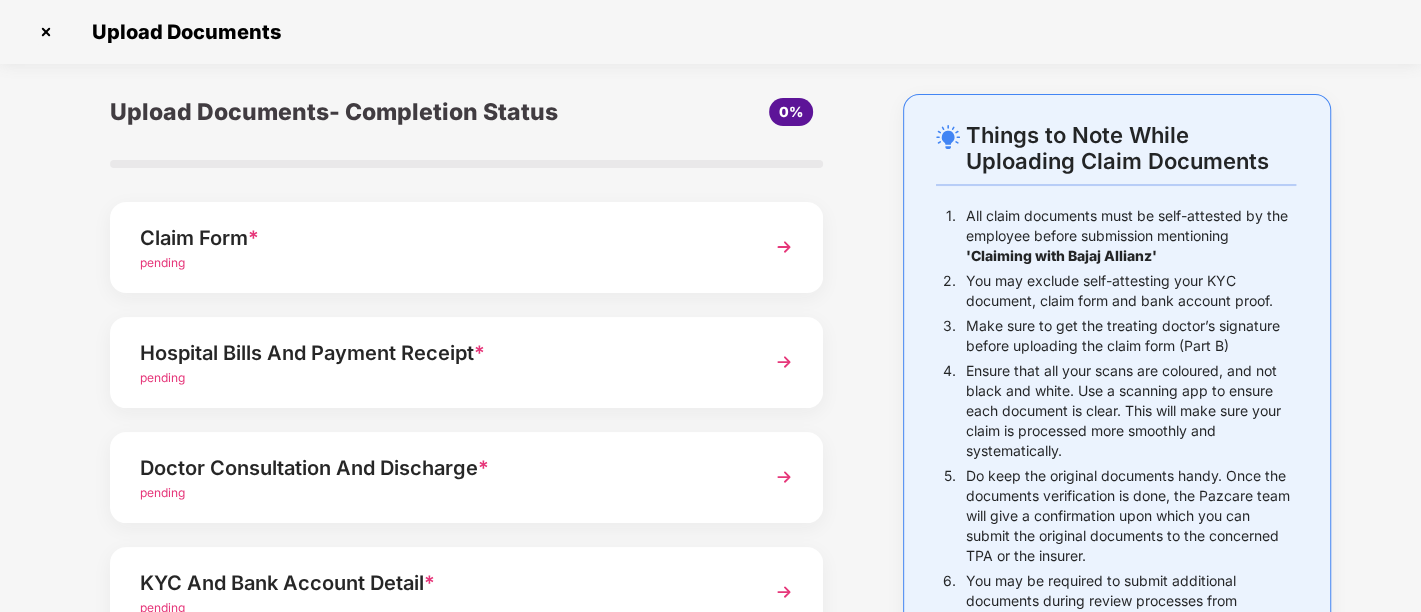click on "pending" at bounding box center (439, 378) 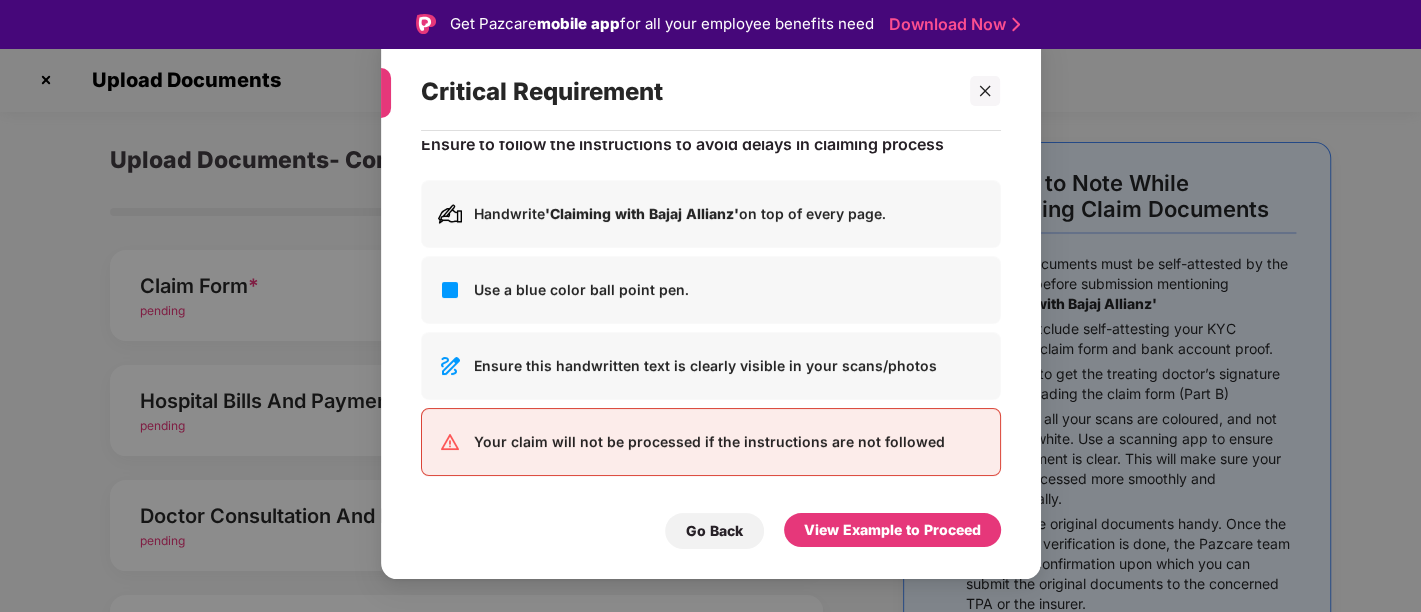 scroll, scrollTop: 0, scrollLeft: 0, axis: both 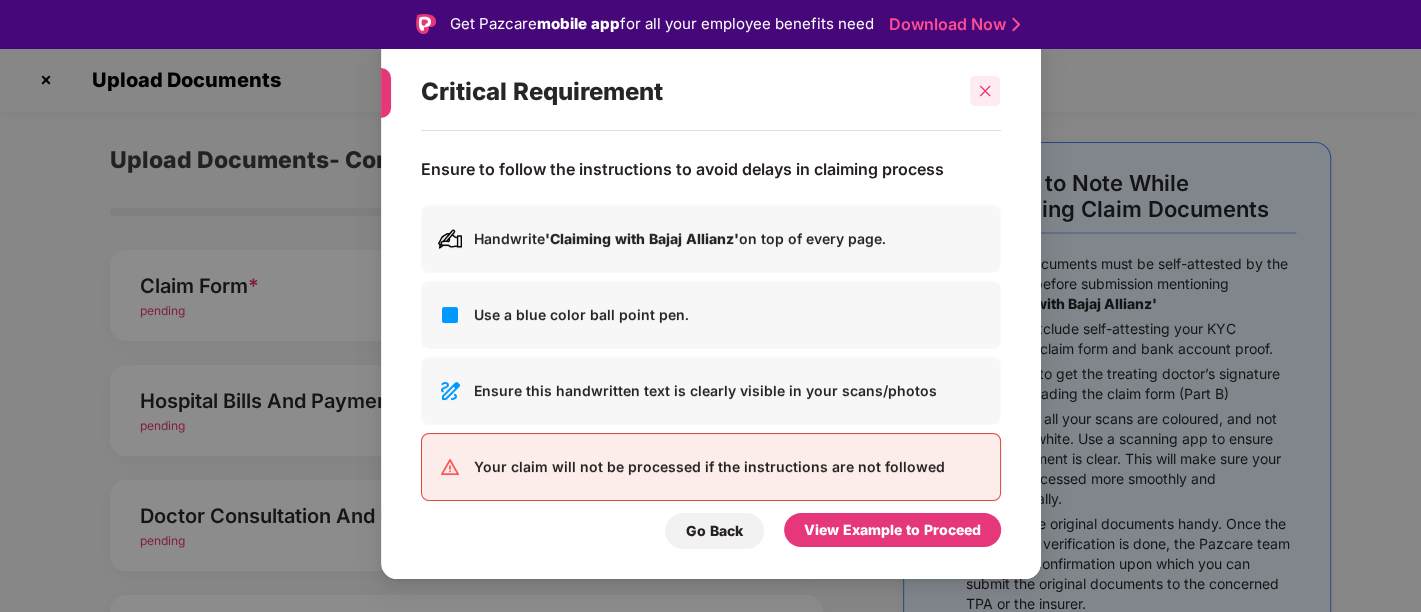 click 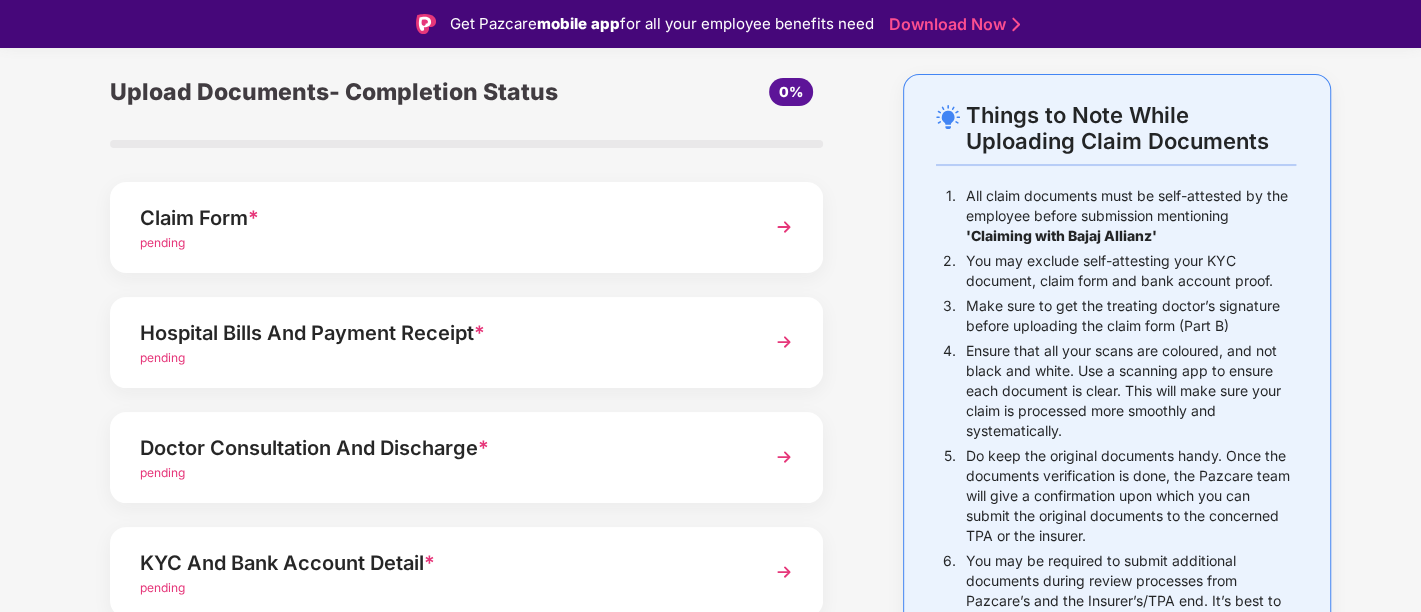scroll, scrollTop: 0, scrollLeft: 0, axis: both 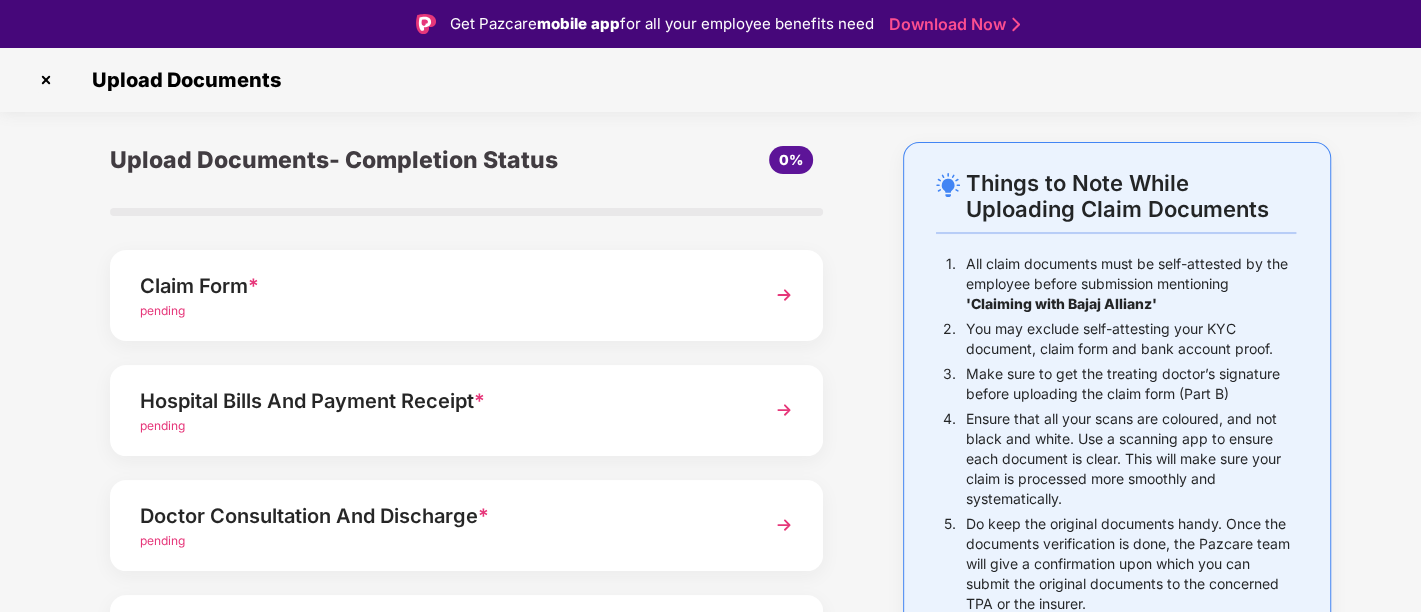 click on "Claim Form *" at bounding box center [439, 286] 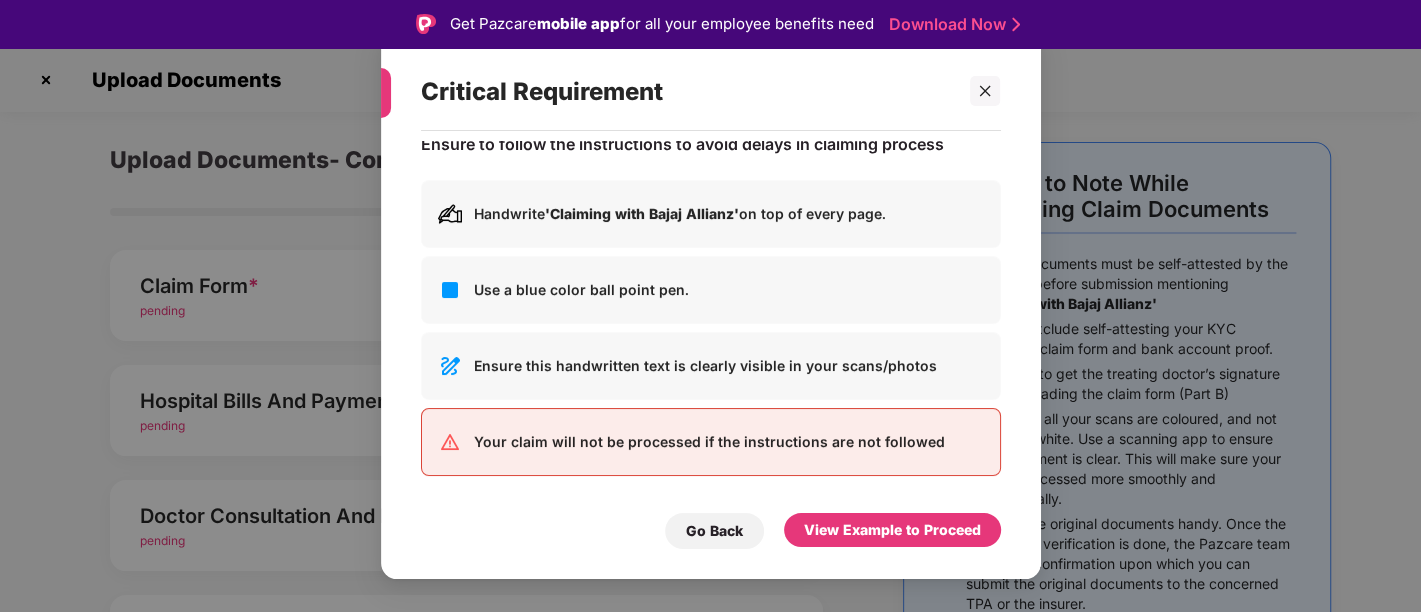 scroll, scrollTop: 0, scrollLeft: 0, axis: both 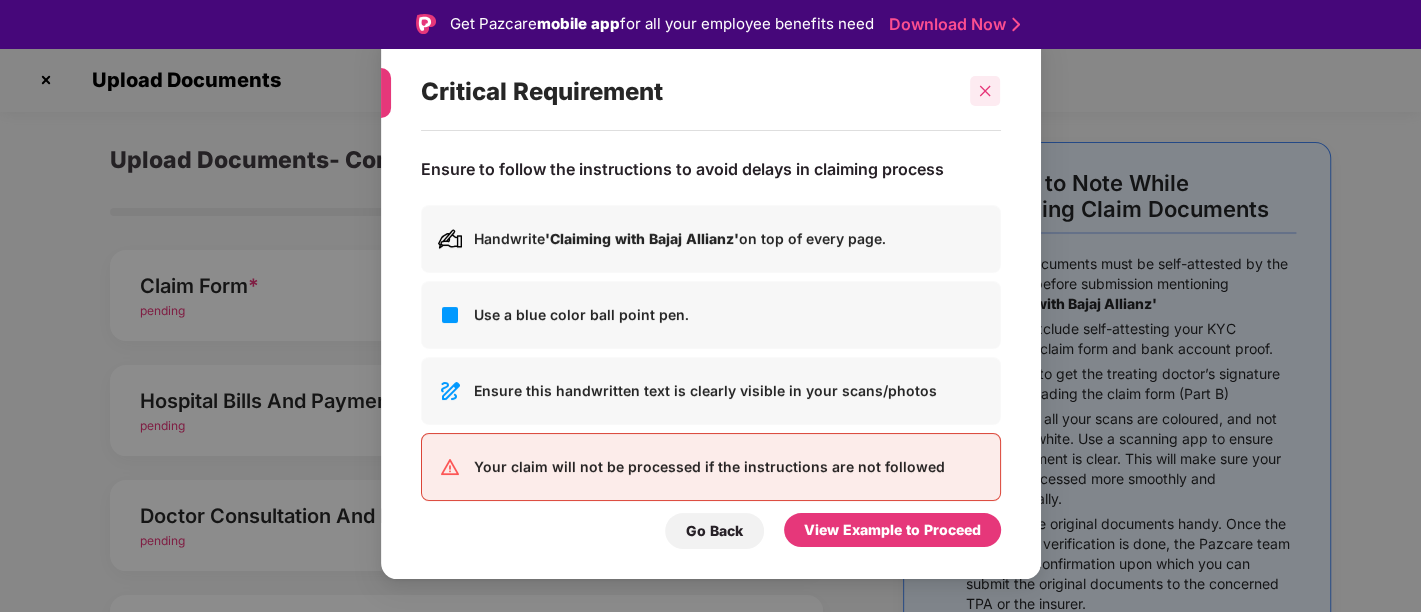 click at bounding box center (985, 91) 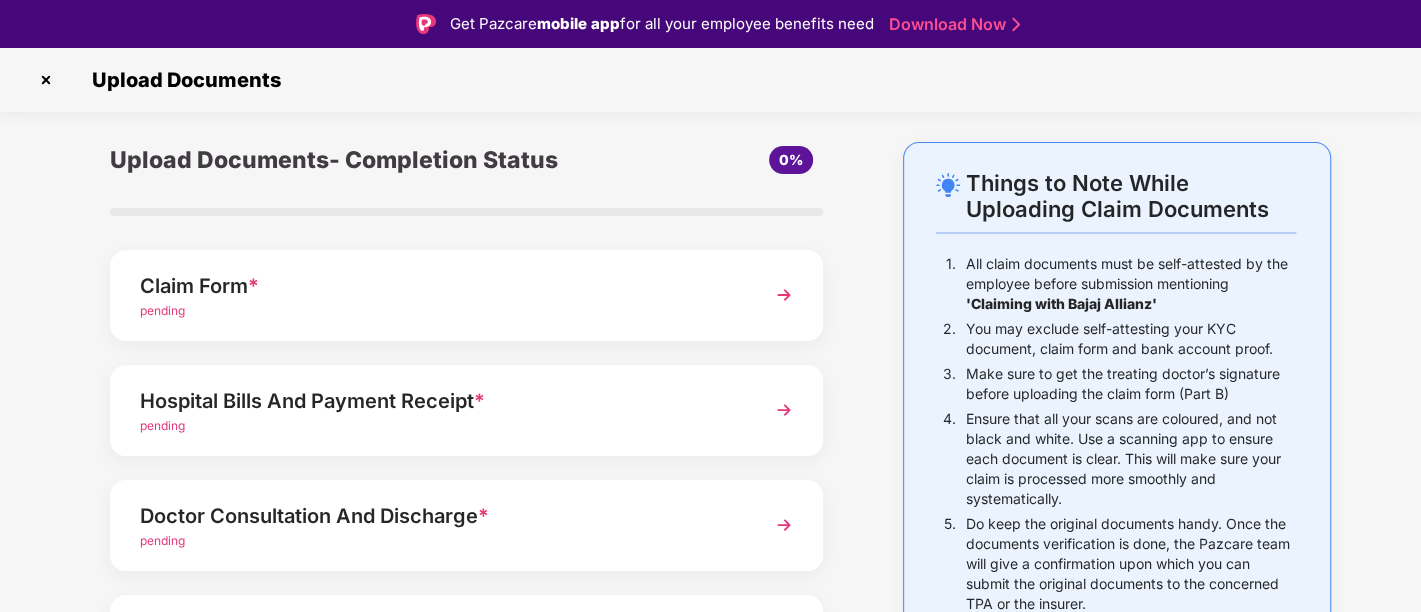 click at bounding box center [784, 295] 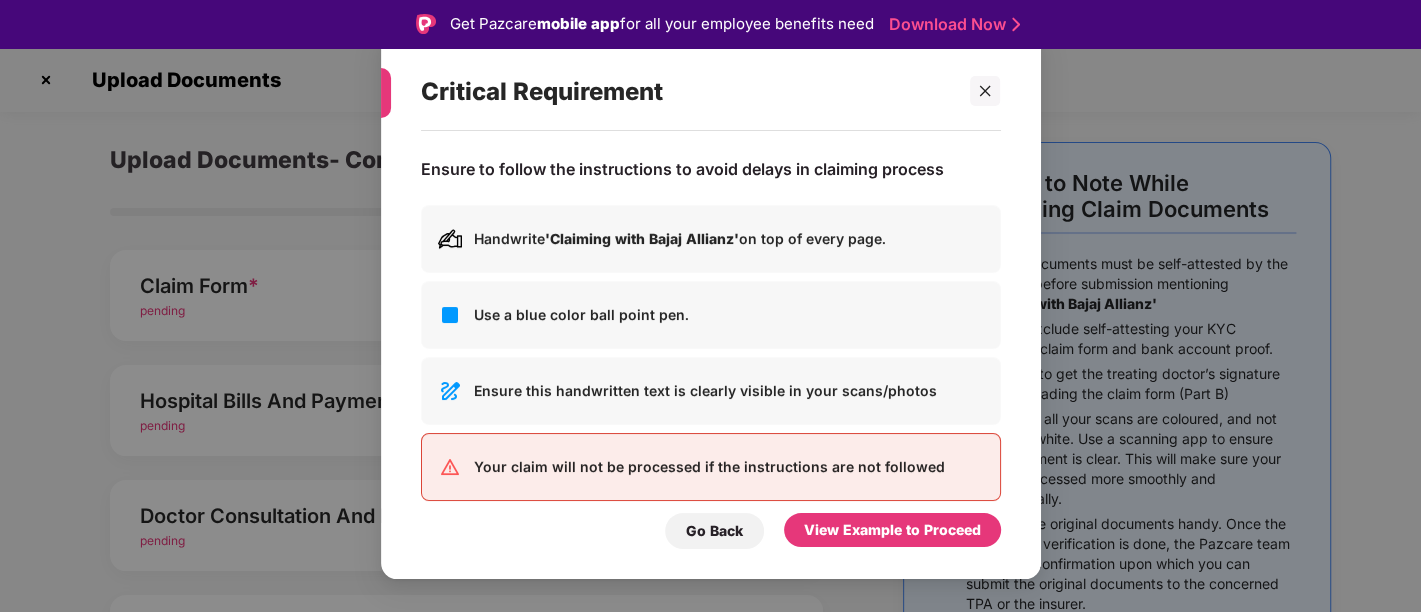 scroll, scrollTop: 25, scrollLeft: 0, axis: vertical 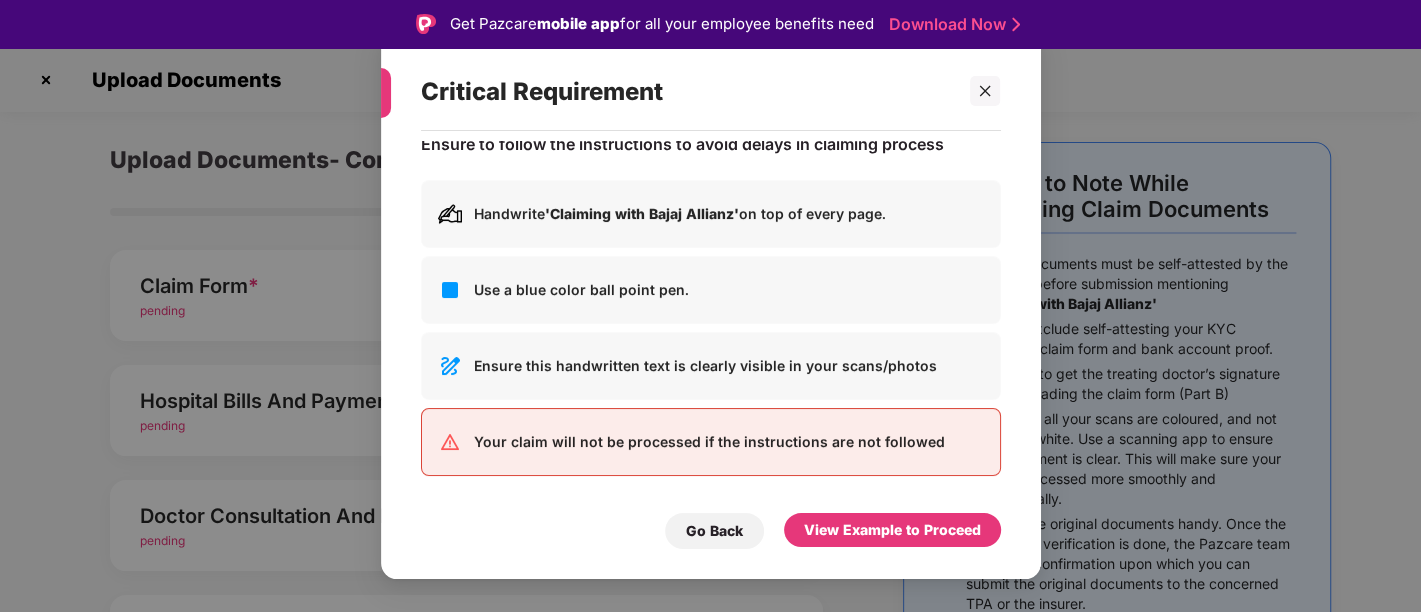click on "Use a blue color ball point pen." at bounding box center (711, 290) 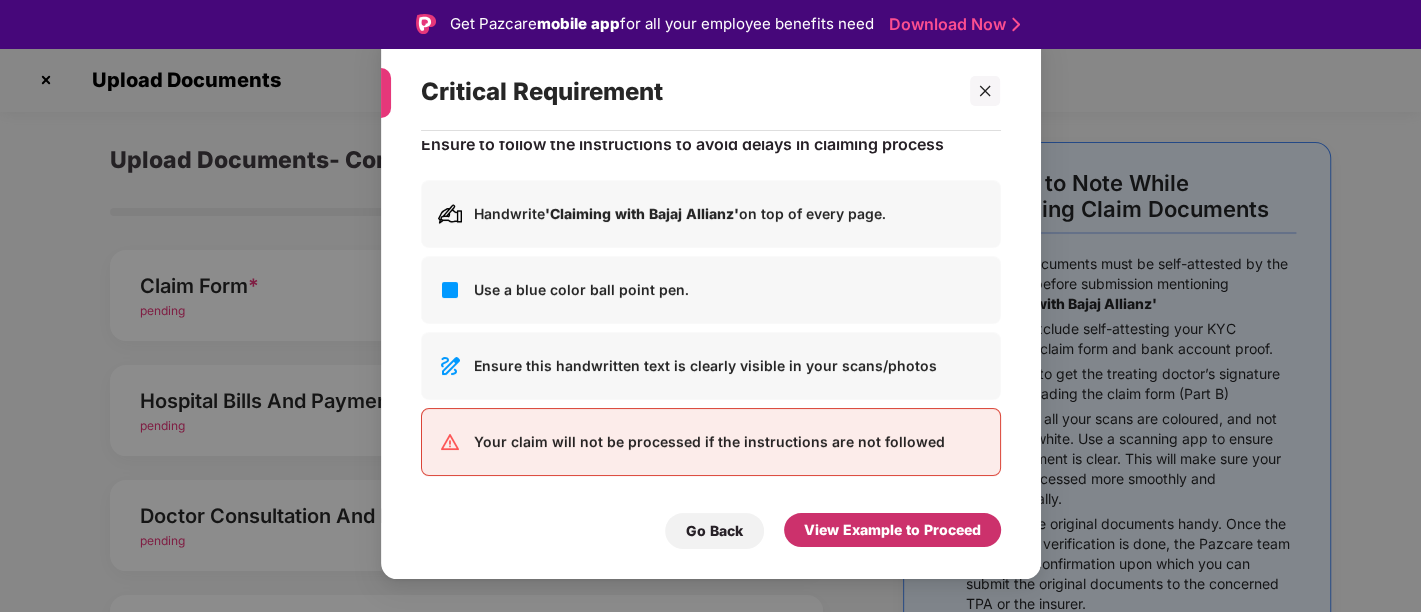 click on "View Example to Proceed" at bounding box center [892, 530] 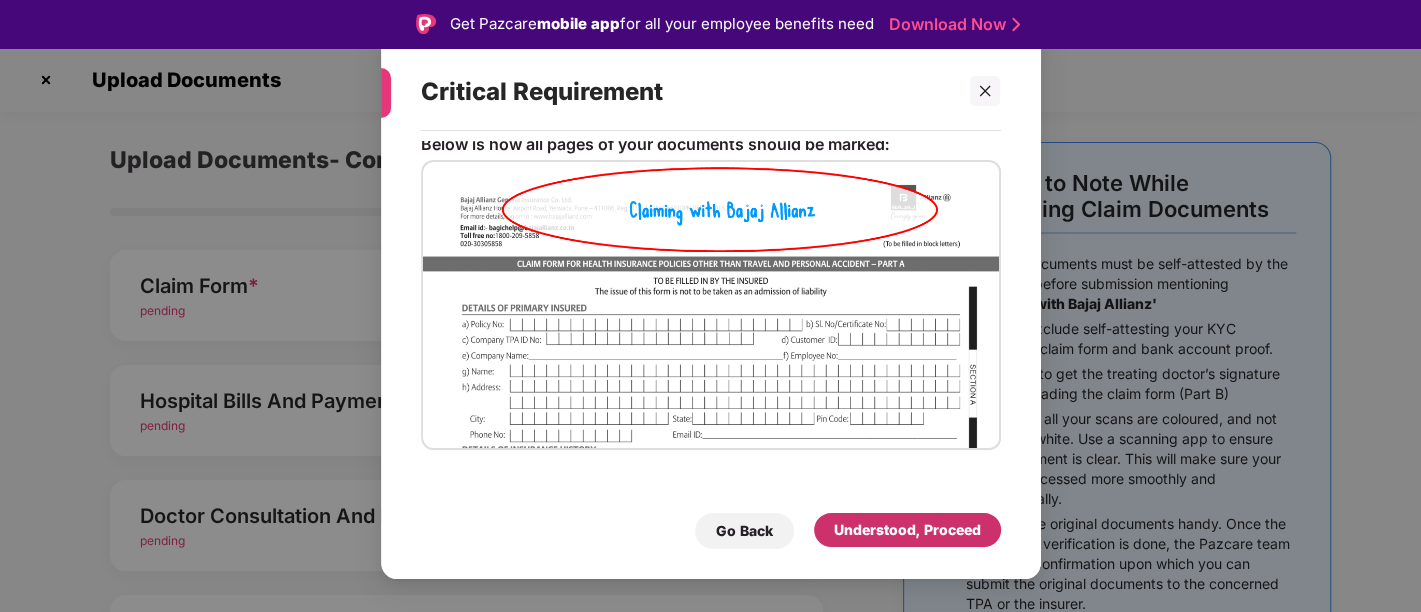 click on "Understood, Proceed" at bounding box center [907, 530] 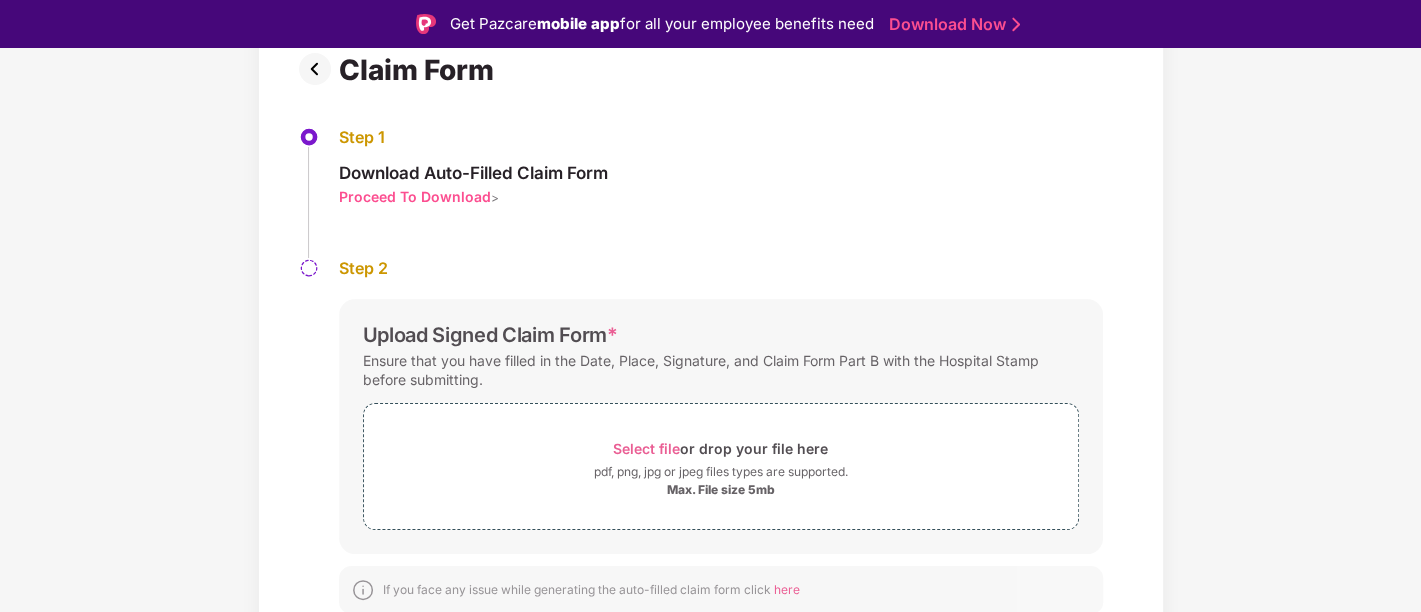 scroll, scrollTop: 159, scrollLeft: 0, axis: vertical 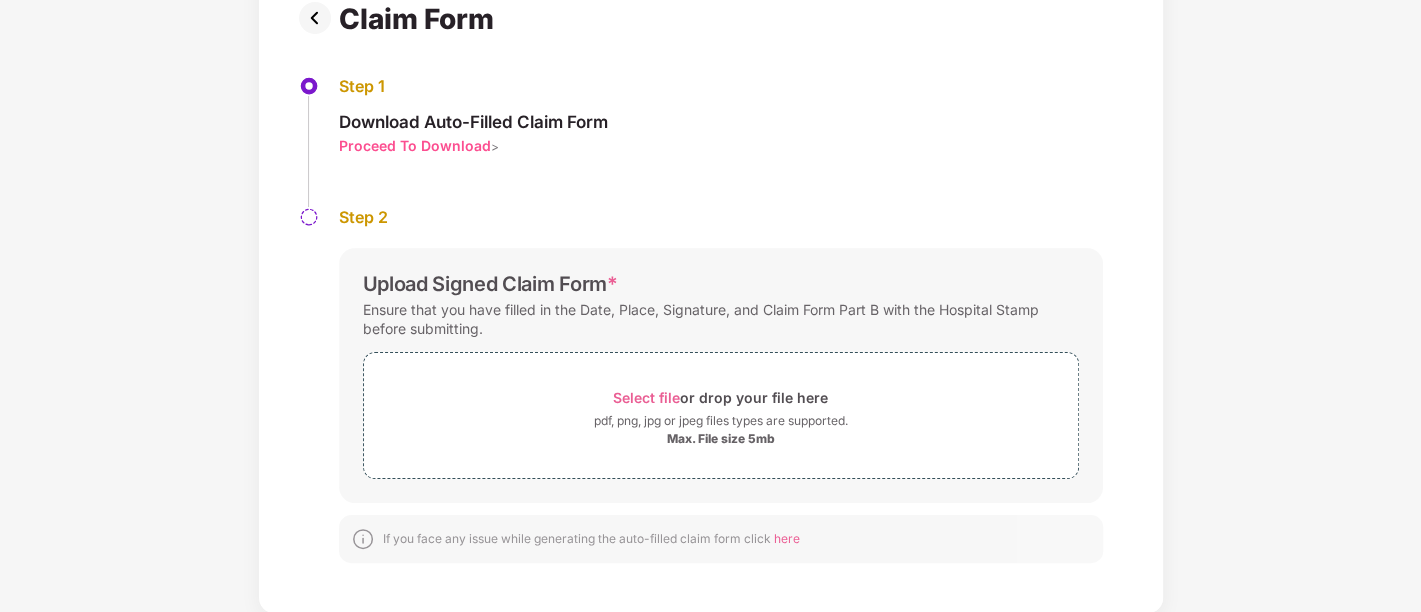 click on "Proceed To Download" at bounding box center [415, 145] 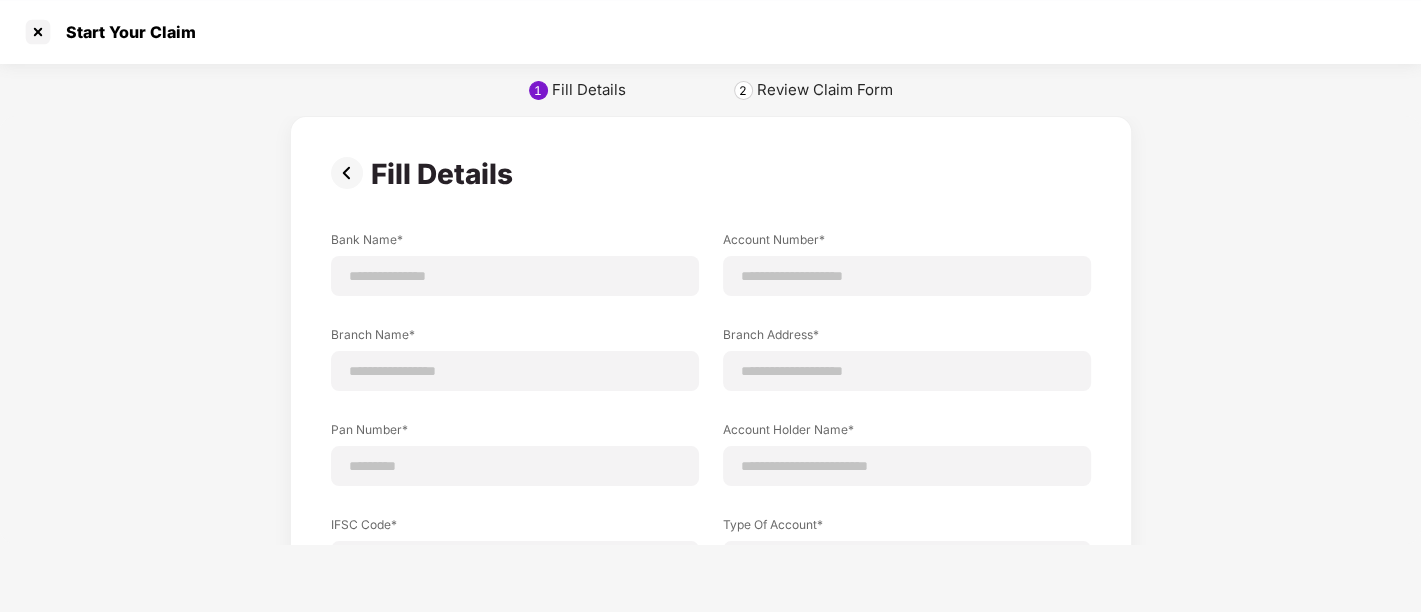 scroll, scrollTop: 0, scrollLeft: 0, axis: both 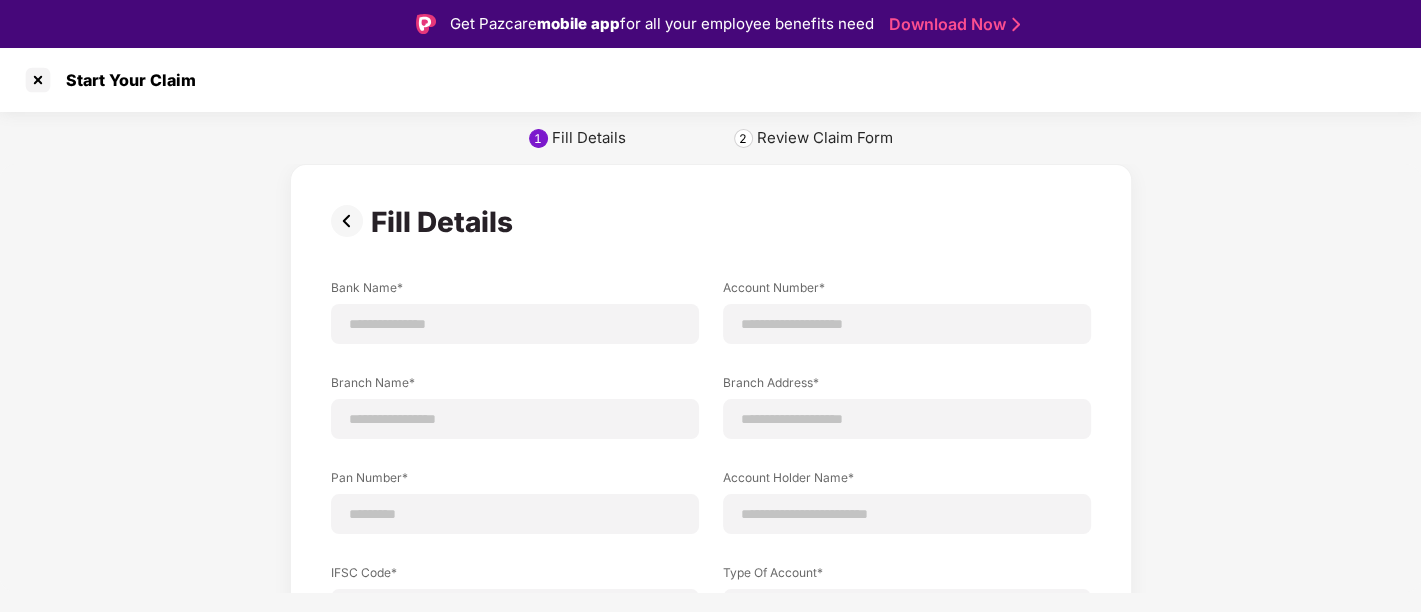 click at bounding box center (351, 221) 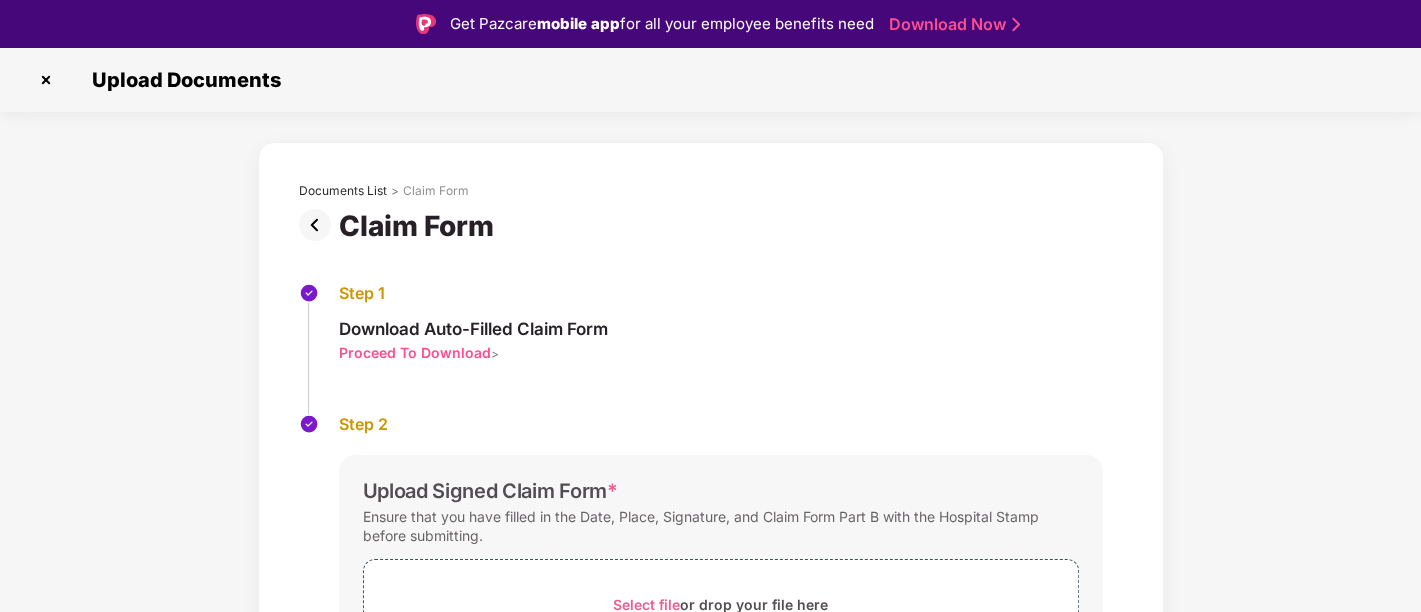 scroll, scrollTop: 303, scrollLeft: 0, axis: vertical 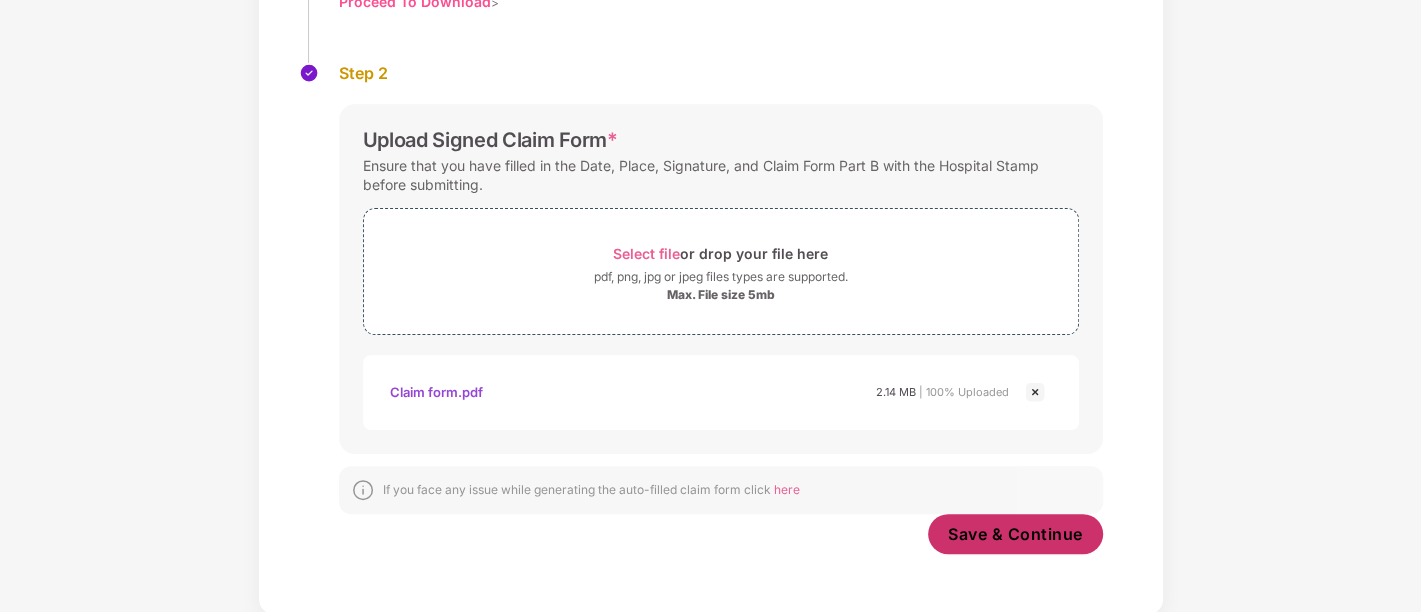 click on "Save & Continue" at bounding box center (1015, 534) 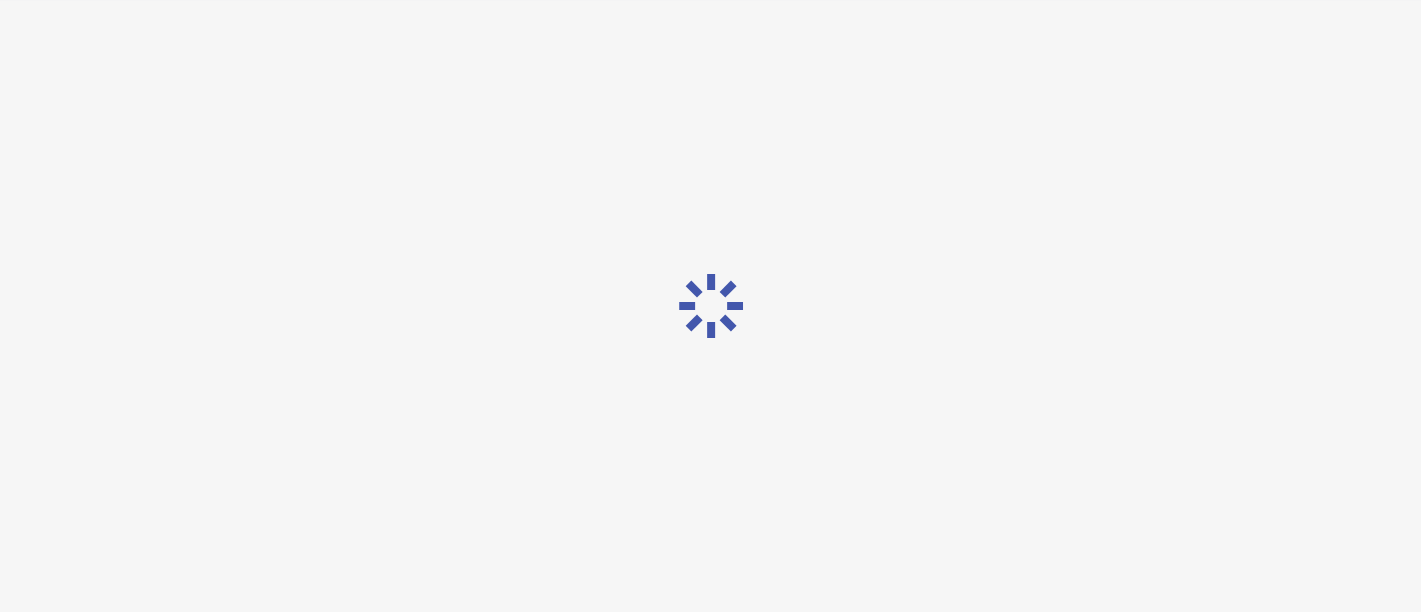 scroll, scrollTop: 0, scrollLeft: 0, axis: both 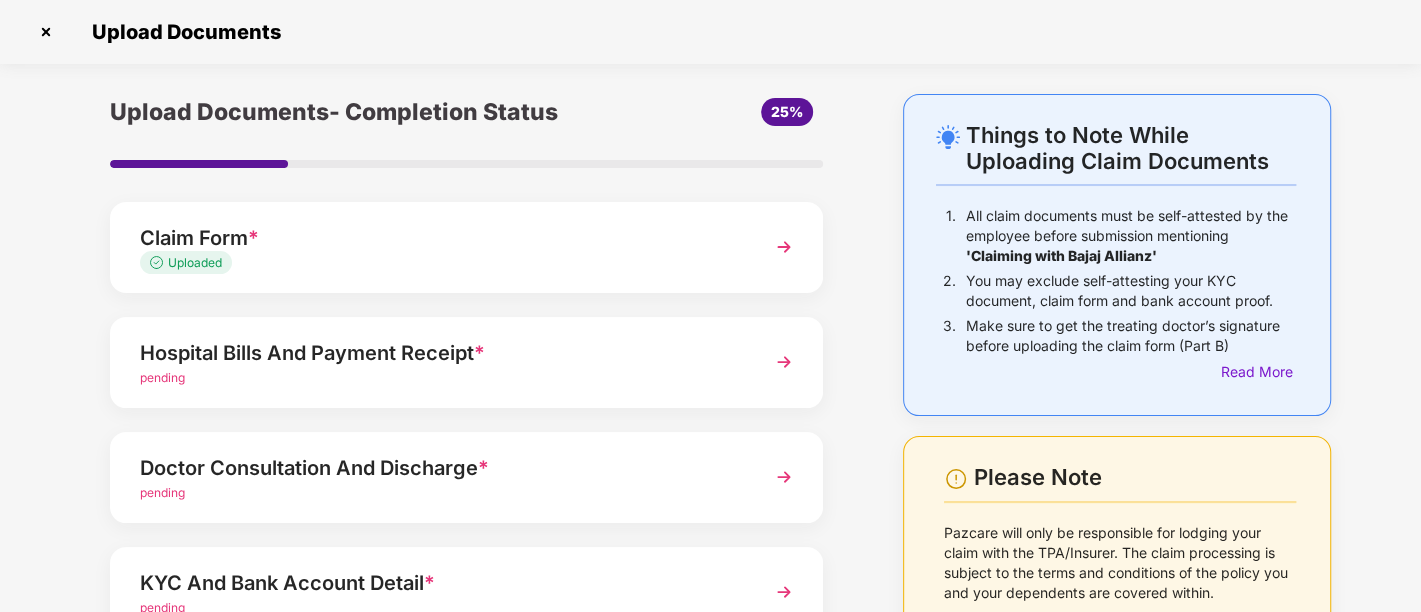 click on "Hospital Bills And Payment Receipt *" at bounding box center [439, 353] 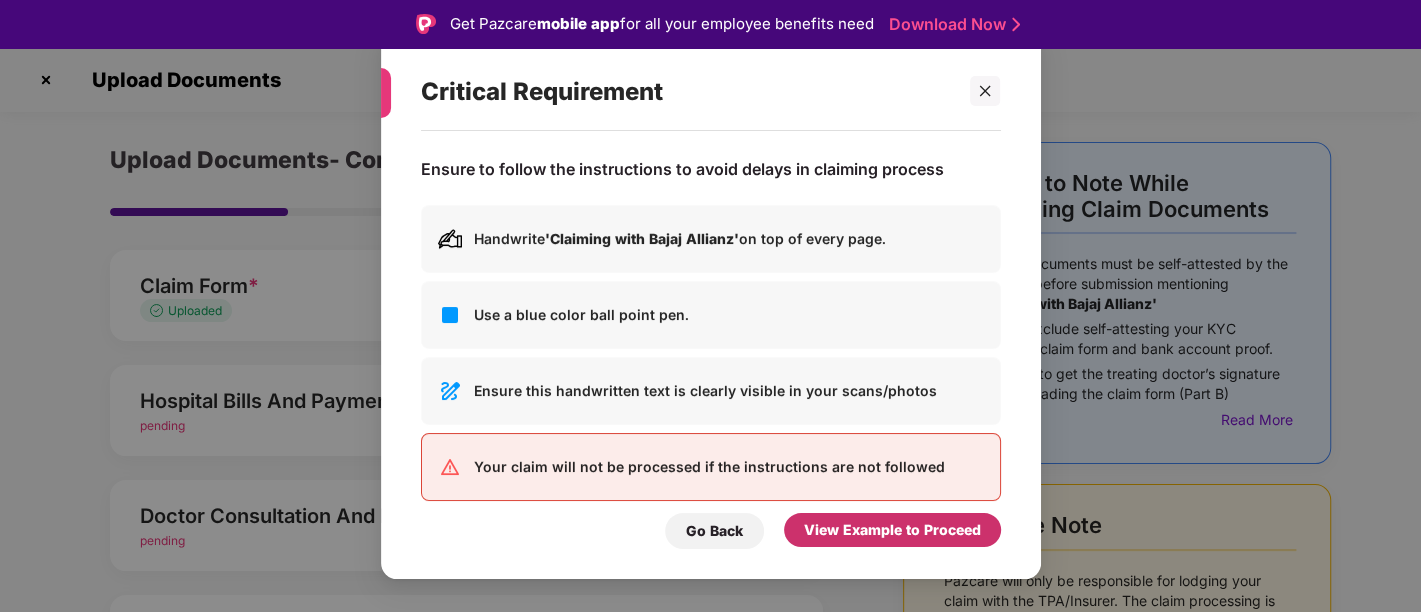 click on "View Example to Proceed" at bounding box center (892, 530) 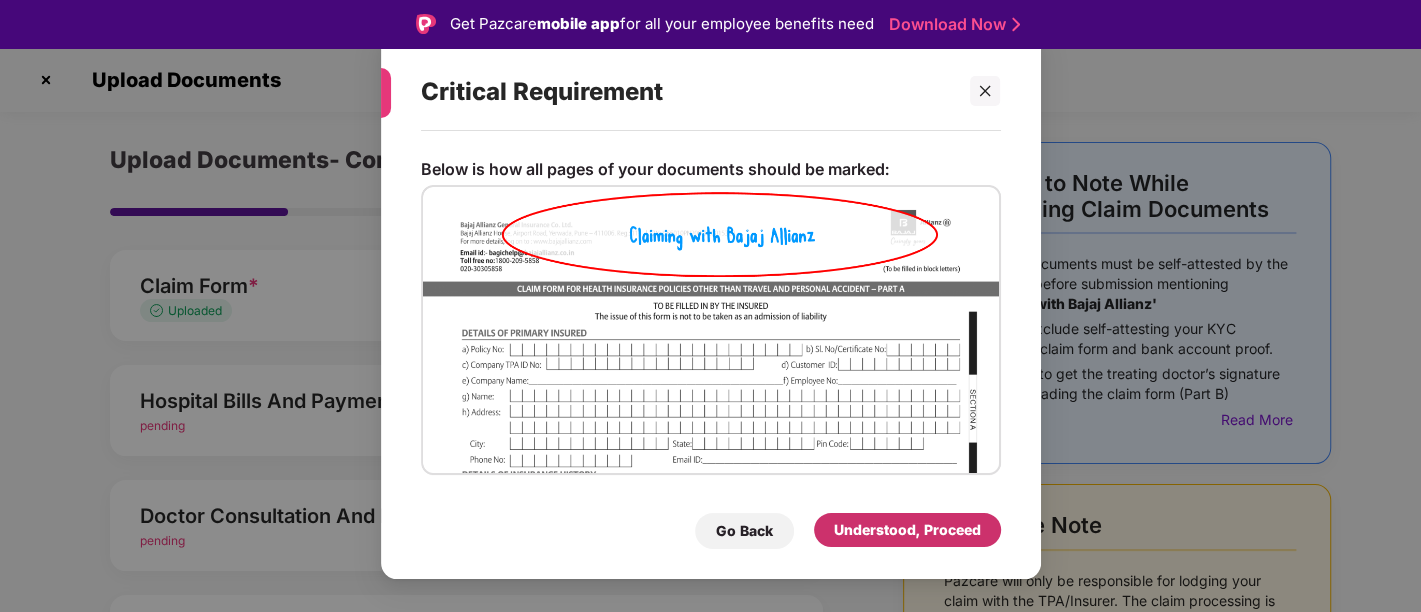 click on "Understood, Proceed" at bounding box center [907, 530] 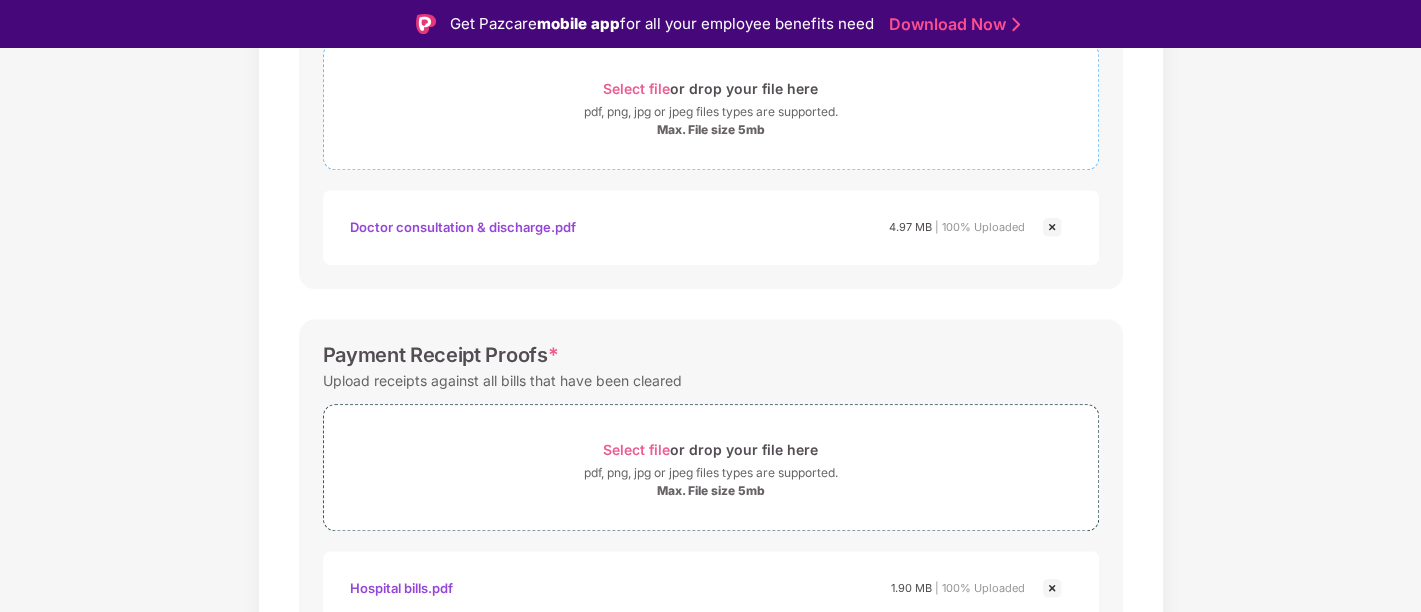 scroll, scrollTop: 884, scrollLeft: 0, axis: vertical 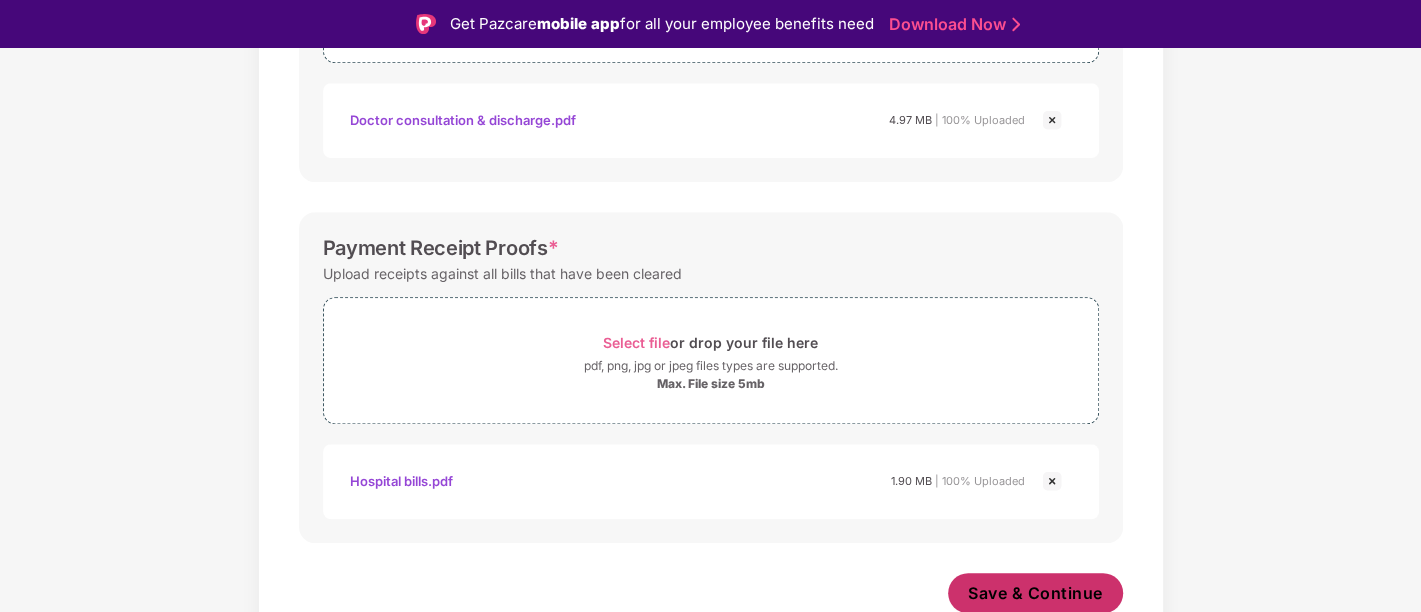 click on "Save & Continue" at bounding box center (1035, 593) 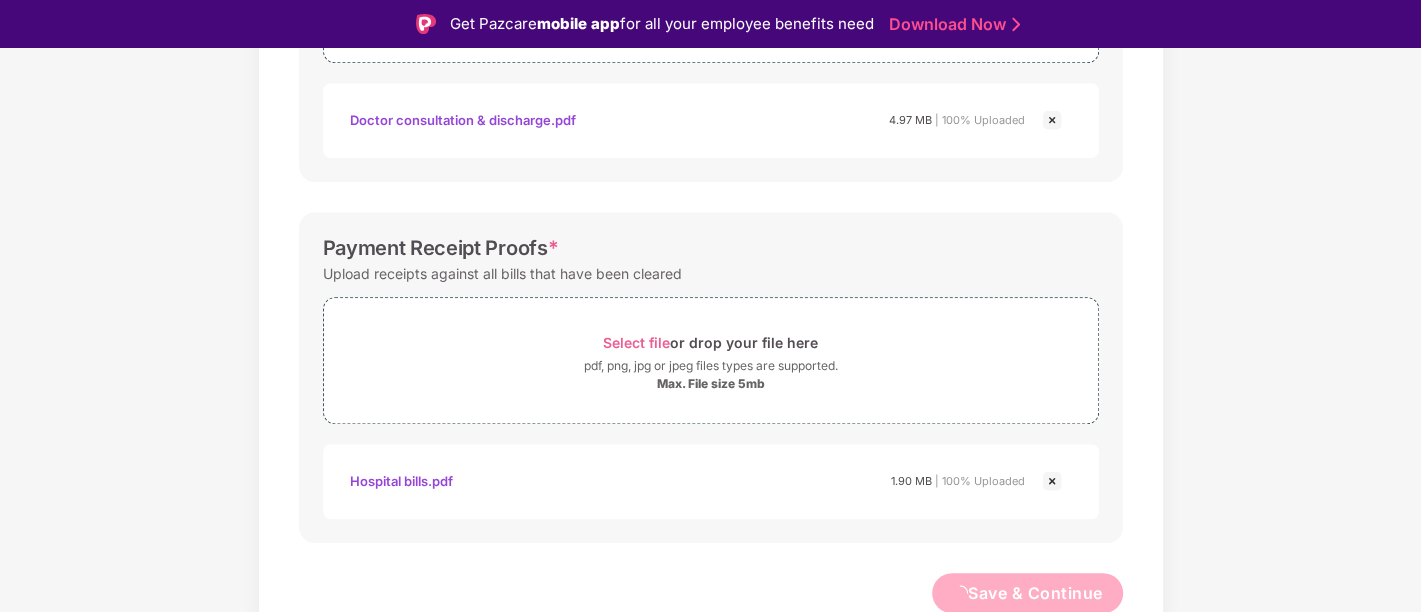 scroll, scrollTop: 0, scrollLeft: 0, axis: both 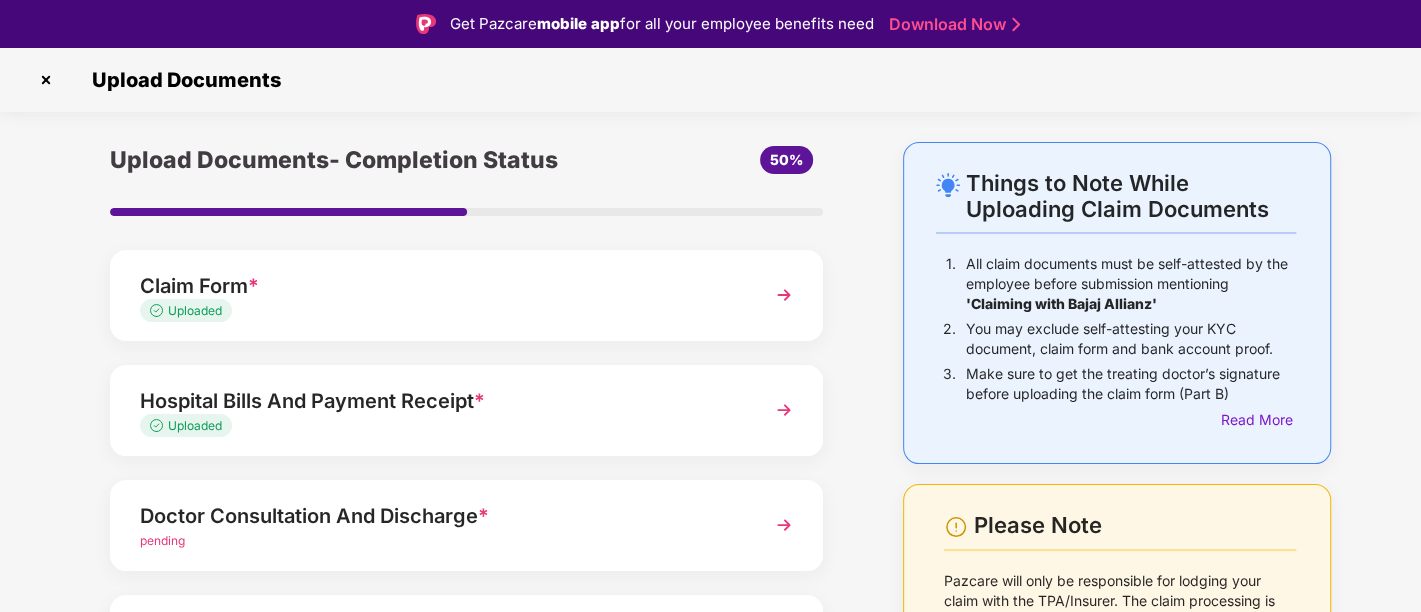 click on "Claim Form *" at bounding box center (439, 286) 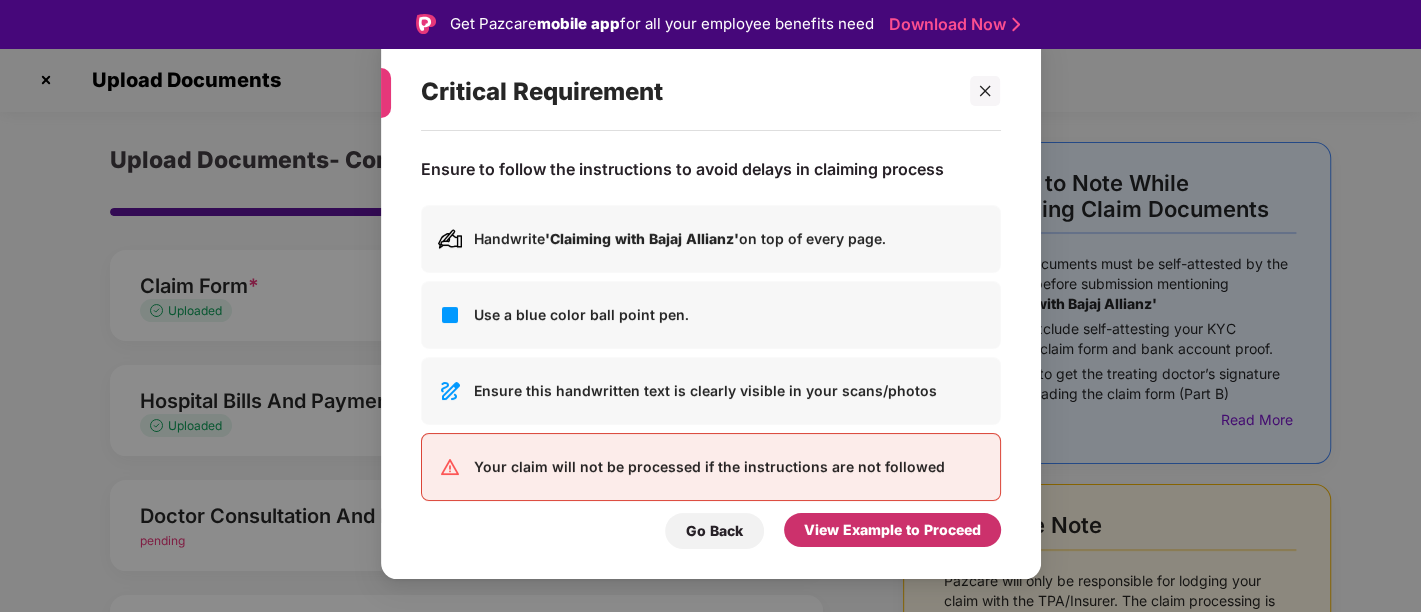 click on "View Example to Proceed" at bounding box center (892, 530) 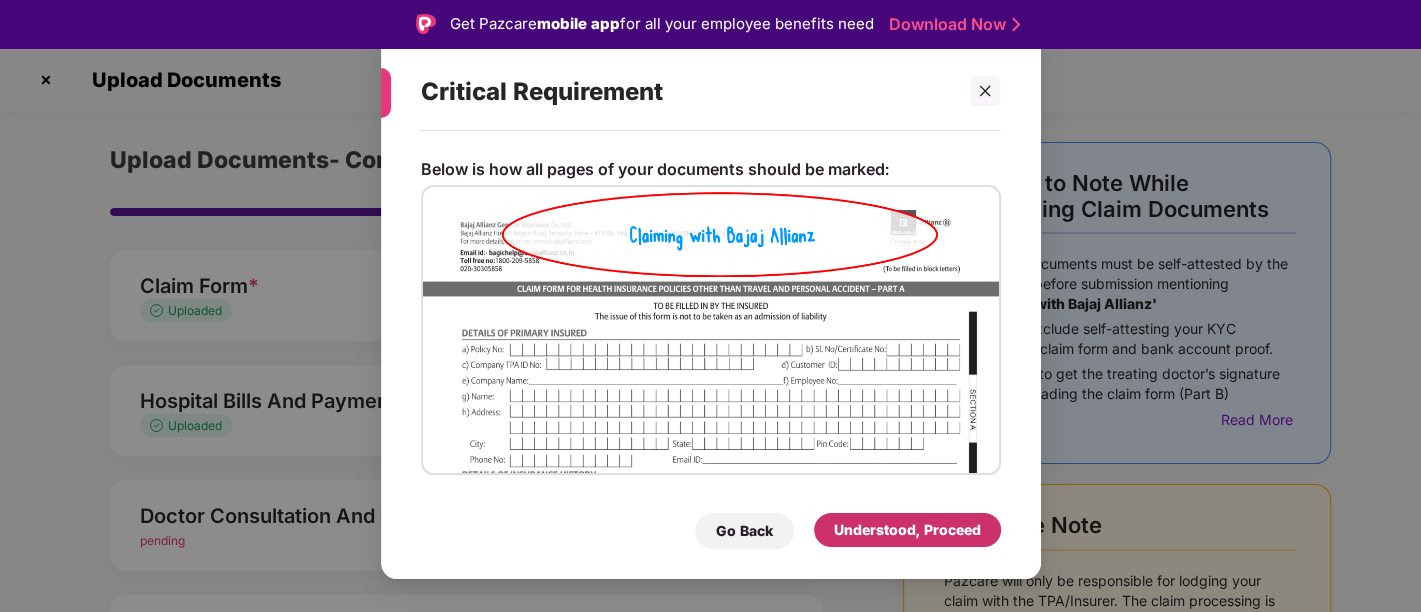 click on "Understood, Proceed" at bounding box center (907, 530) 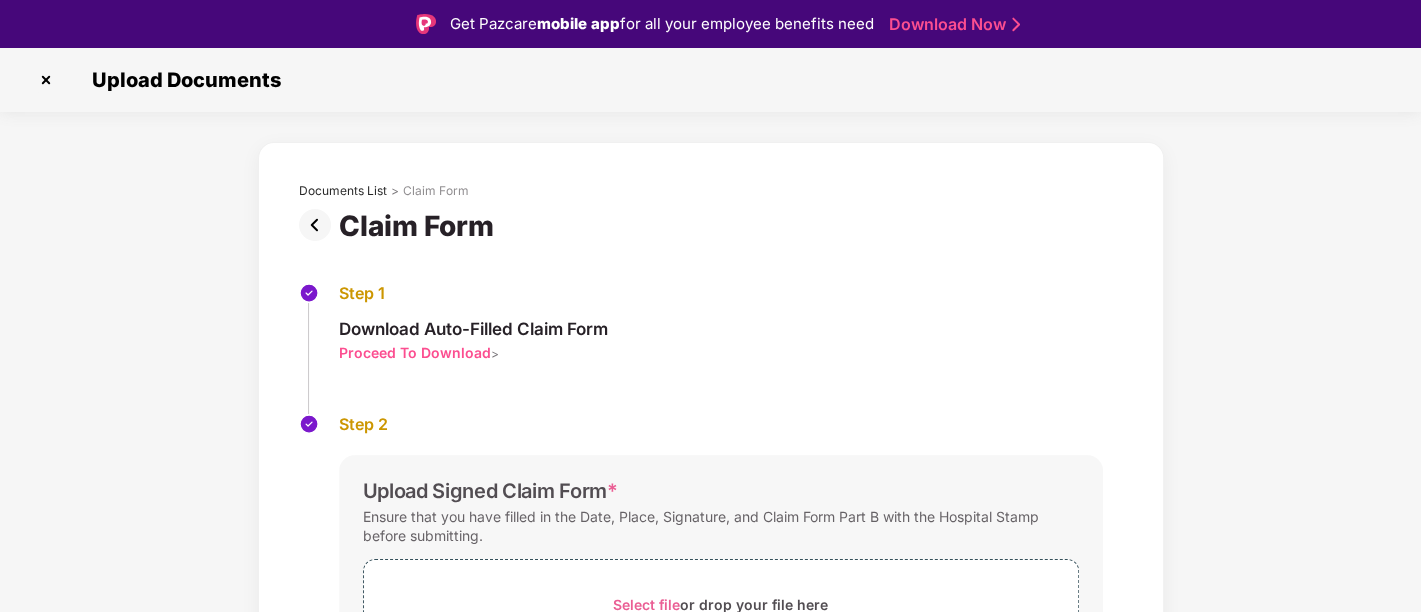 click at bounding box center [46, 80] 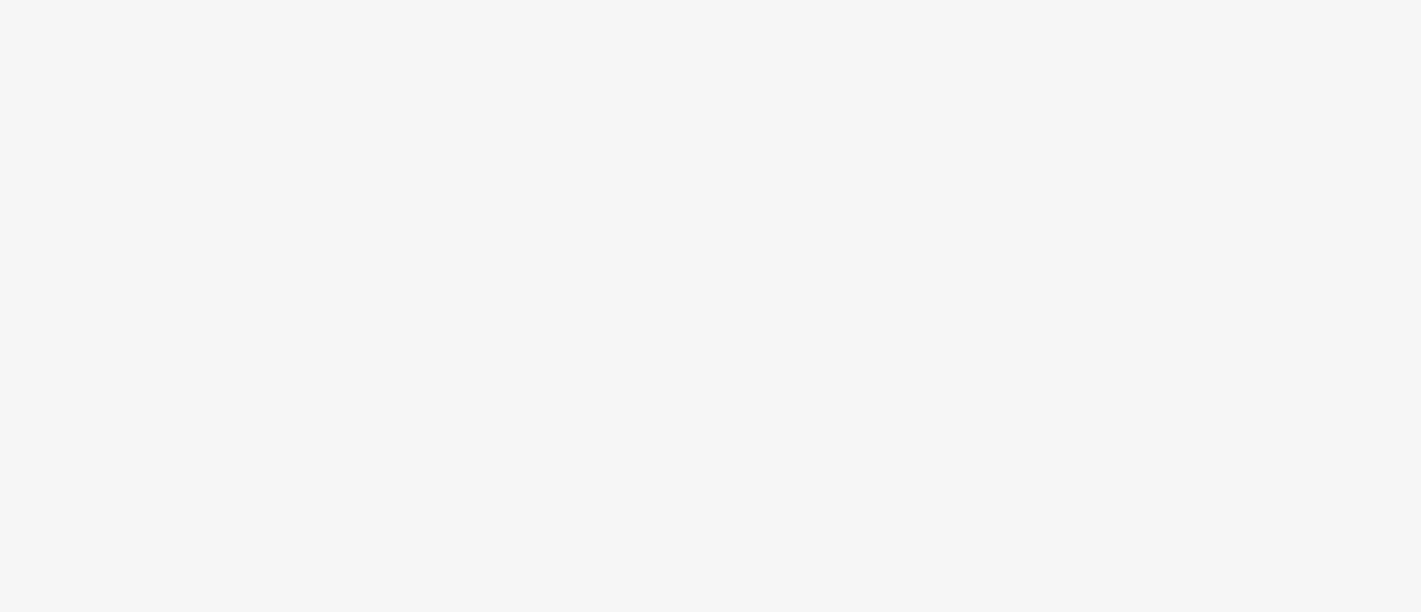 scroll, scrollTop: 0, scrollLeft: 0, axis: both 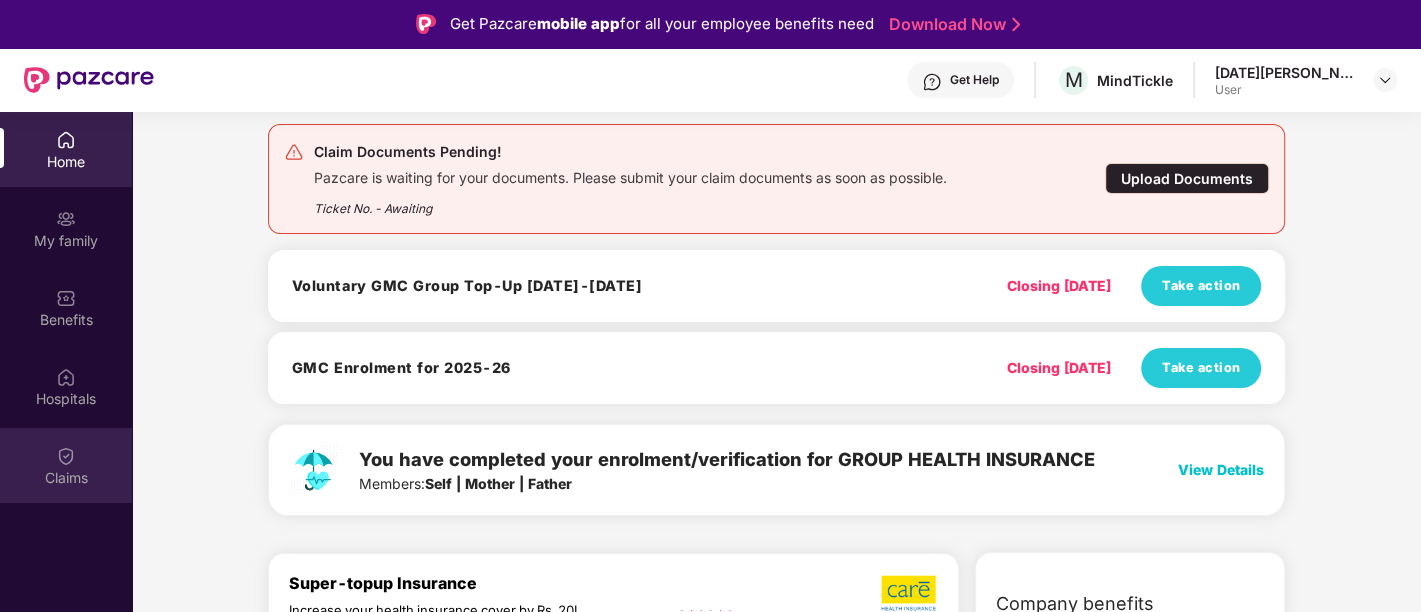 click on "Claims" at bounding box center [66, 478] 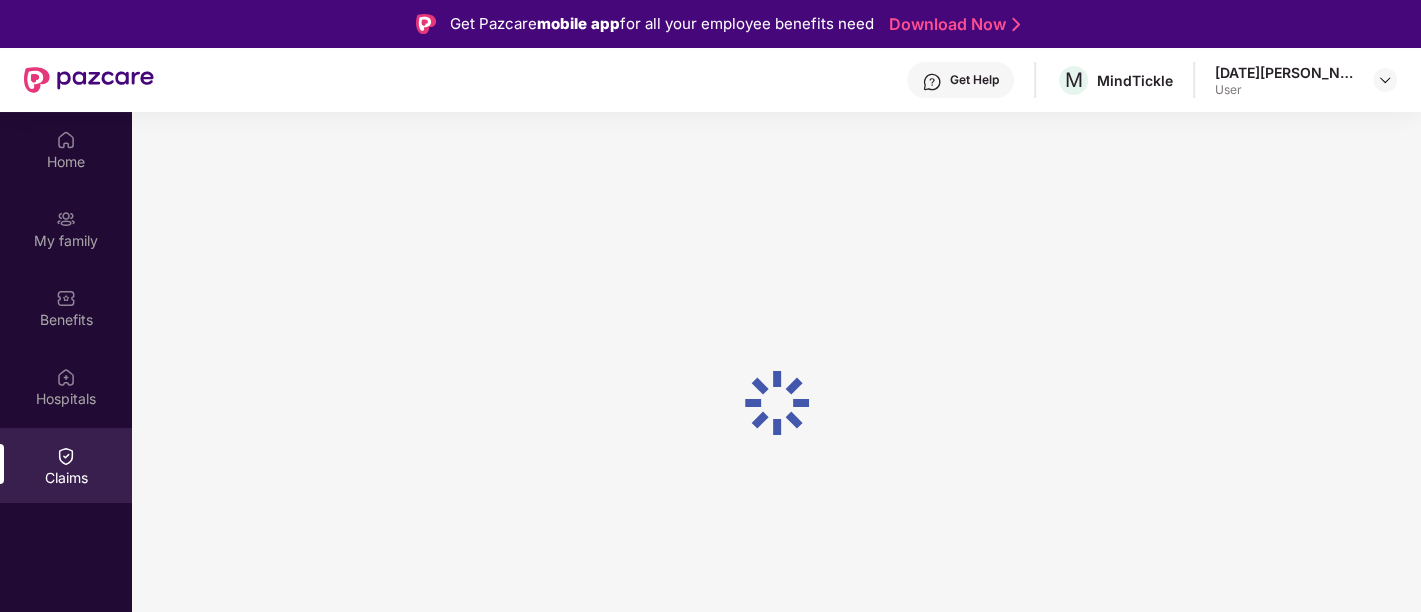 scroll, scrollTop: 0, scrollLeft: 0, axis: both 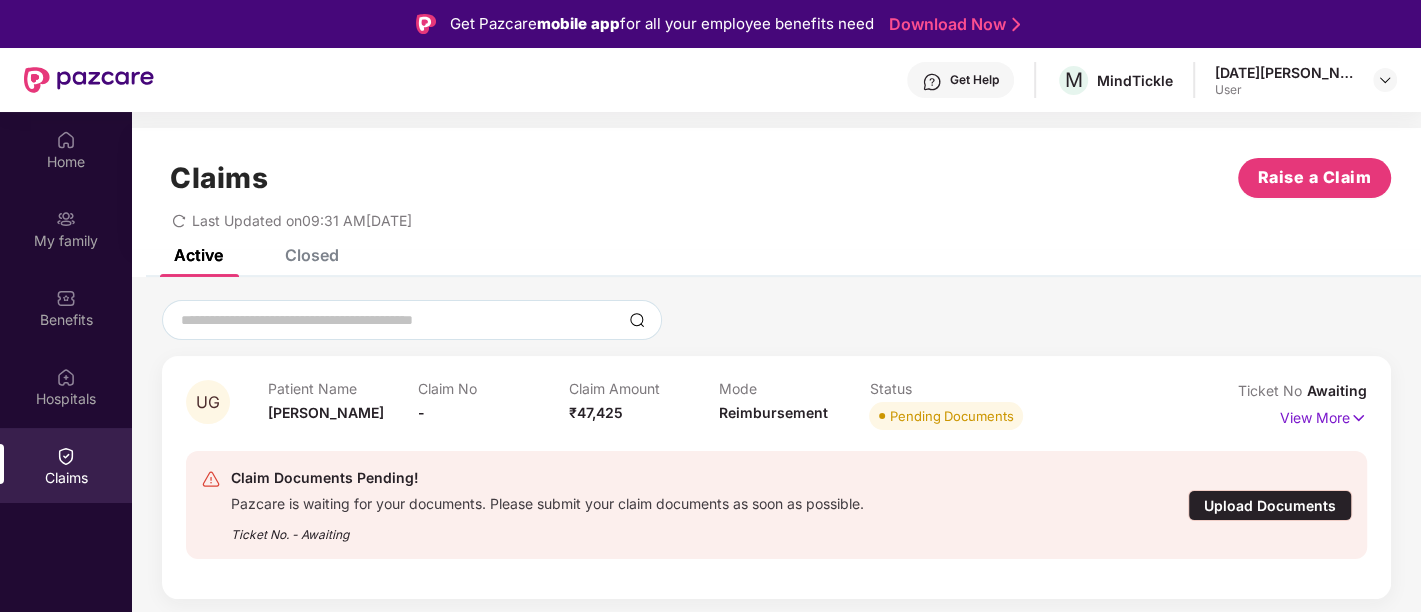 click on "Upload Documents" at bounding box center (1270, 505) 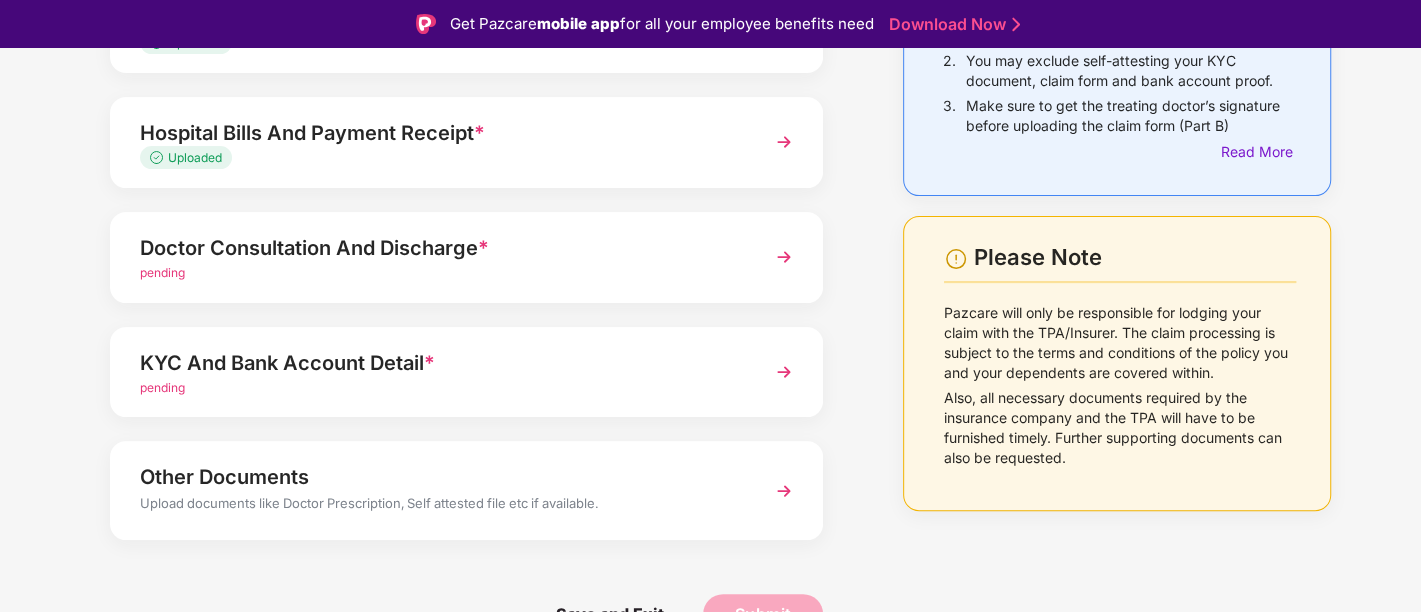 scroll, scrollTop: 271, scrollLeft: 0, axis: vertical 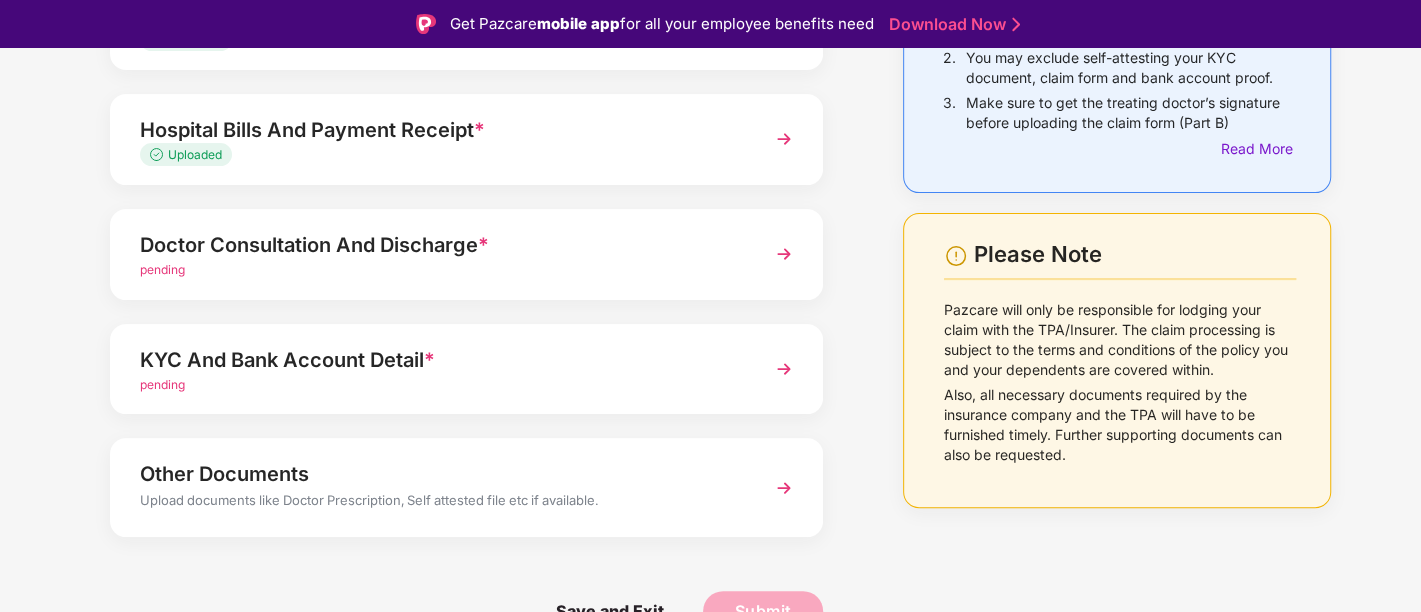 click on "pending" at bounding box center [439, 270] 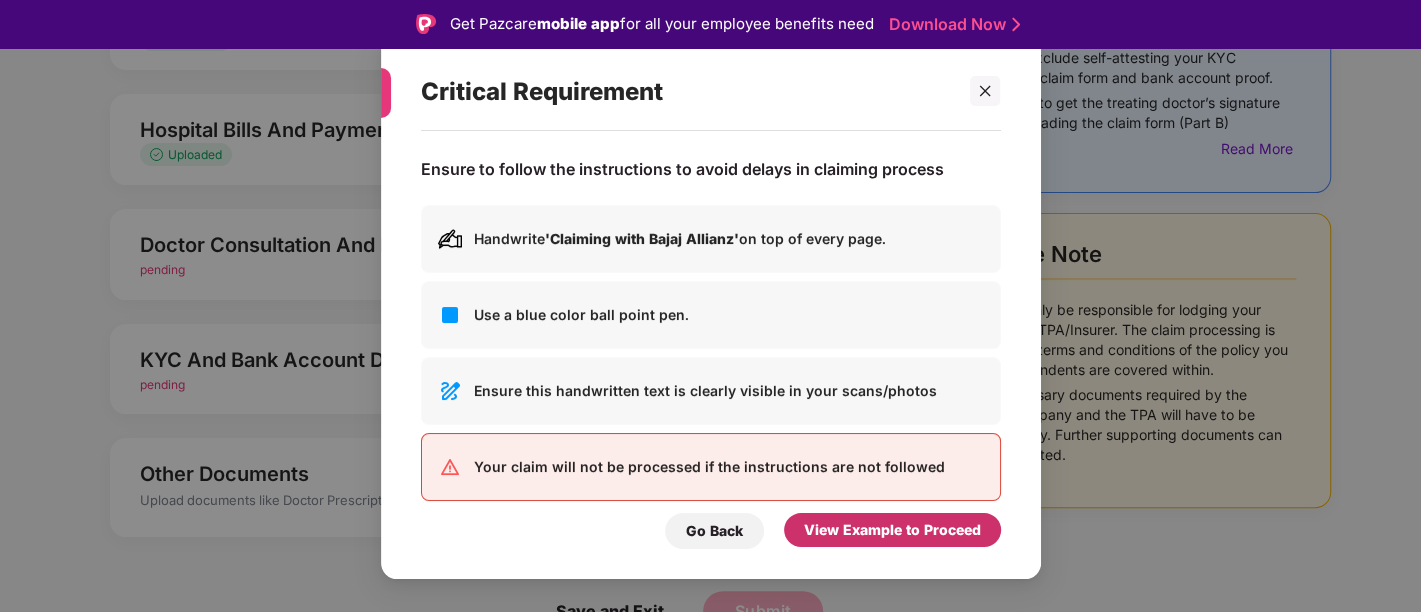 click on "View Example to Proceed" at bounding box center [892, 530] 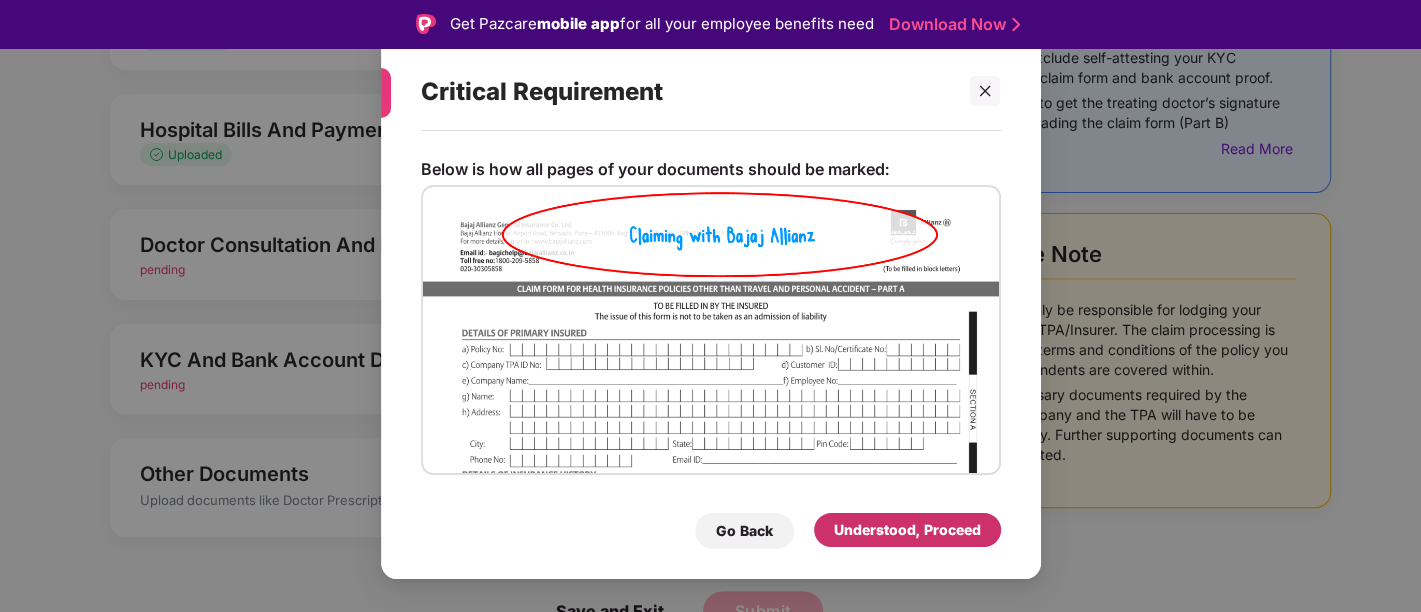 click on "Understood, Proceed" at bounding box center (907, 530) 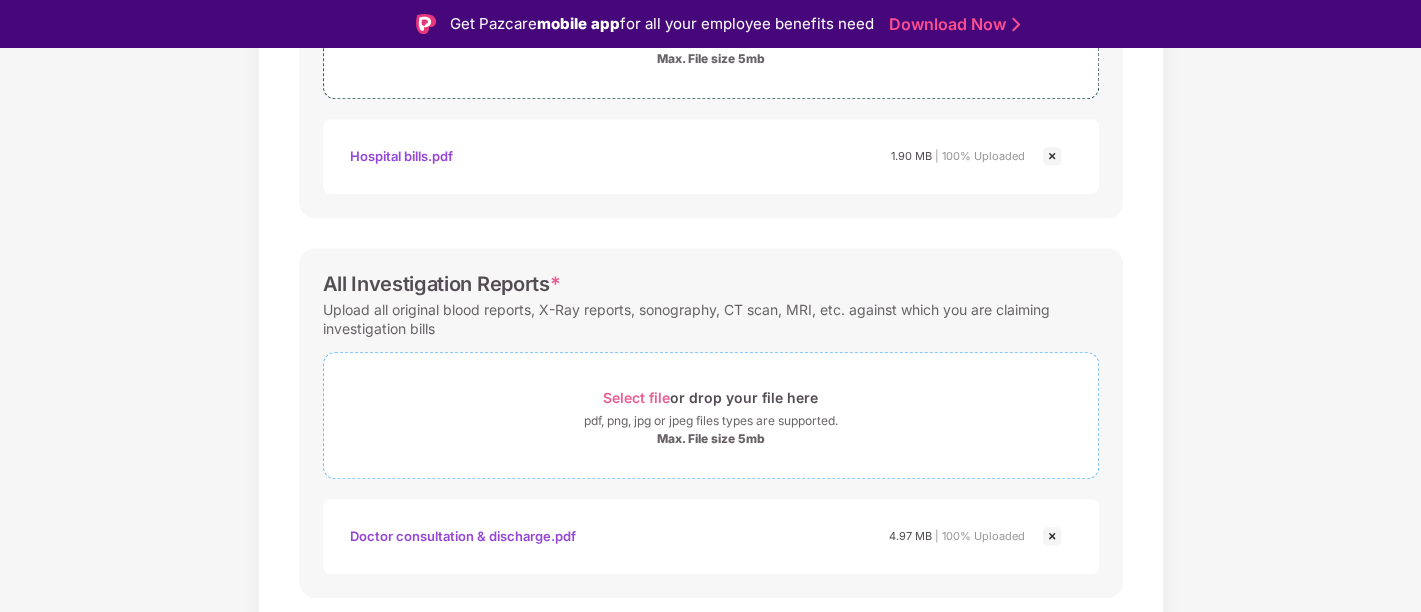 scroll, scrollTop: 789, scrollLeft: 0, axis: vertical 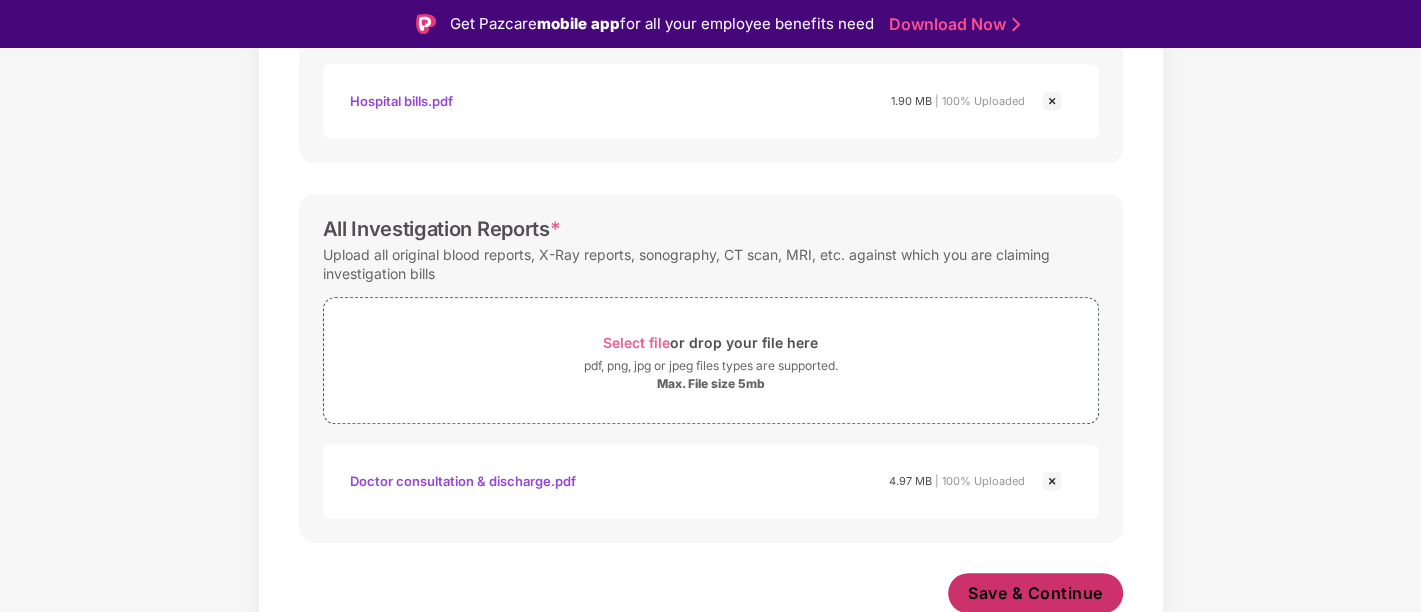click on "Save & Continue" at bounding box center (1035, 593) 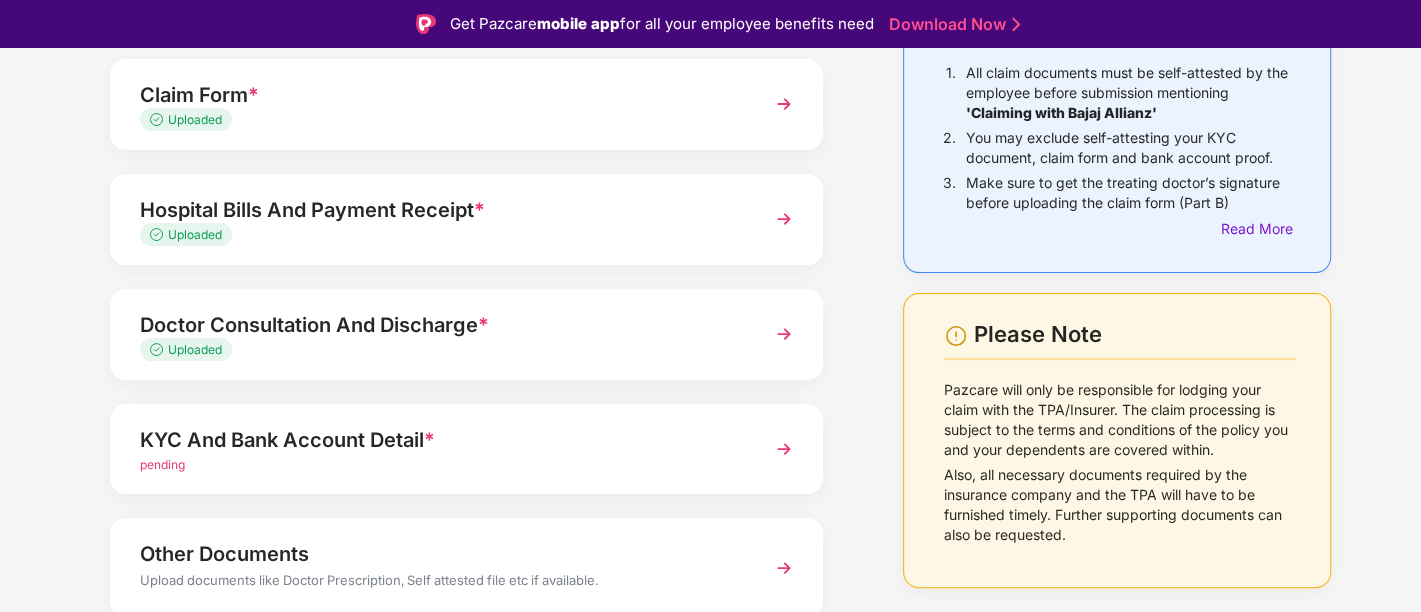 scroll, scrollTop: 271, scrollLeft: 0, axis: vertical 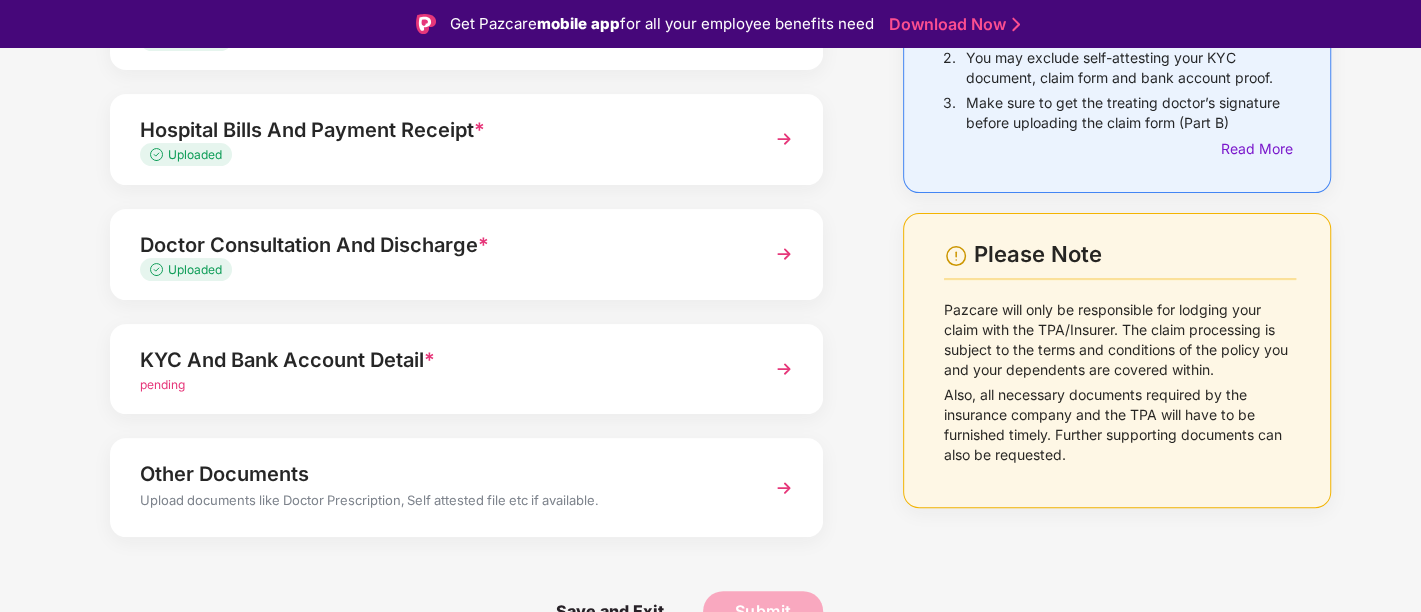 click on "KYC And Bank Account Detail *" at bounding box center [439, 360] 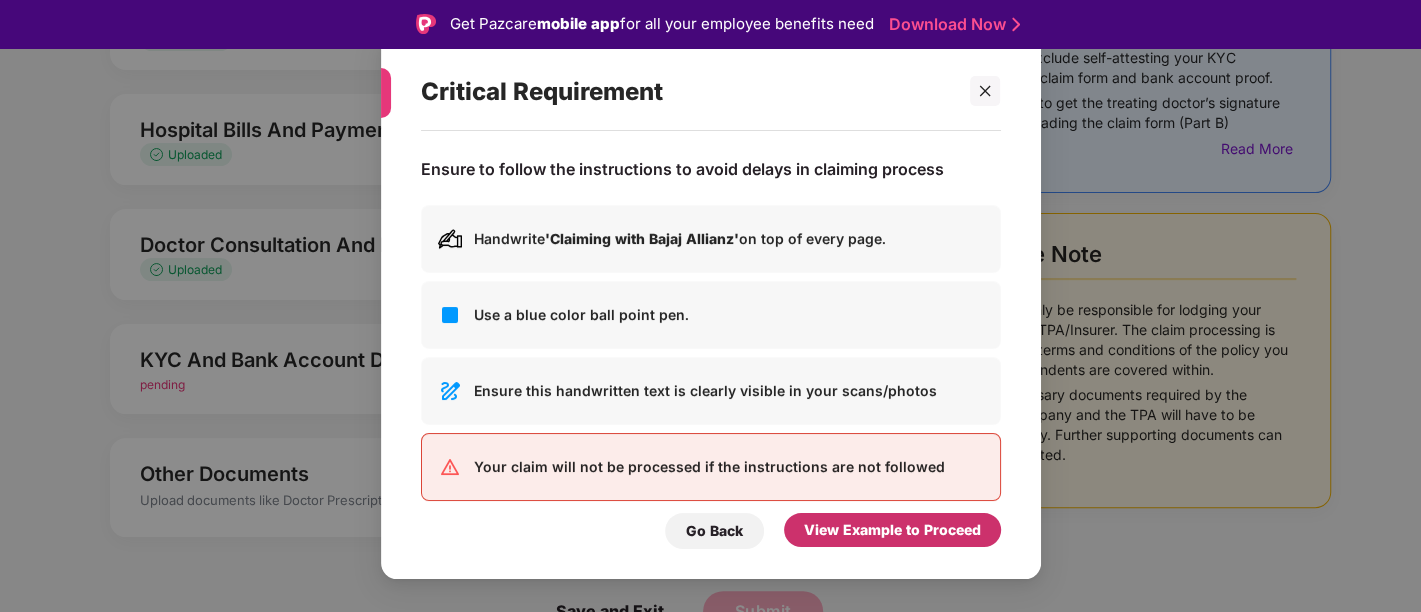 click on "View Example to Proceed" at bounding box center (892, 530) 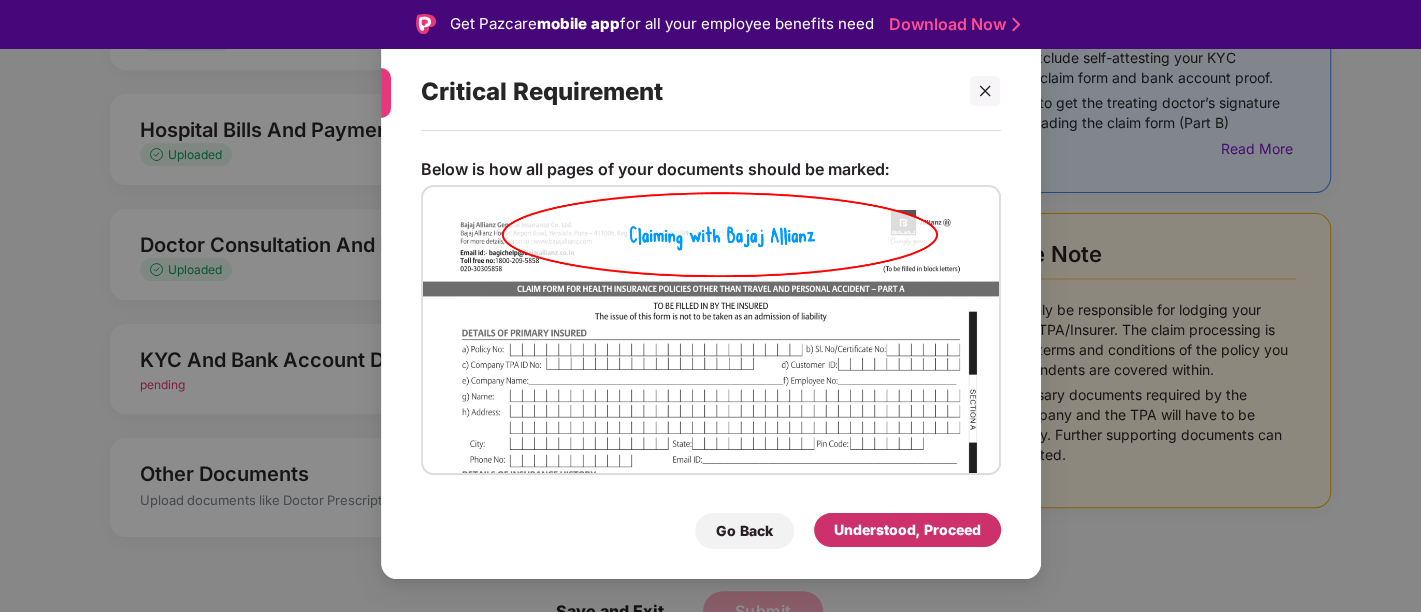 click on "Understood, Proceed" at bounding box center [907, 530] 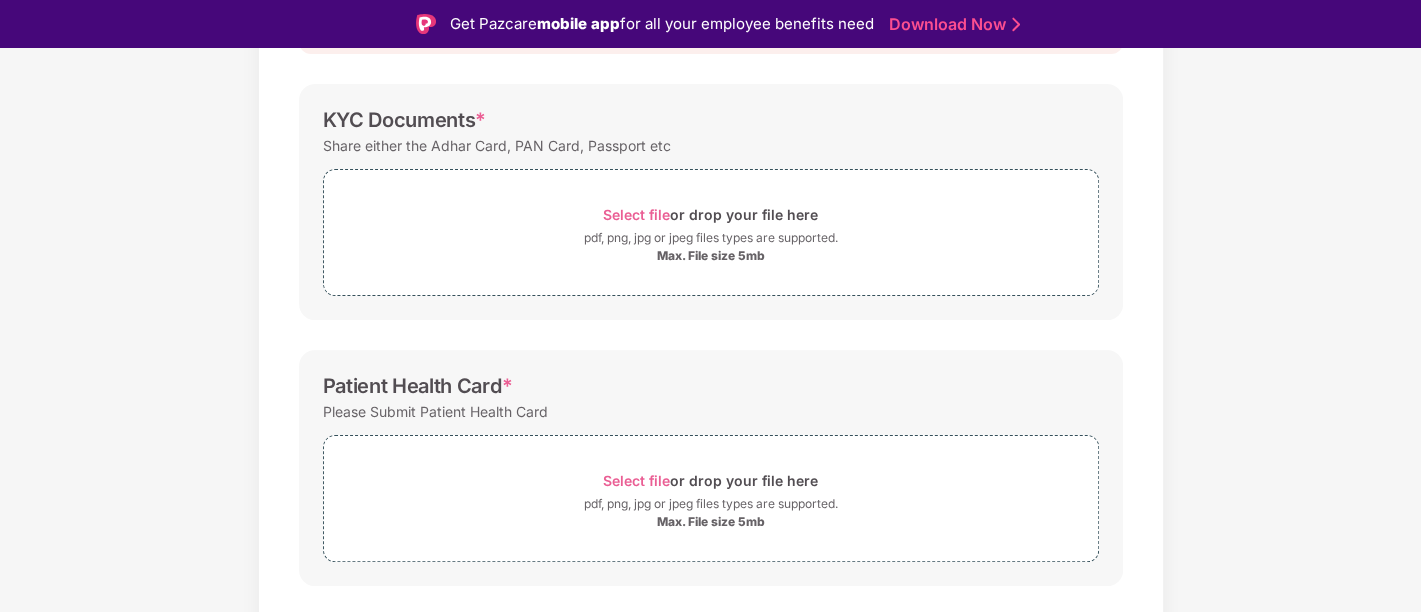 scroll, scrollTop: 580, scrollLeft: 0, axis: vertical 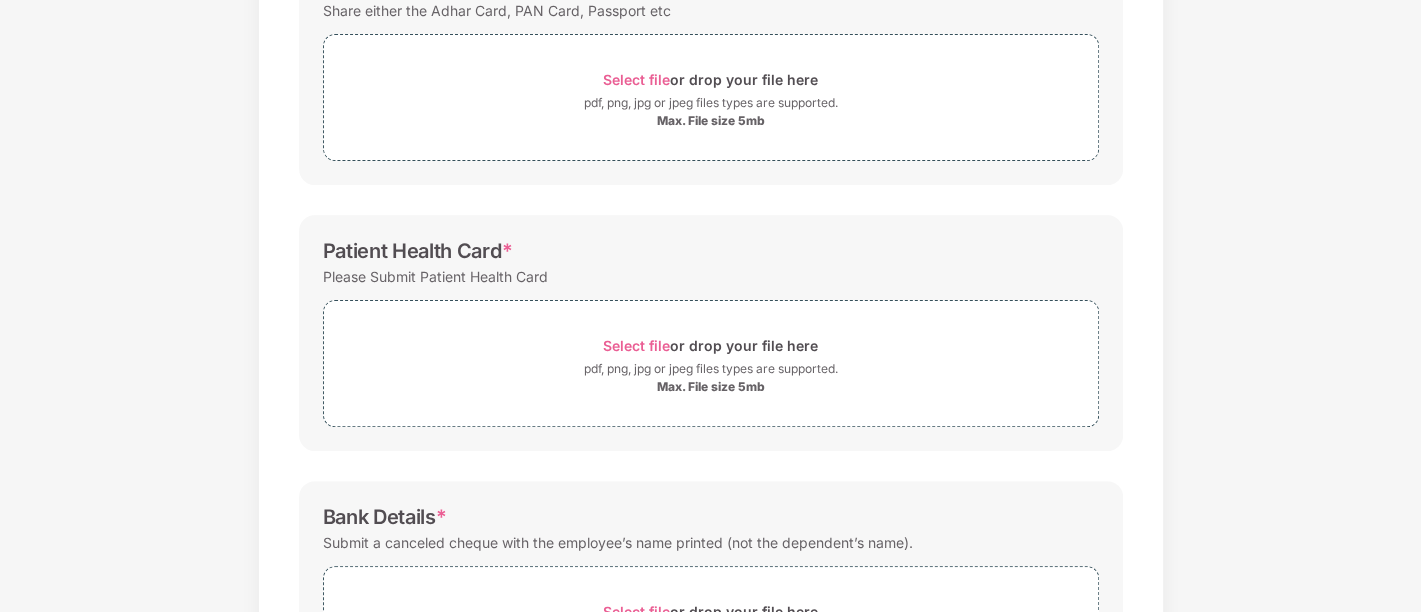 click on "Documents List > KYC and Bank Account Detail   KYC and Bank Account Detail Password protected files are not accepted KYC Documents * Share either the Adhar Card, PAN Card, Passport etc   Select file  or drop your file here pdf, png, jpg or jpeg files types are supported. Max. File size 5mb   Patient Health Card * Please Submit Patient Health Card    Select file  or drop your file here pdf, png, jpg or jpeg files types are supported. Max. File size 5mb   Bank Details * Submit a canceled cheque with the employee’s name printed (not the dependent’s name).   Select file  or drop your file here pdf, png, jpg or jpeg files types are supported. Max. File size 5mb    Save & Continue" at bounding box center (710, 287) 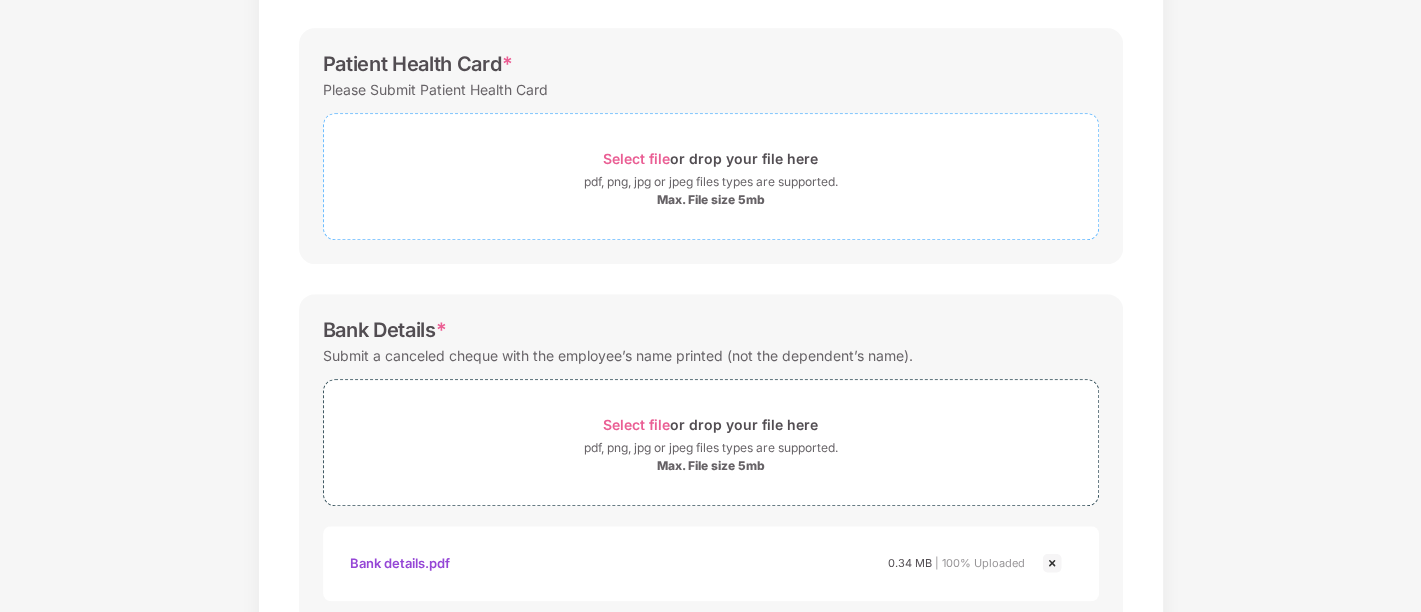 scroll, scrollTop: 675, scrollLeft: 0, axis: vertical 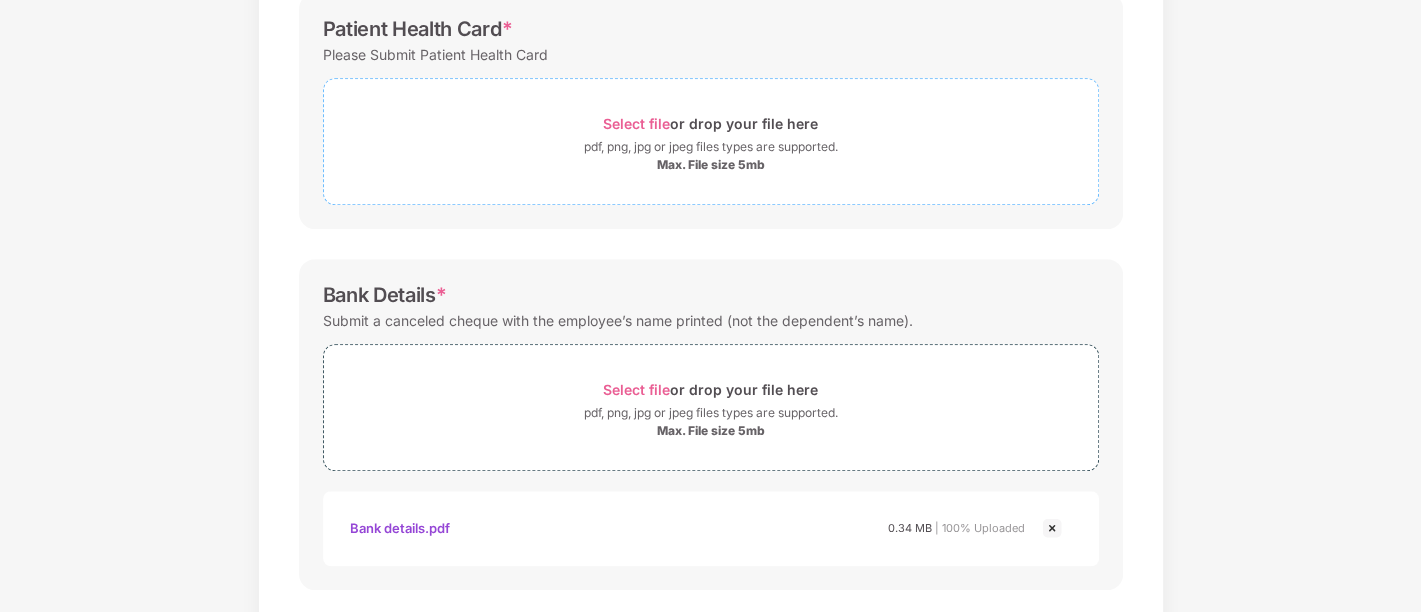click on "Max. File size 5mb" at bounding box center [711, 165] 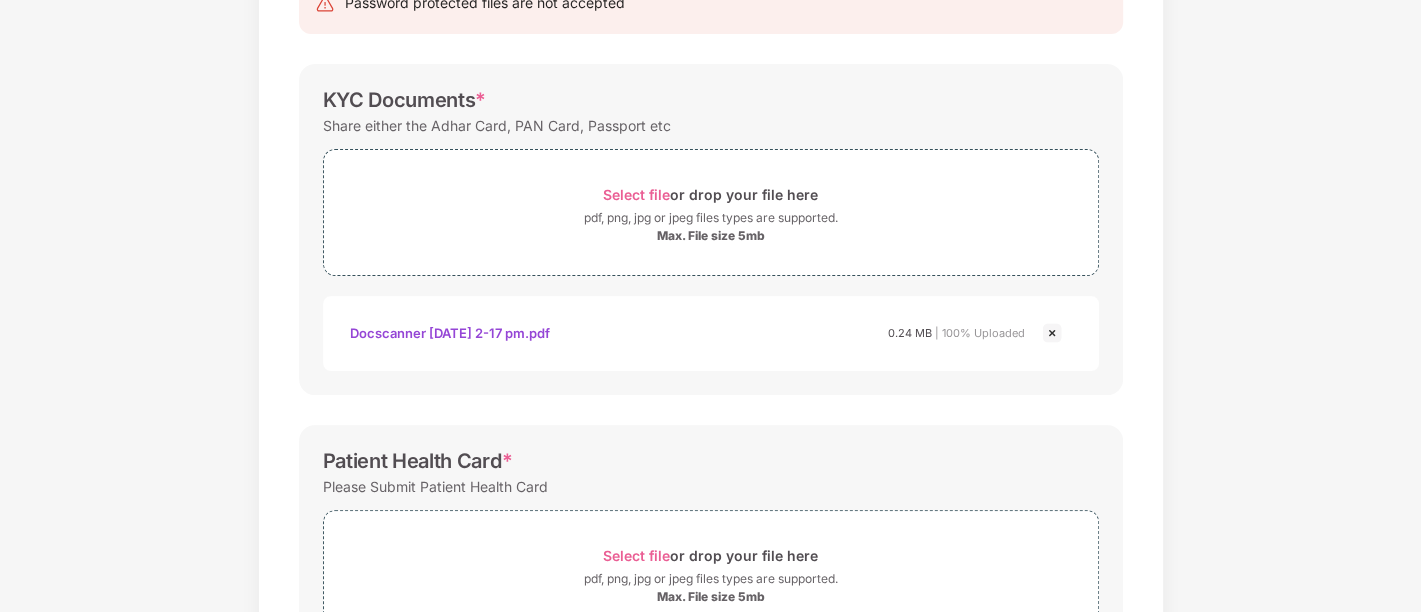 scroll, scrollTop: 88, scrollLeft: 0, axis: vertical 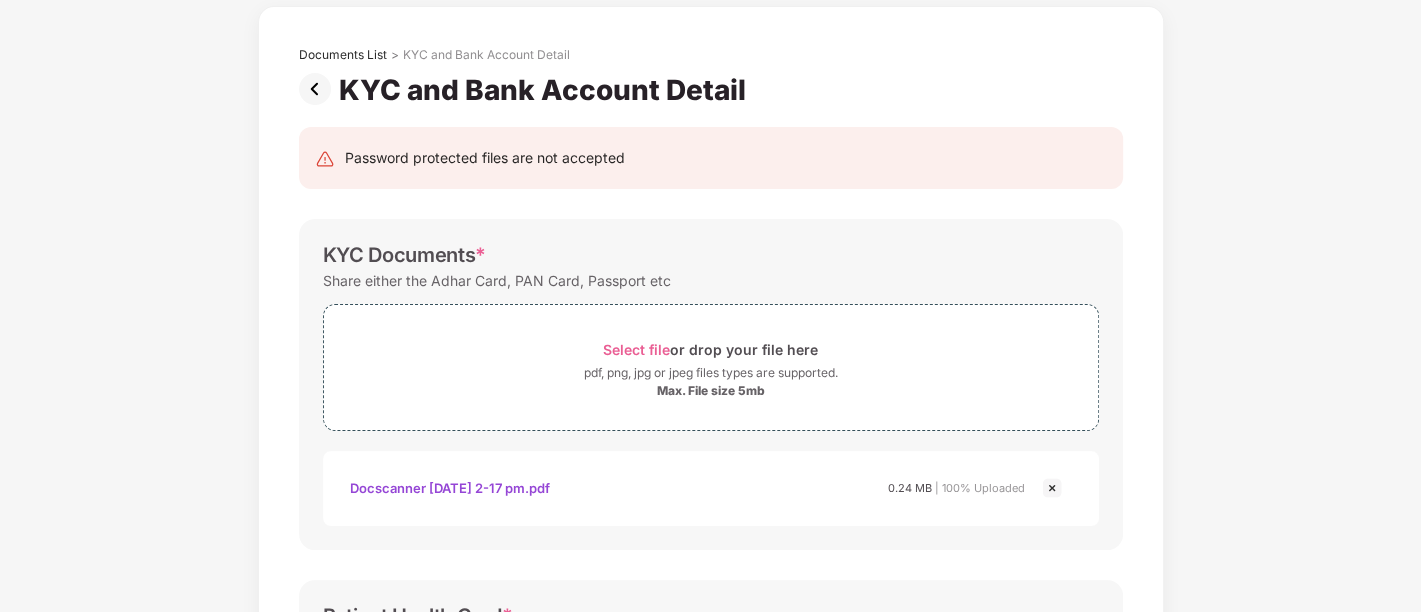 click on "Docscanner 20-aug-2022 2-17 pm.pdf" at bounding box center [450, 488] 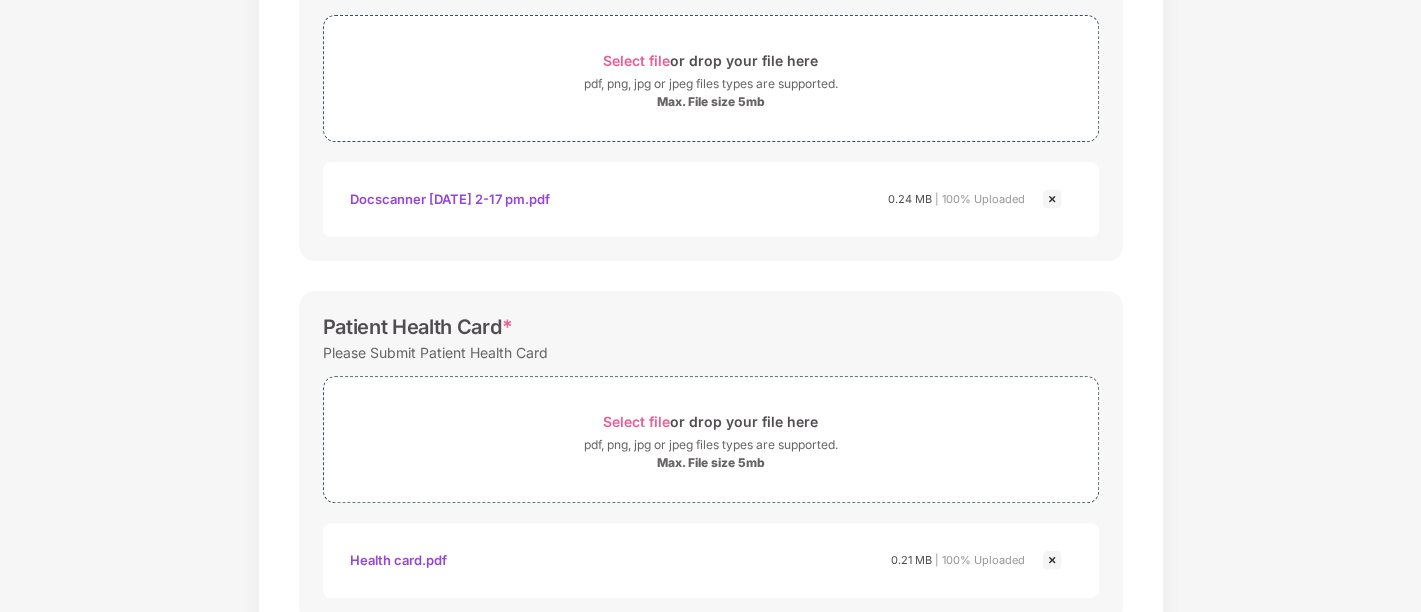 scroll, scrollTop: 532, scrollLeft: 0, axis: vertical 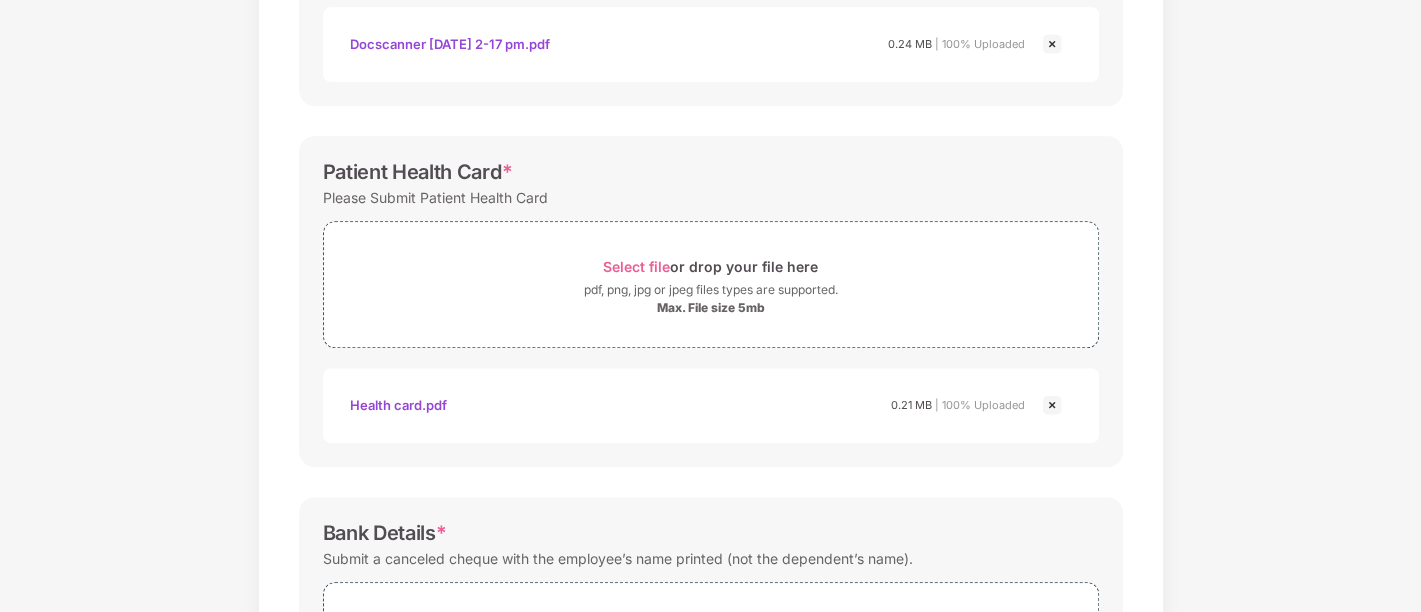 click on "Docscanner 20-aug-2022 2-17 pm.pdf" at bounding box center (450, 44) 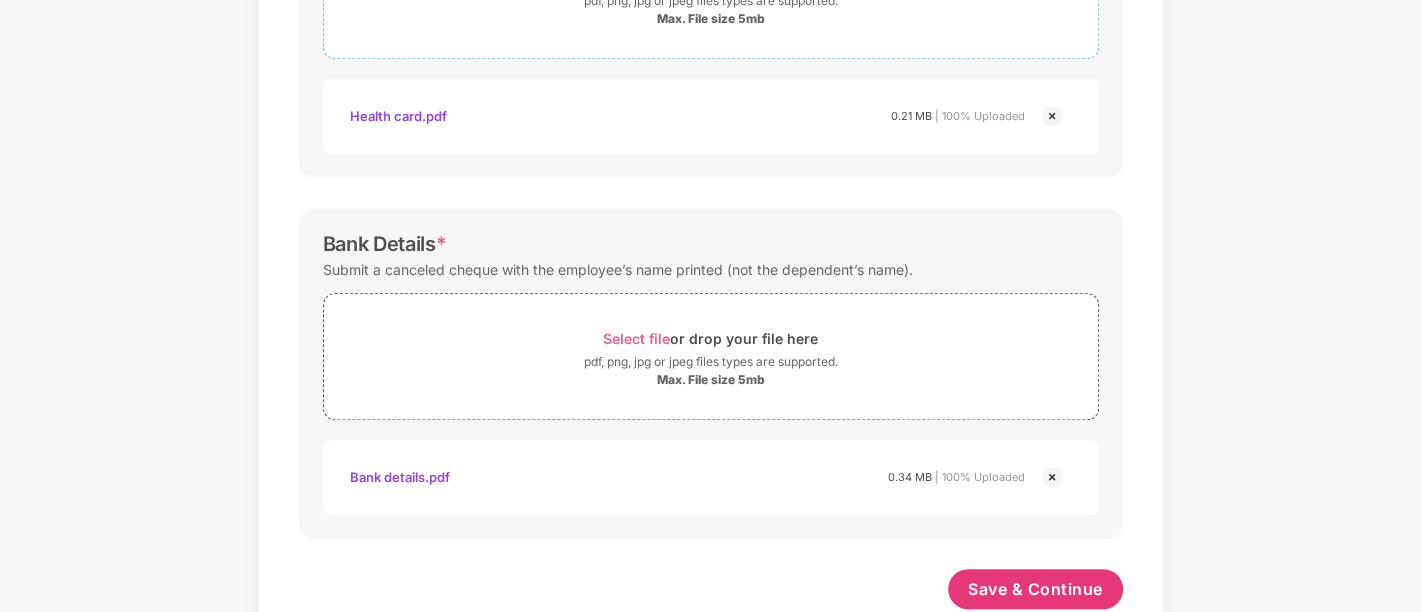 scroll, scrollTop: 865, scrollLeft: 0, axis: vertical 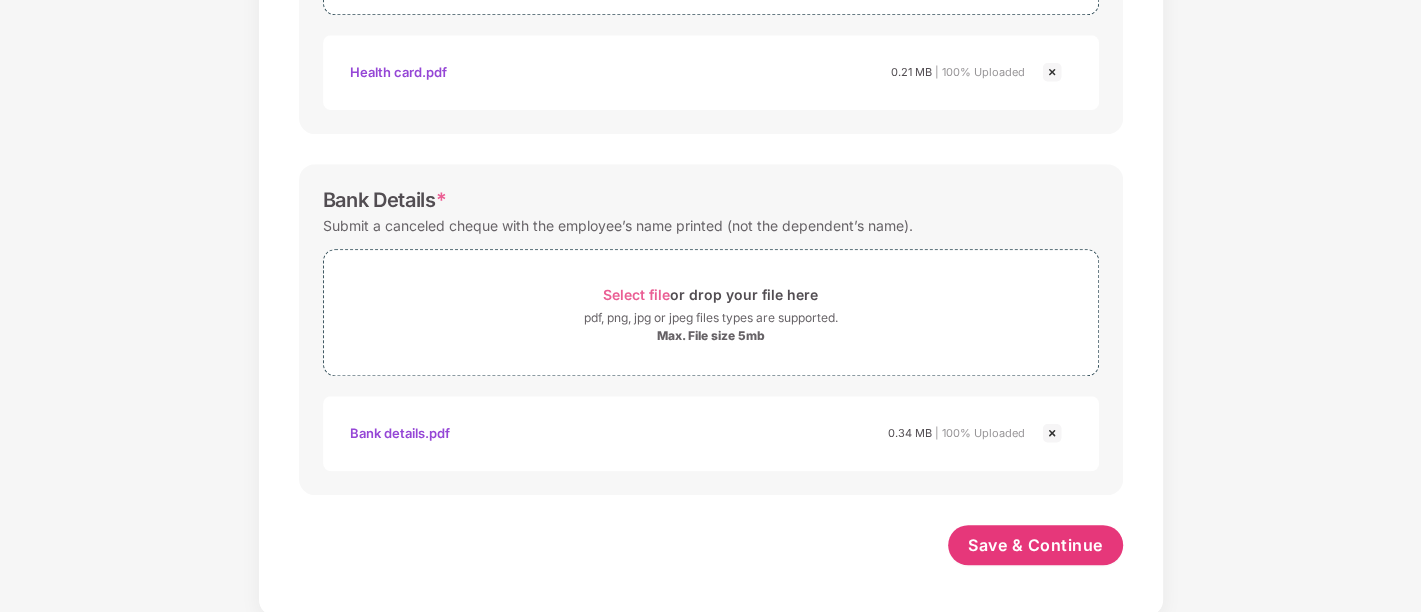 click on "Bank details.pdf" at bounding box center [400, 433] 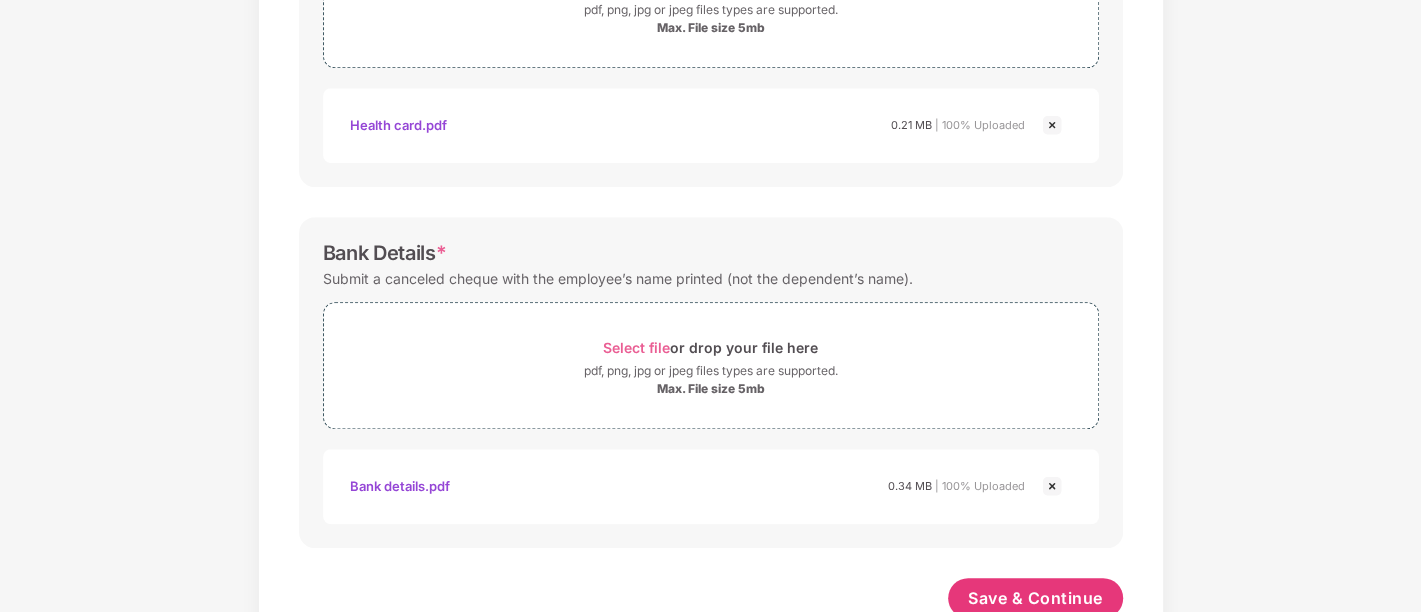 scroll, scrollTop: 865, scrollLeft: 0, axis: vertical 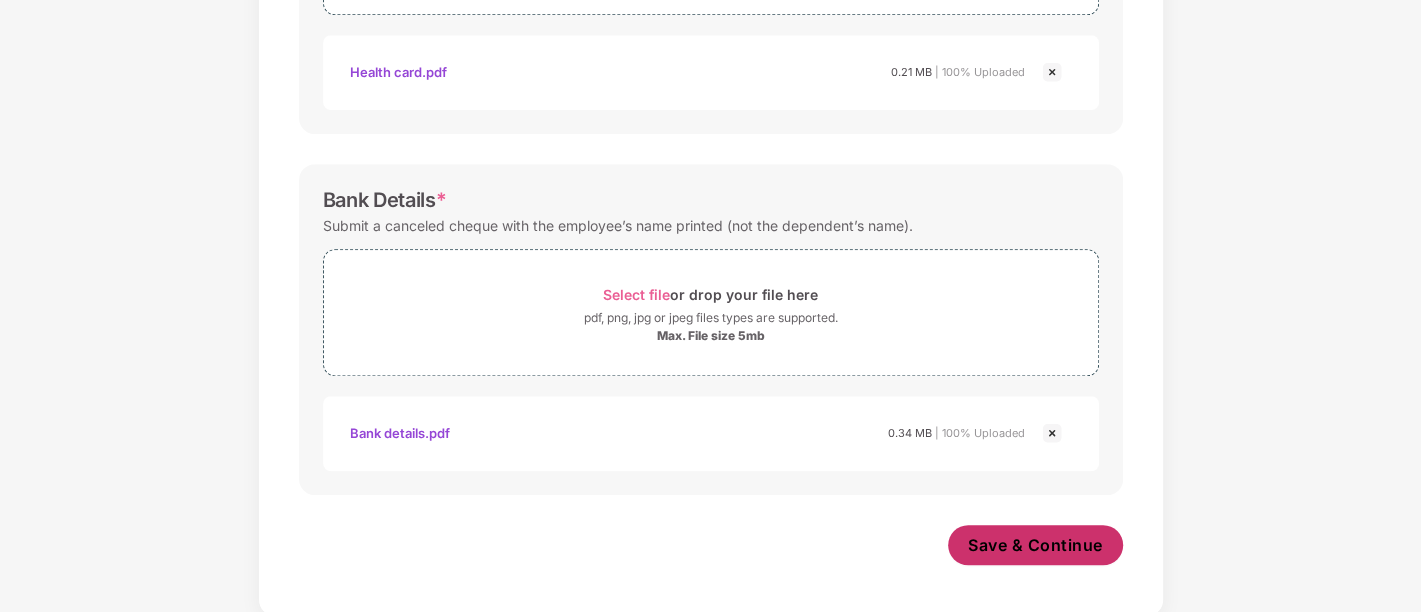 click on "Save & Continue" at bounding box center (1035, 545) 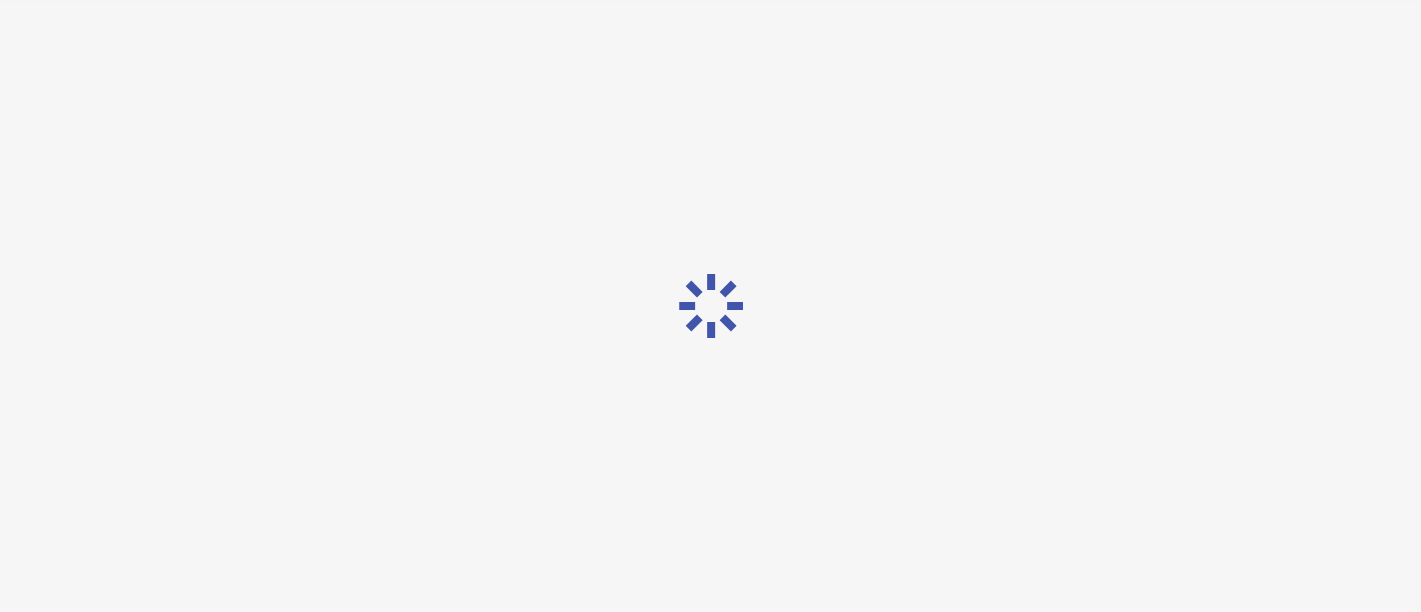 scroll, scrollTop: 0, scrollLeft: 0, axis: both 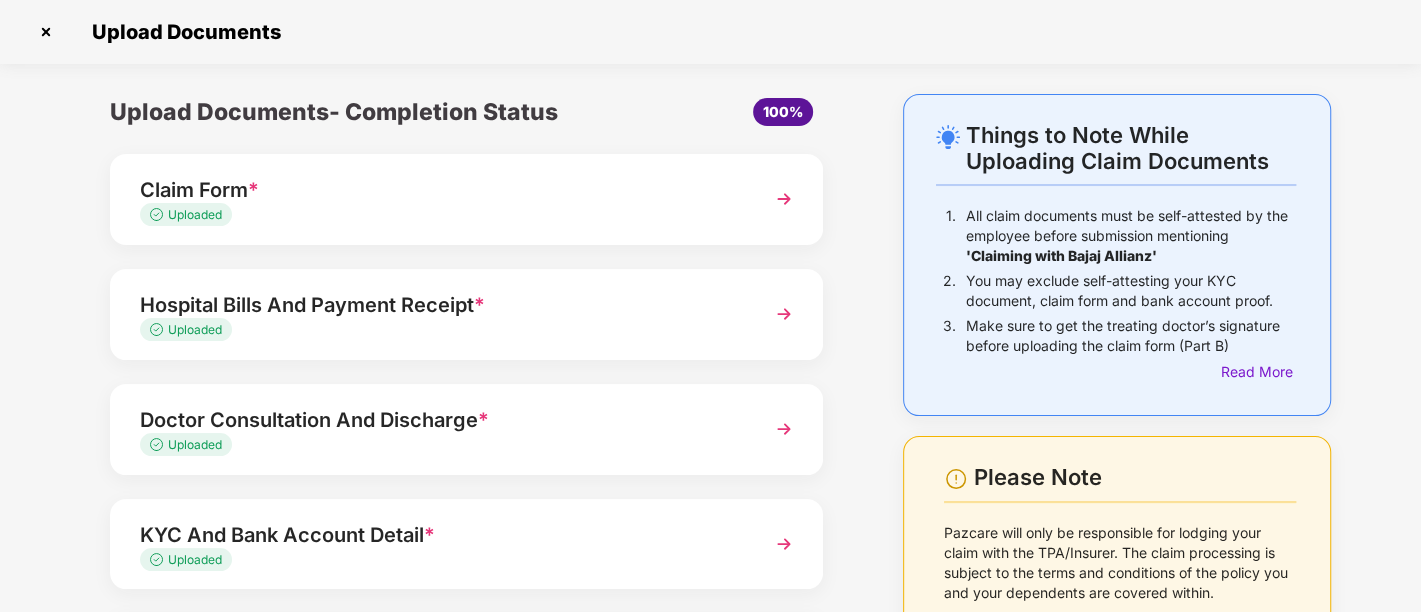 click at bounding box center (784, 199) 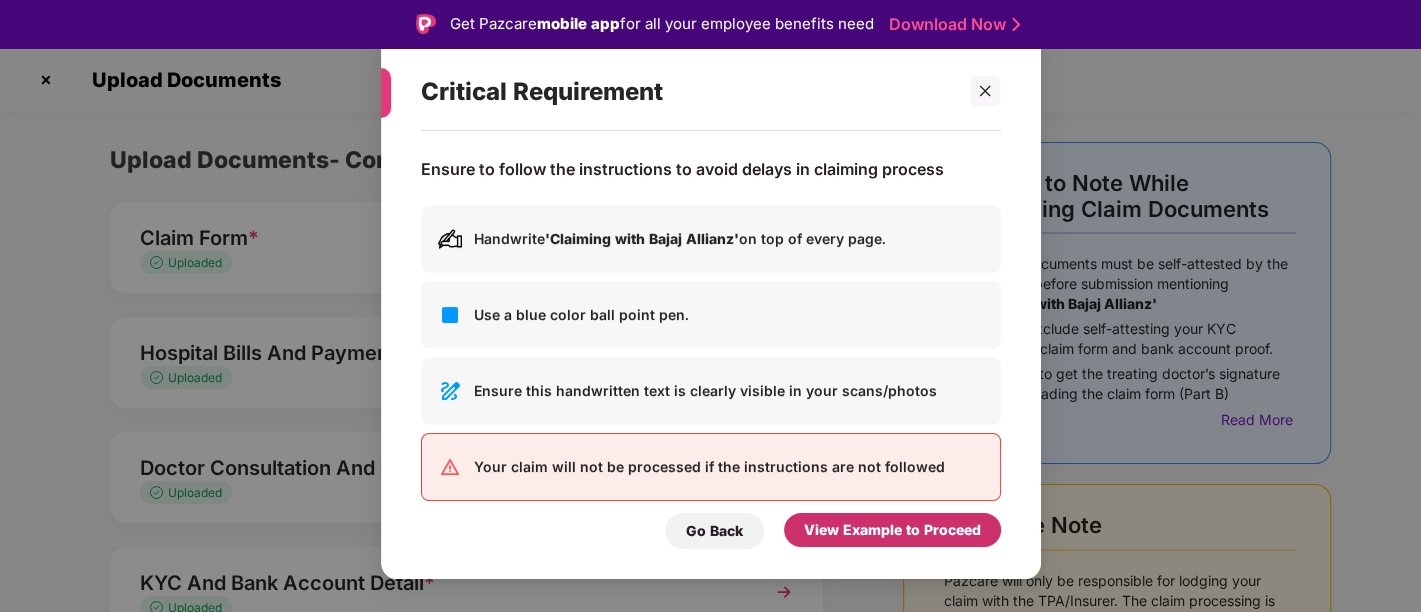 click on "View Example to Proceed" at bounding box center [892, 530] 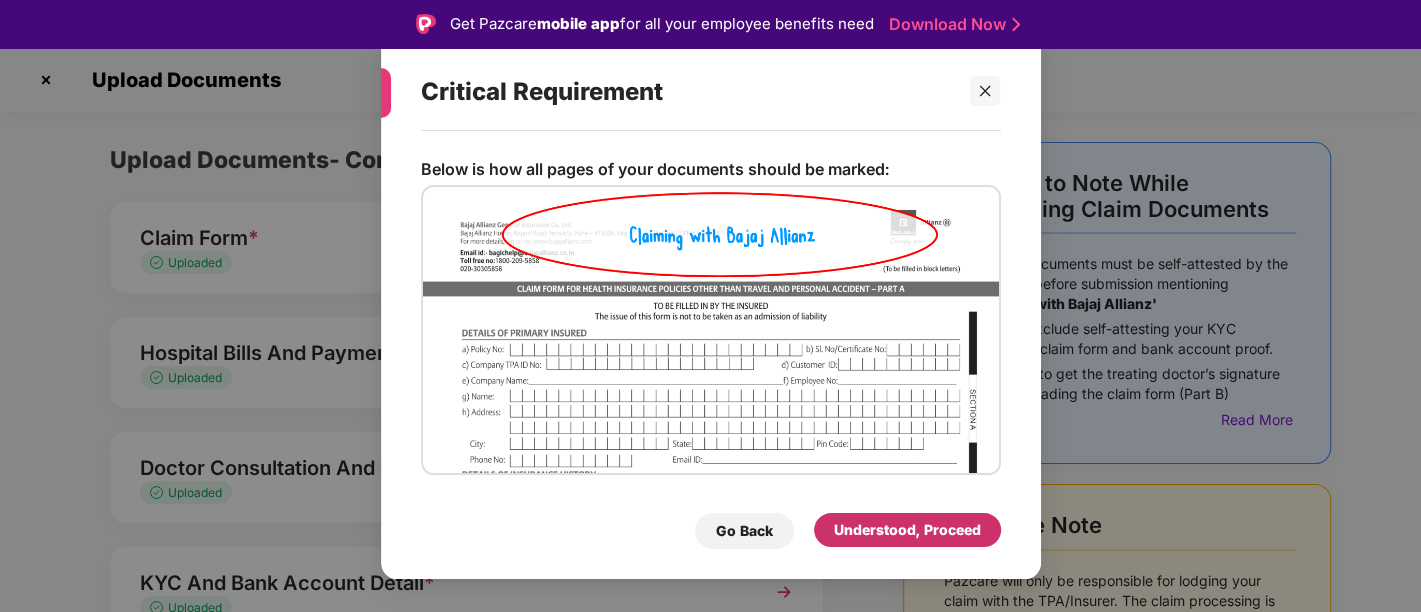 click on "Understood, Proceed" at bounding box center [907, 530] 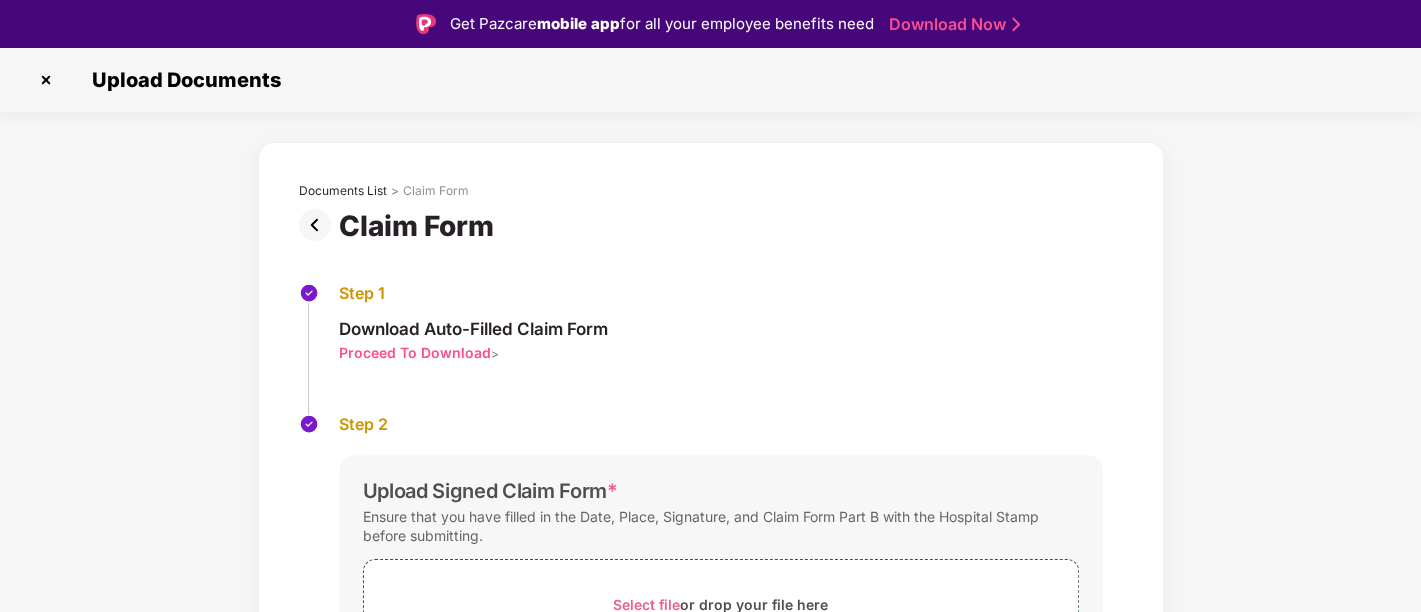 scroll, scrollTop: 252, scrollLeft: 0, axis: vertical 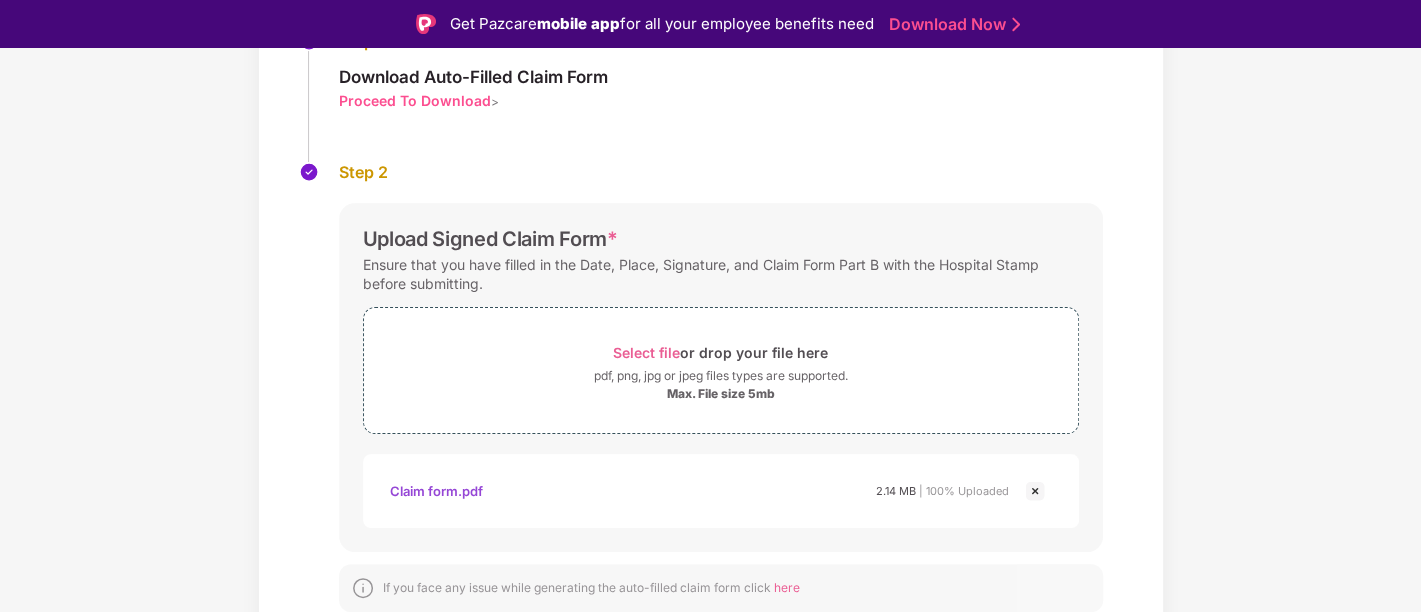 click on "Claim form.pdf" at bounding box center (436, 491) 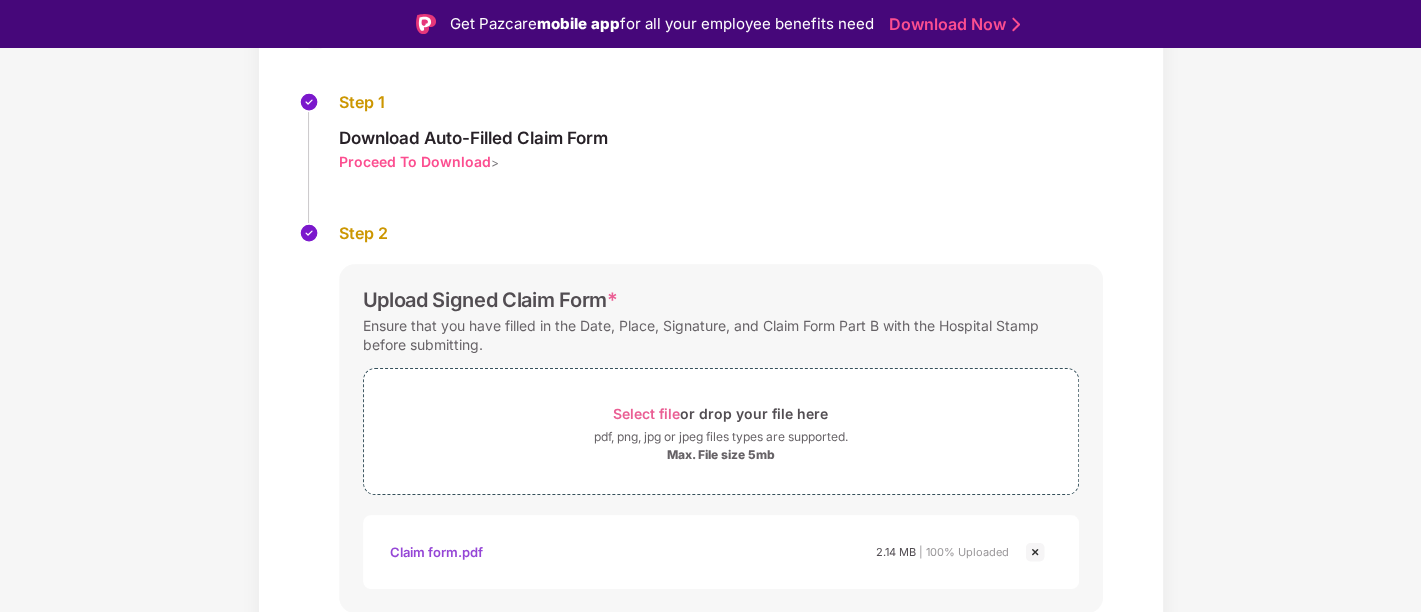 scroll, scrollTop: 252, scrollLeft: 0, axis: vertical 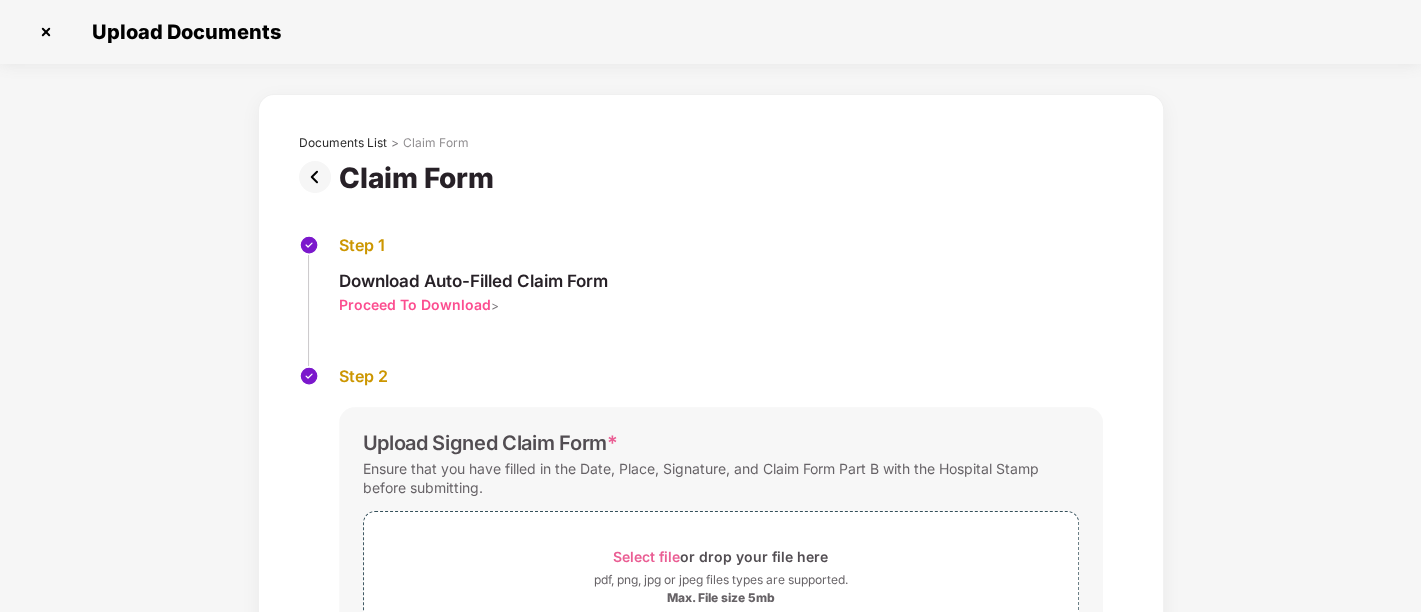 click at bounding box center (46, 32) 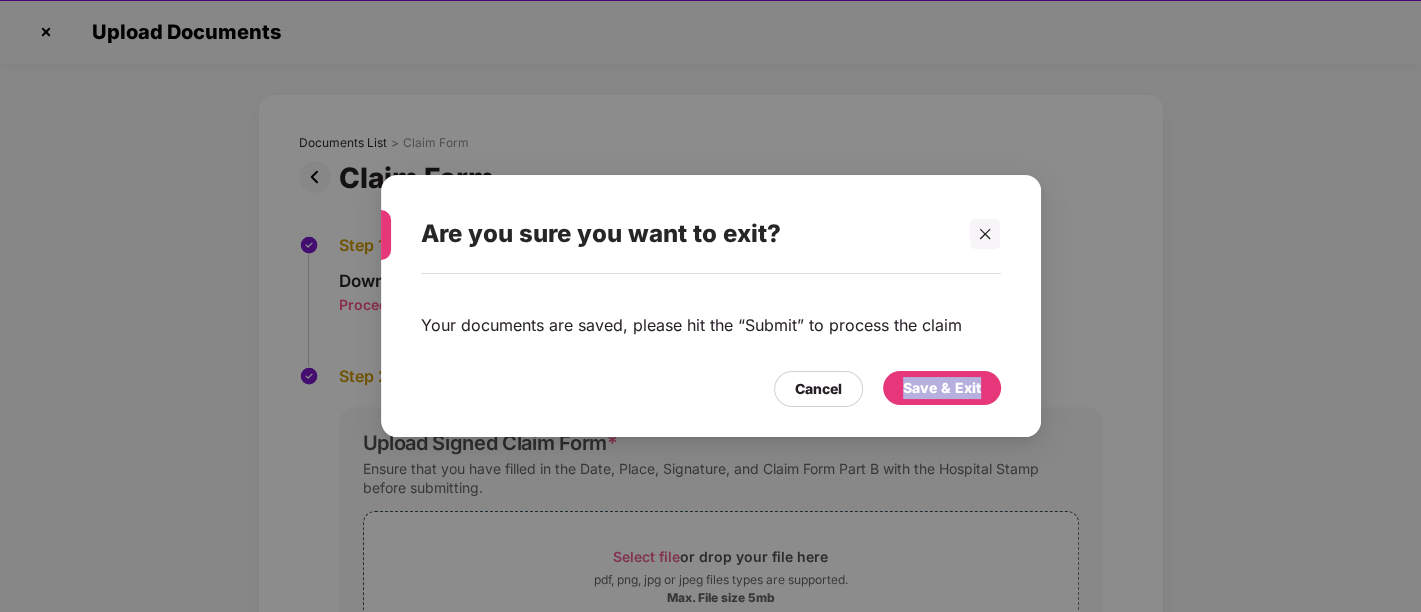 drag, startPoint x: 896, startPoint y: 387, endPoint x: 881, endPoint y: 478, distance: 92.22798 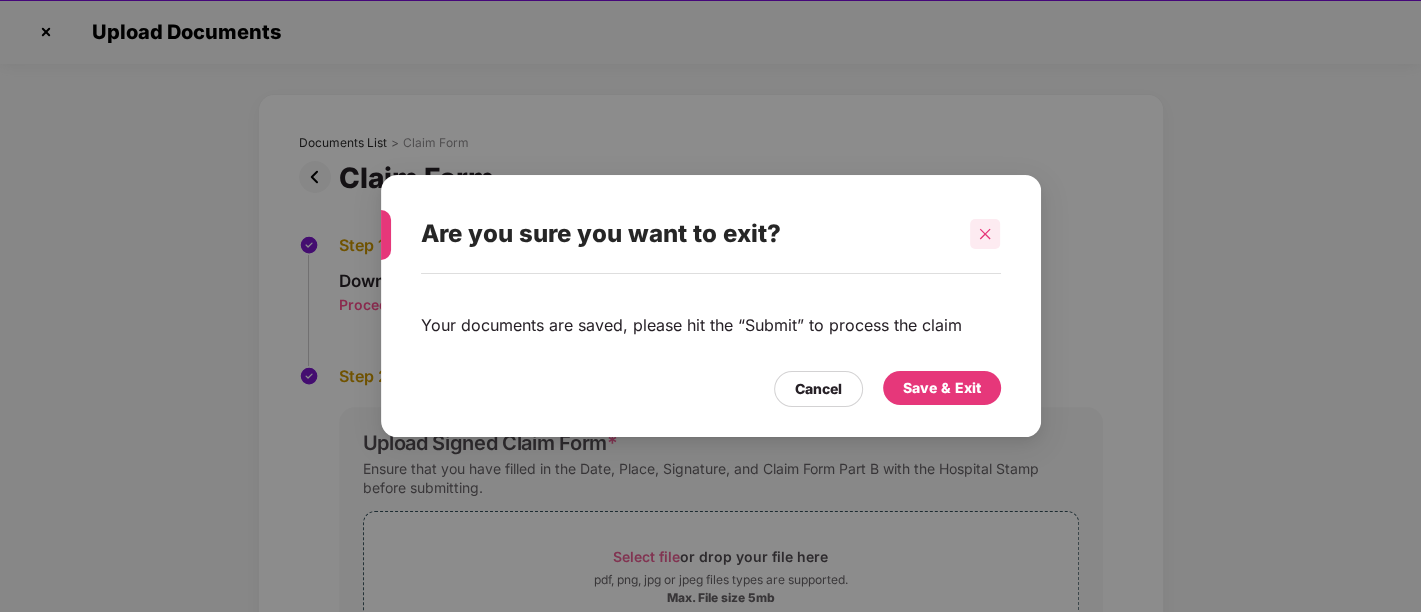 click at bounding box center (985, 234) 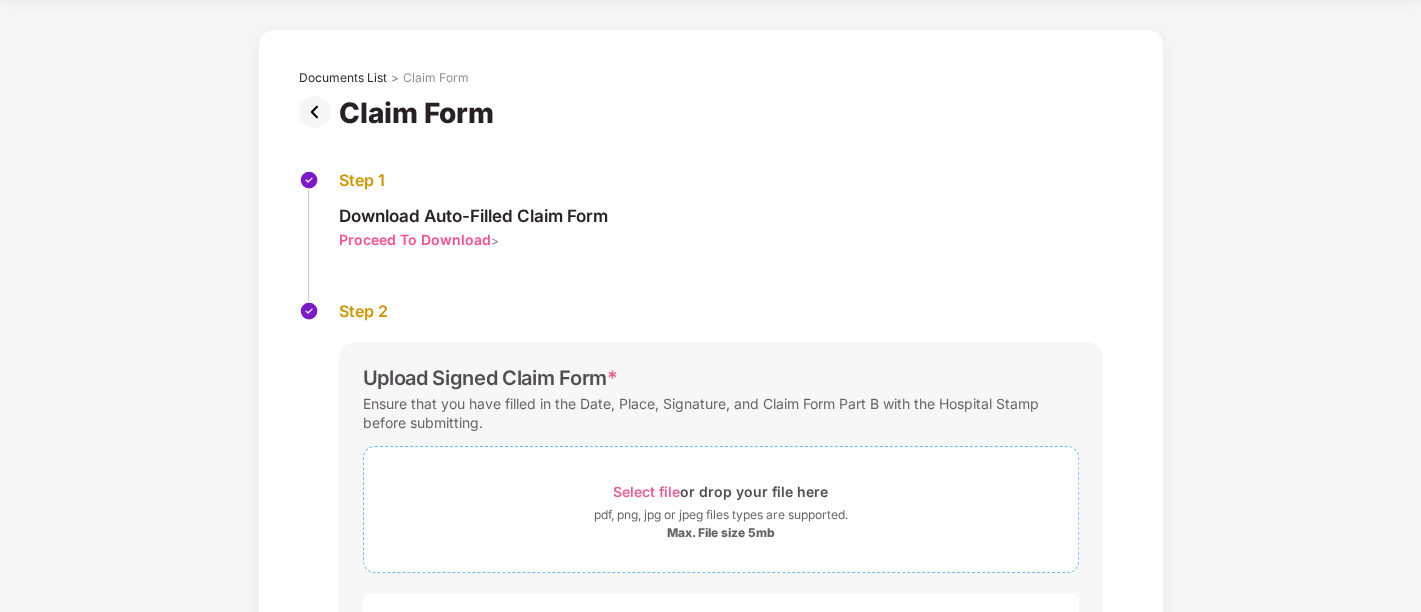scroll, scrollTop: 0, scrollLeft: 0, axis: both 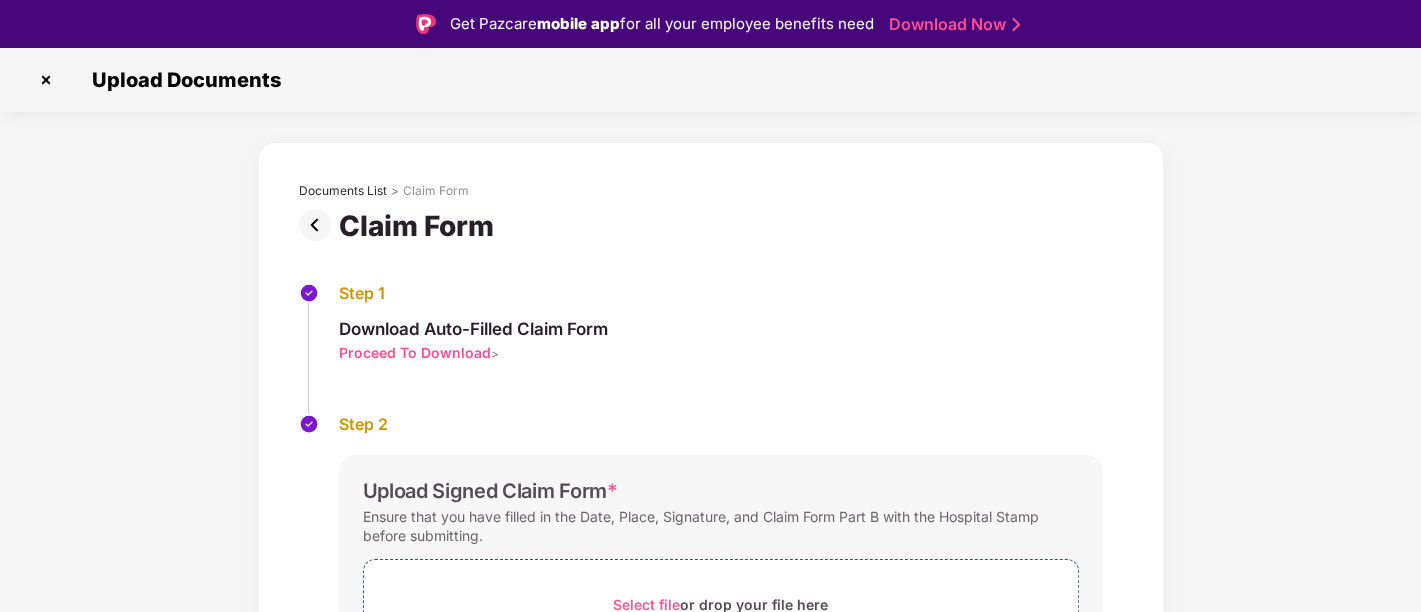 click at bounding box center [46, 80] 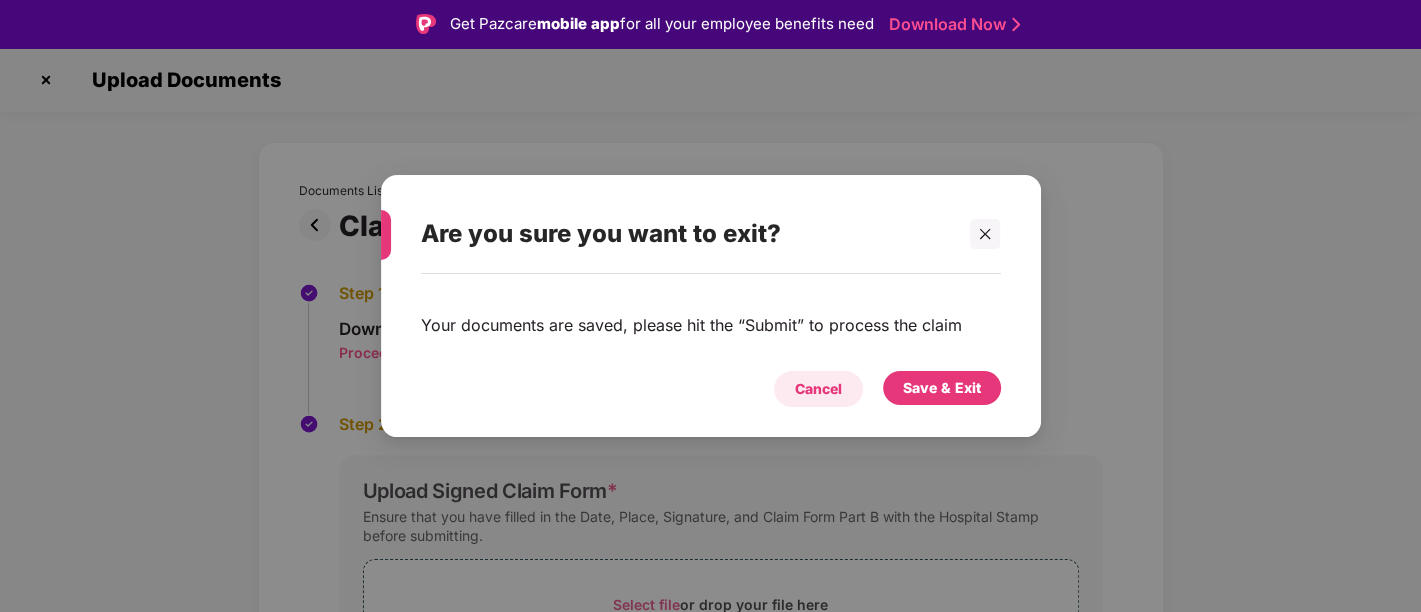 click on "Cancel" at bounding box center [818, 389] 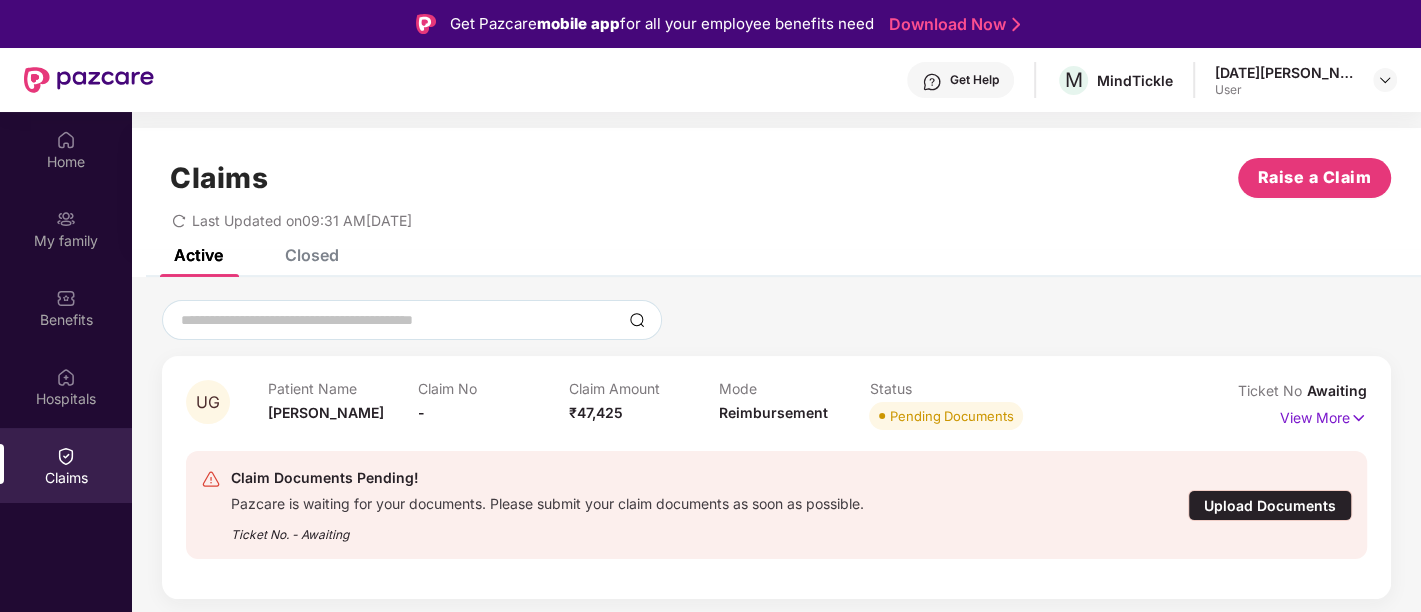 click on "Claim Documents Pending! Pazcare is waiting for your documents. Please submit your claim documents as soon as possible. Ticket No. - Awaiting" at bounding box center (680, 505) 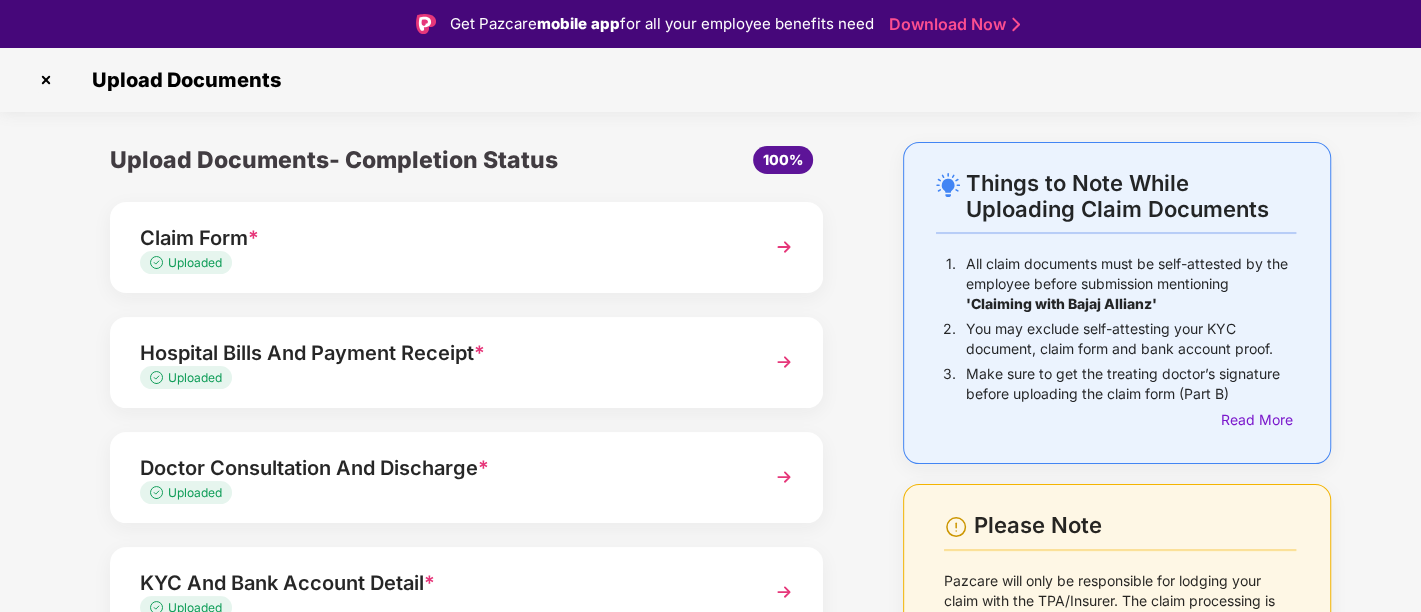click on "Uploaded" at bounding box center (439, 378) 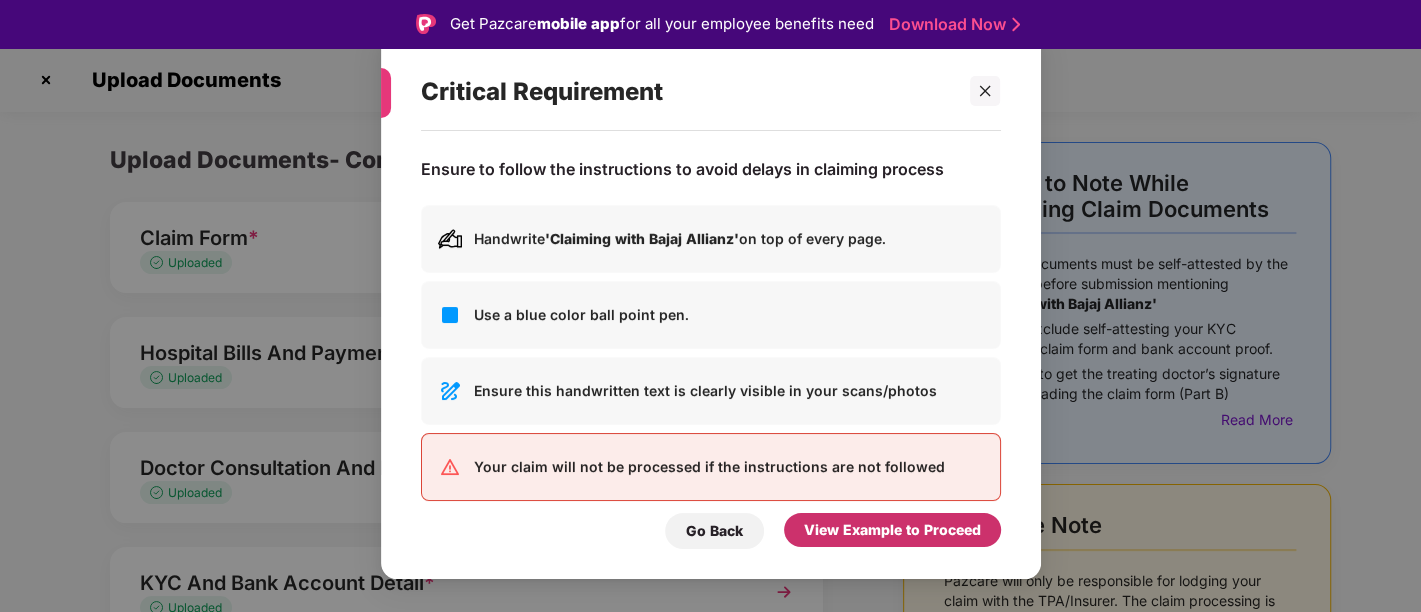click on "View Example to Proceed" at bounding box center [892, 530] 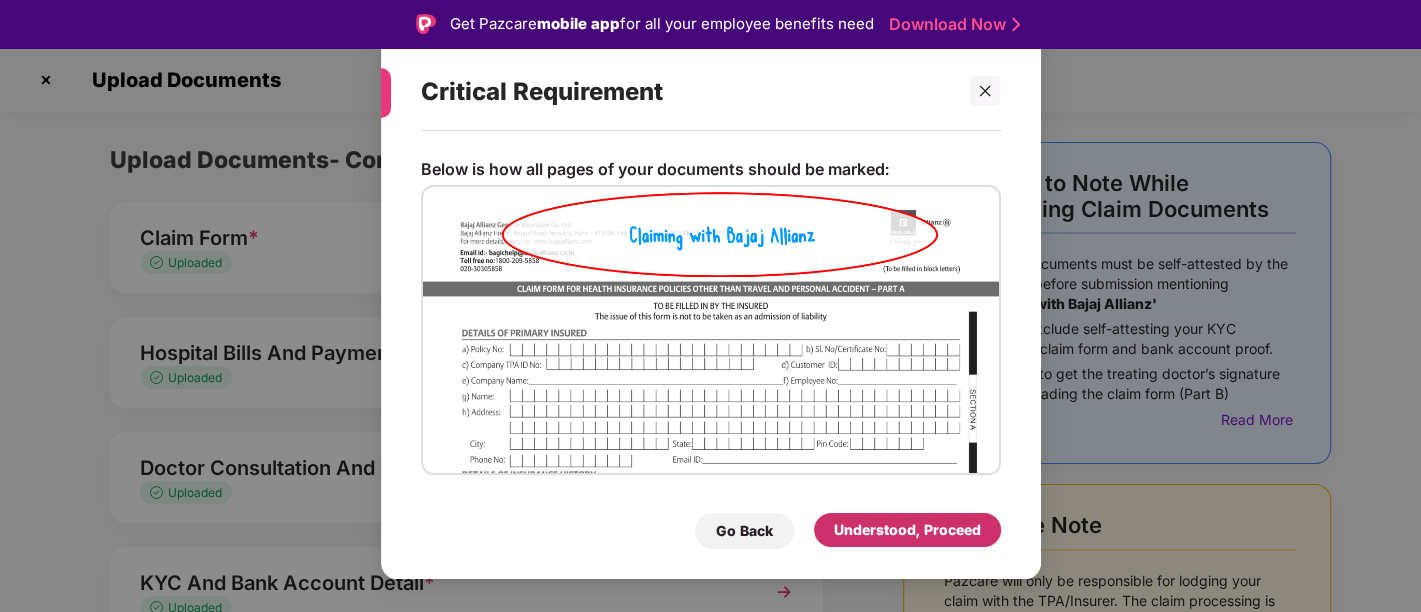 click on "Understood, Proceed" at bounding box center (907, 530) 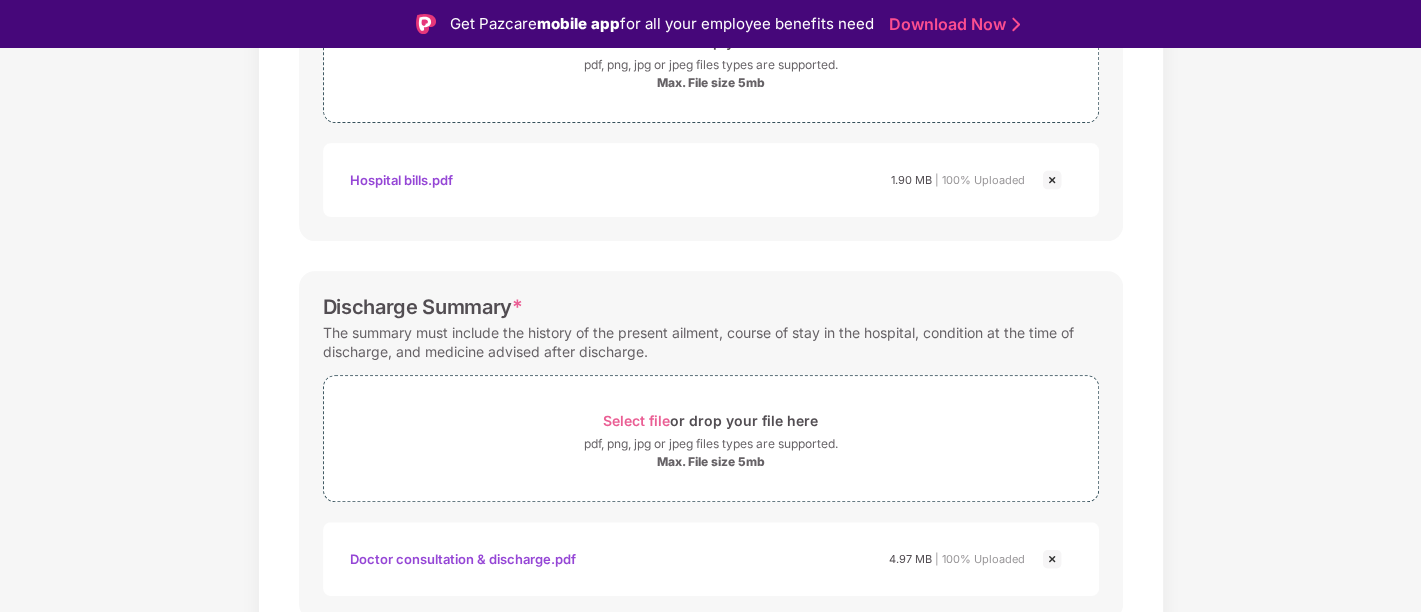 scroll, scrollTop: 881, scrollLeft: 0, axis: vertical 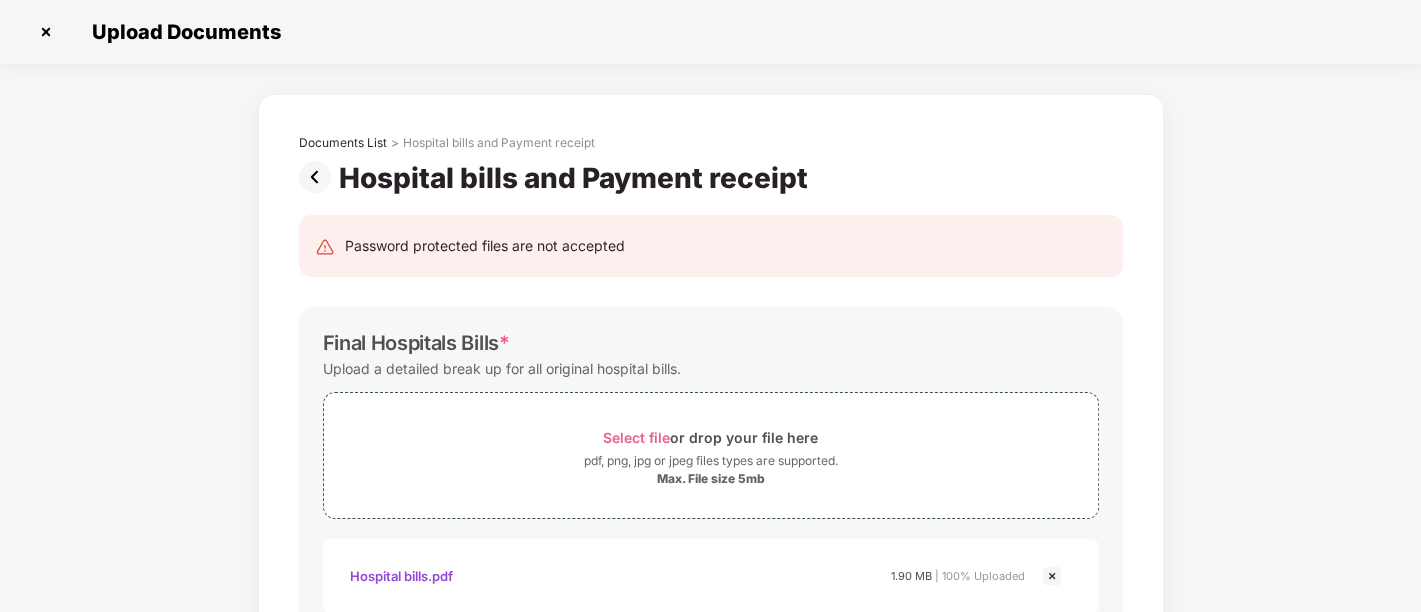 click at bounding box center (319, 177) 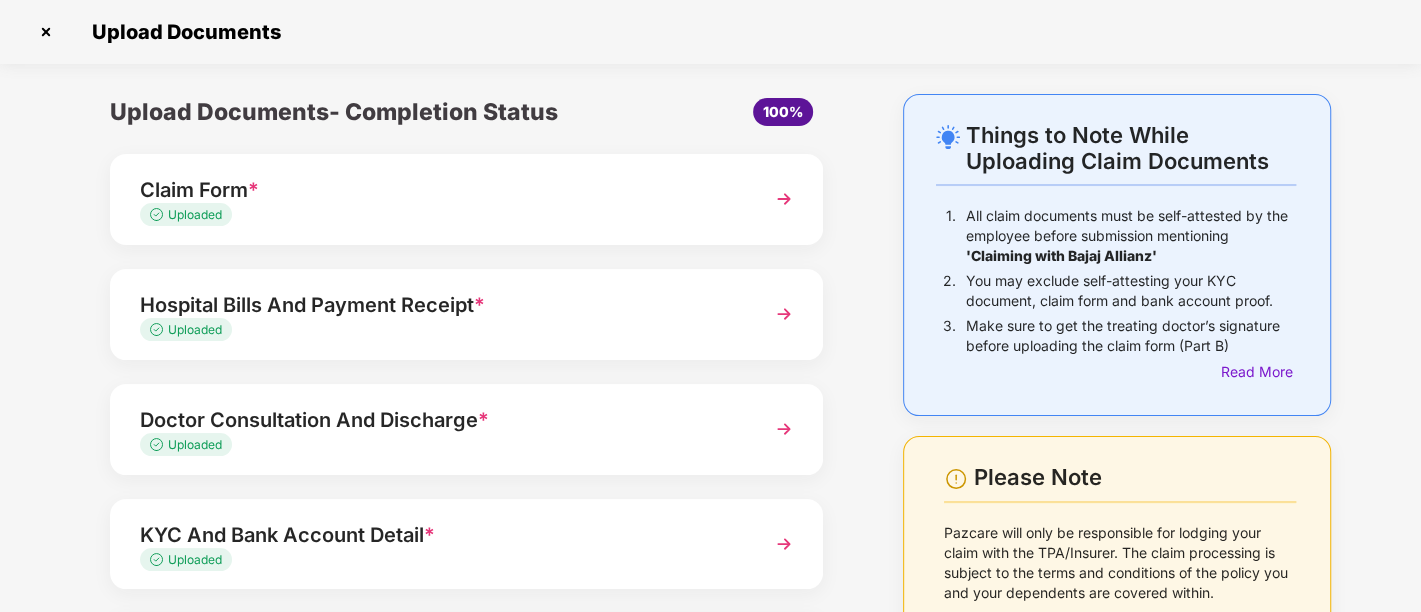 scroll, scrollTop: 111, scrollLeft: 0, axis: vertical 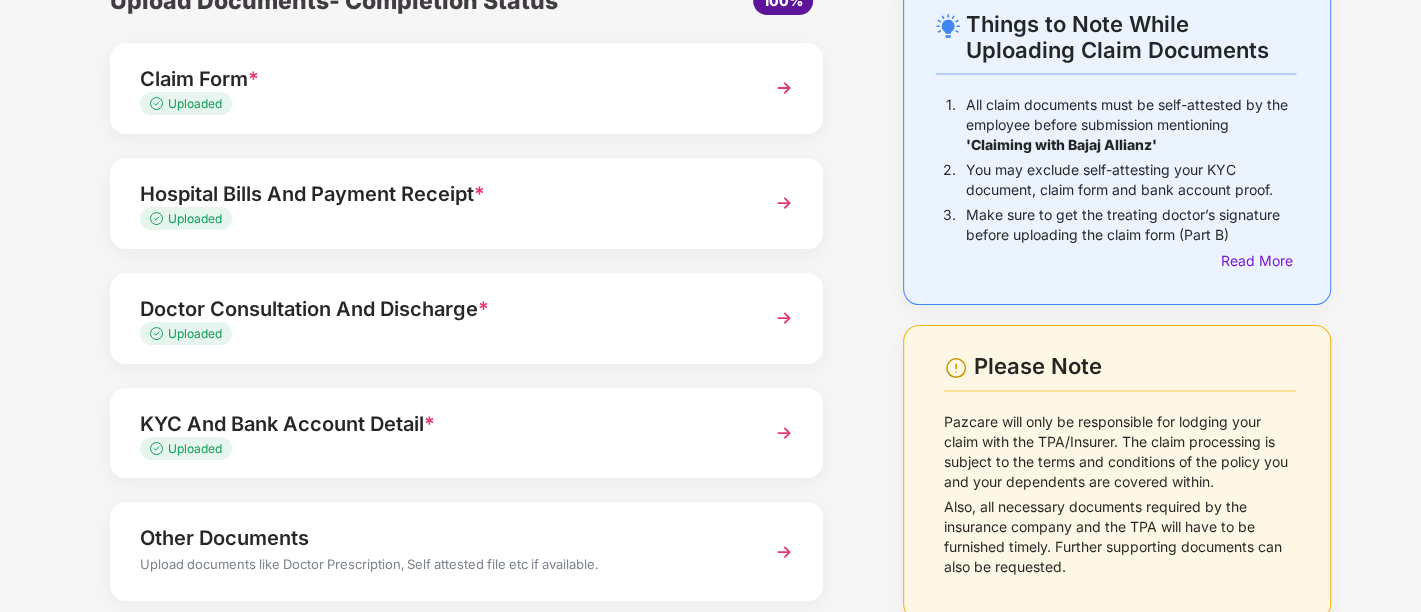 click on "Uploaded" at bounding box center [439, 334] 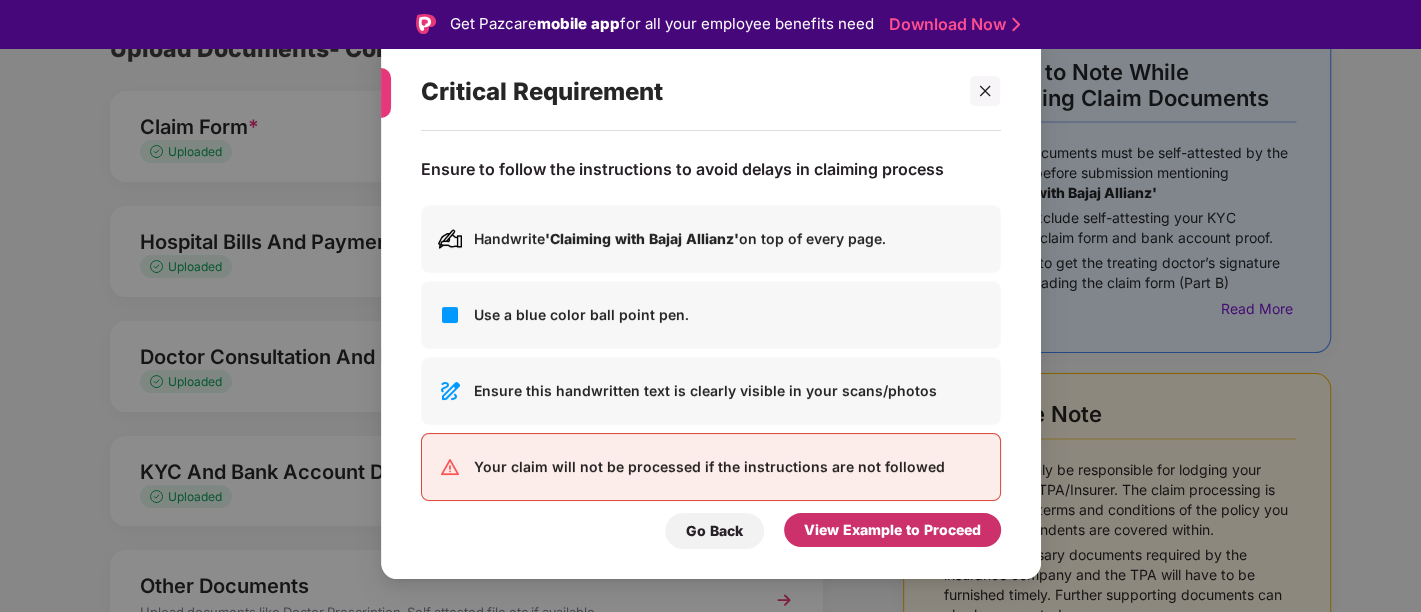 click on "View Example to Proceed" at bounding box center [892, 530] 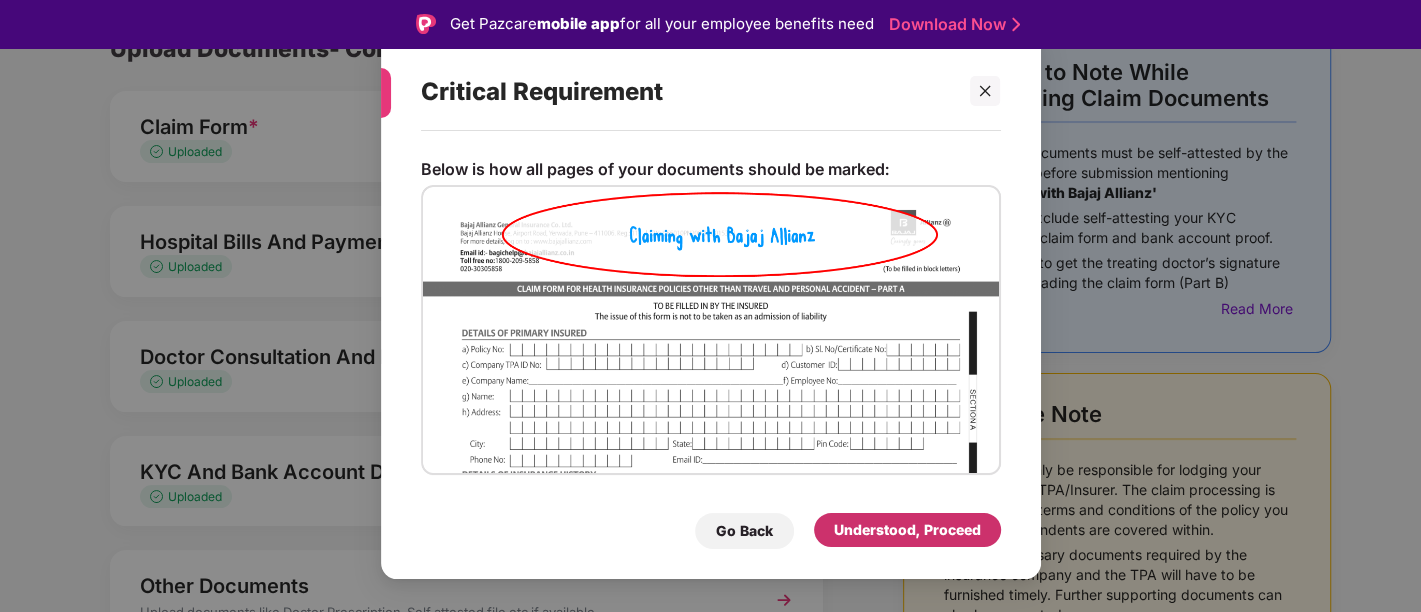 click on "Understood, Proceed" at bounding box center (907, 530) 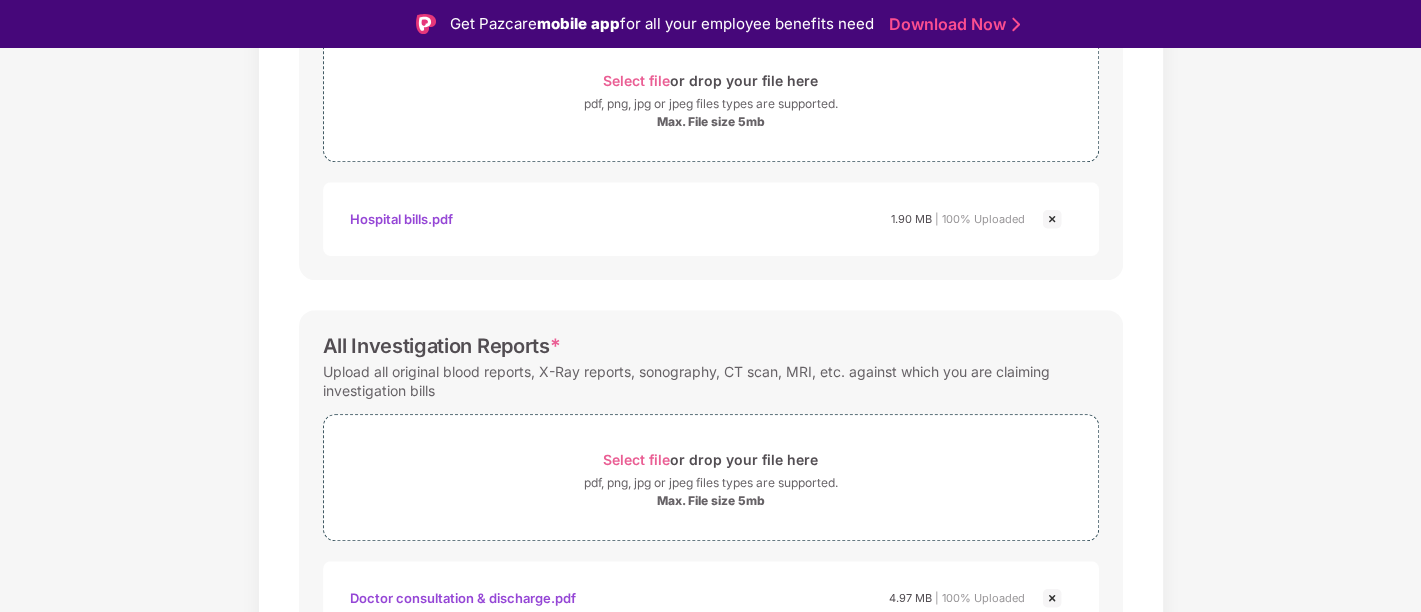 scroll, scrollTop: 787, scrollLeft: 0, axis: vertical 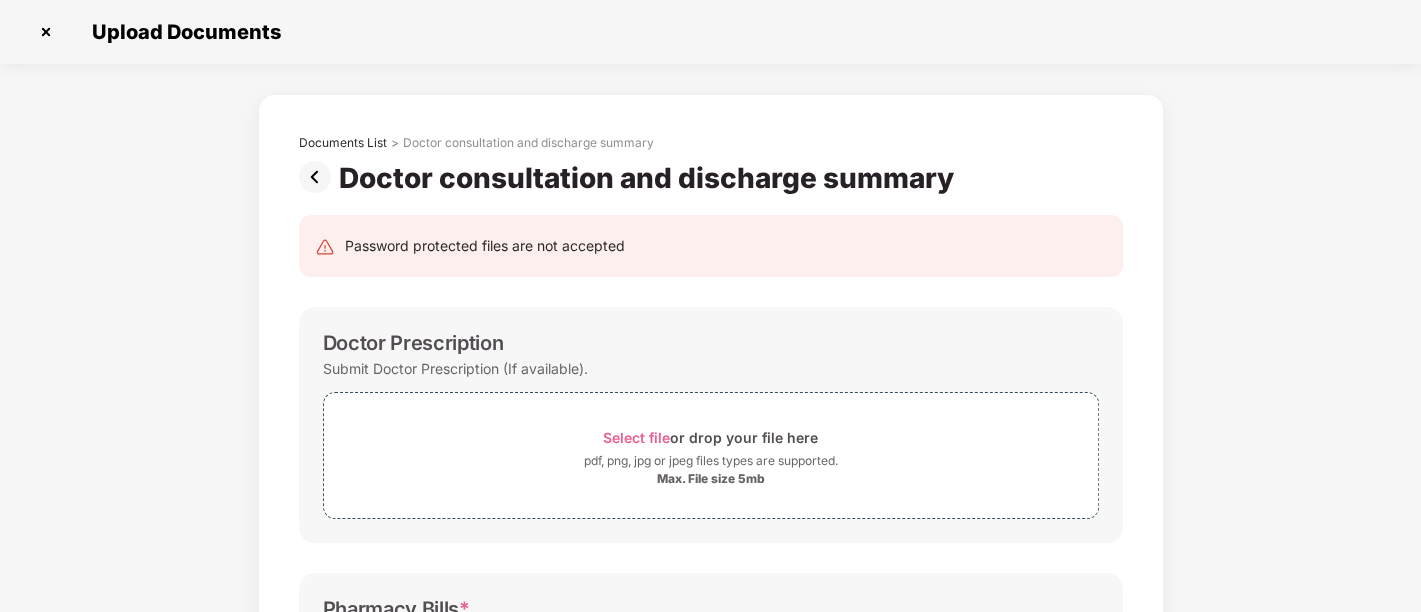 click at bounding box center (319, 177) 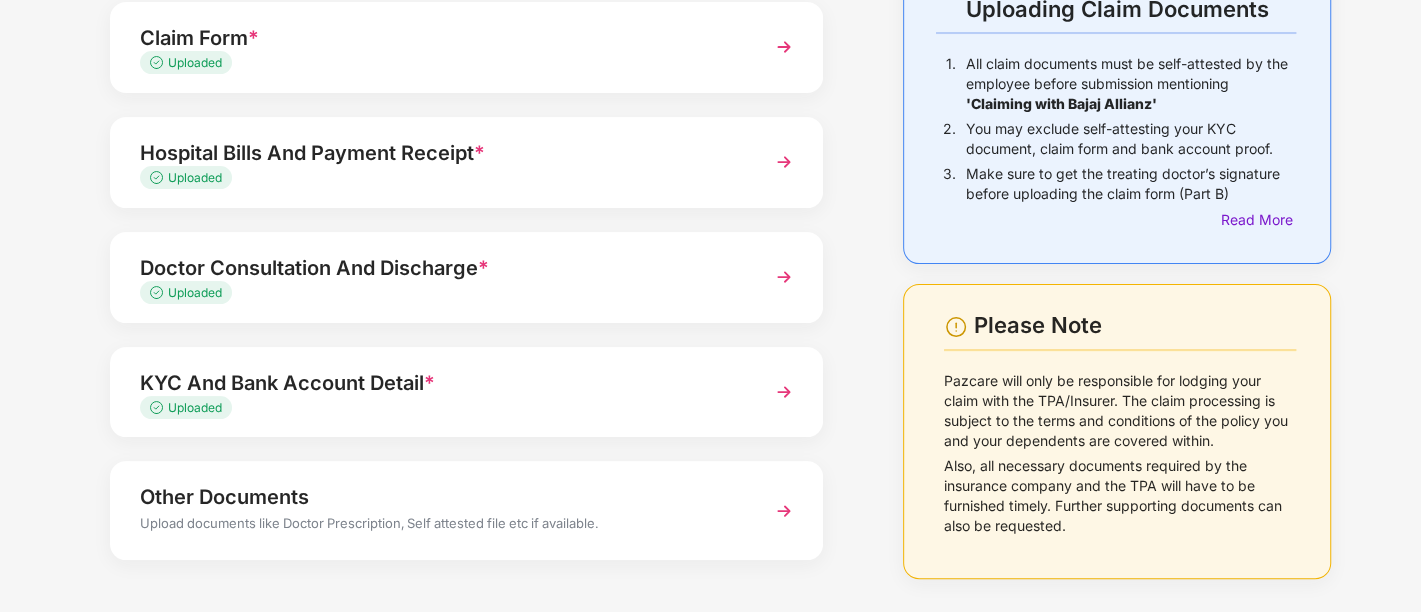 scroll, scrollTop: 222, scrollLeft: 0, axis: vertical 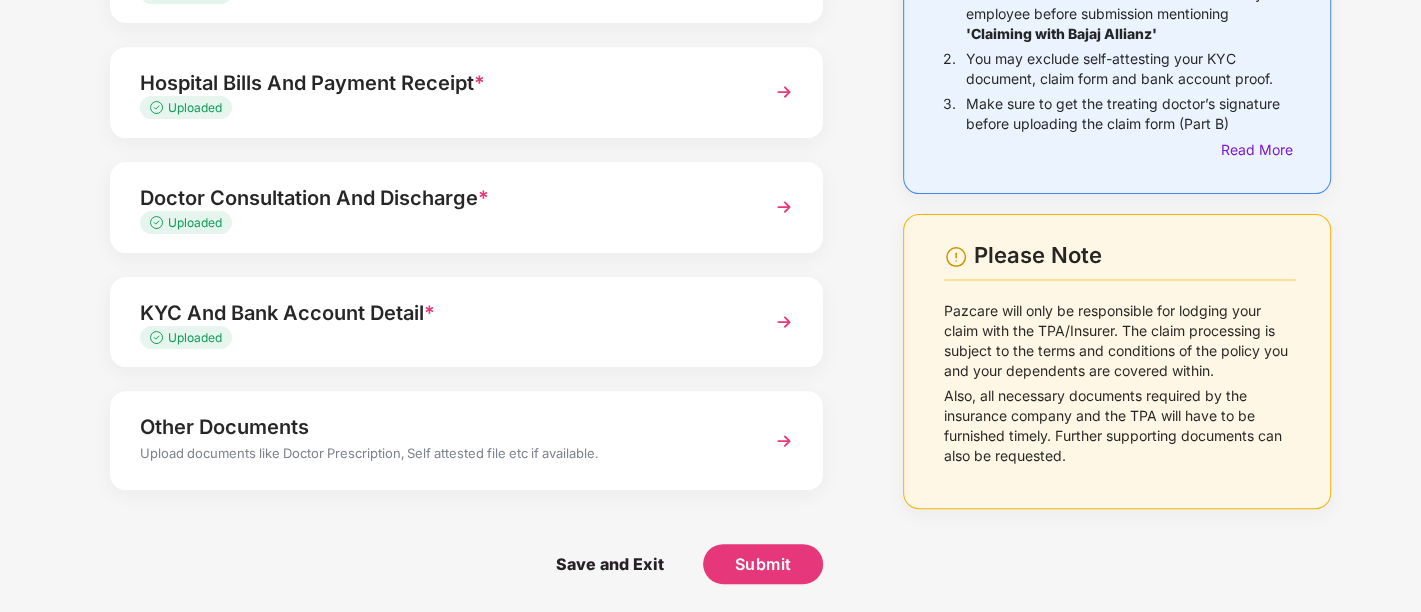 click on "Doctor Consultation And Discharge *" at bounding box center [439, 198] 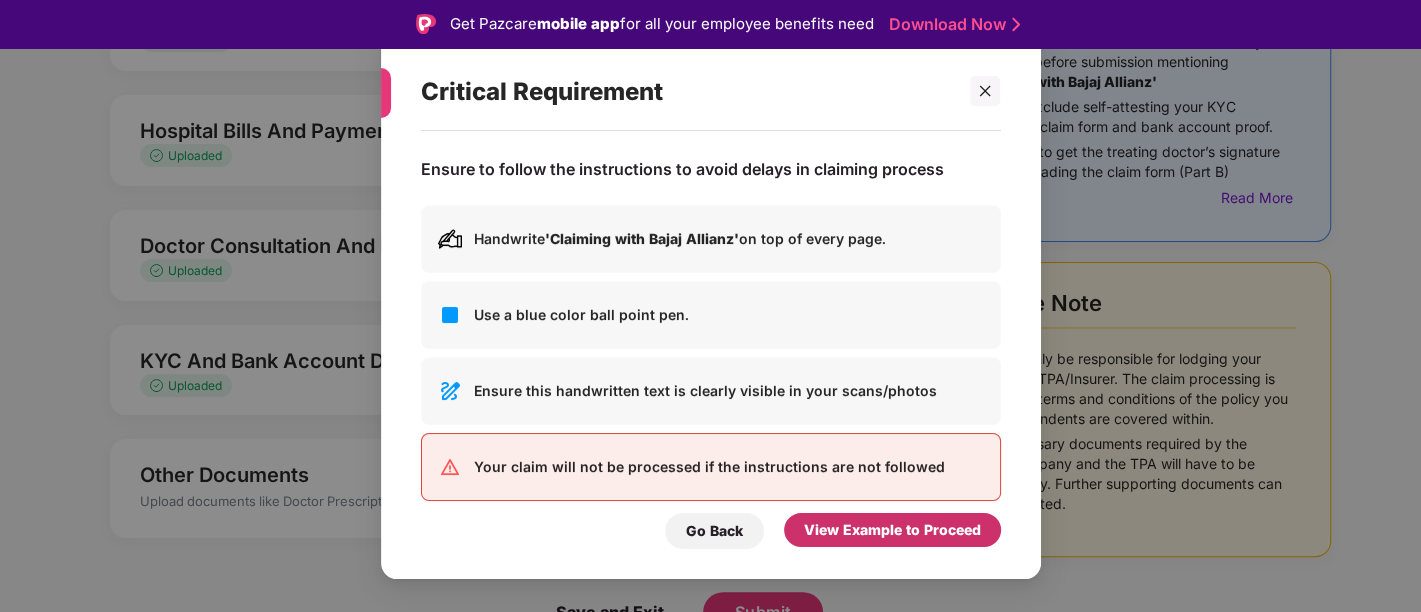 click on "View Example to Proceed" at bounding box center [892, 530] 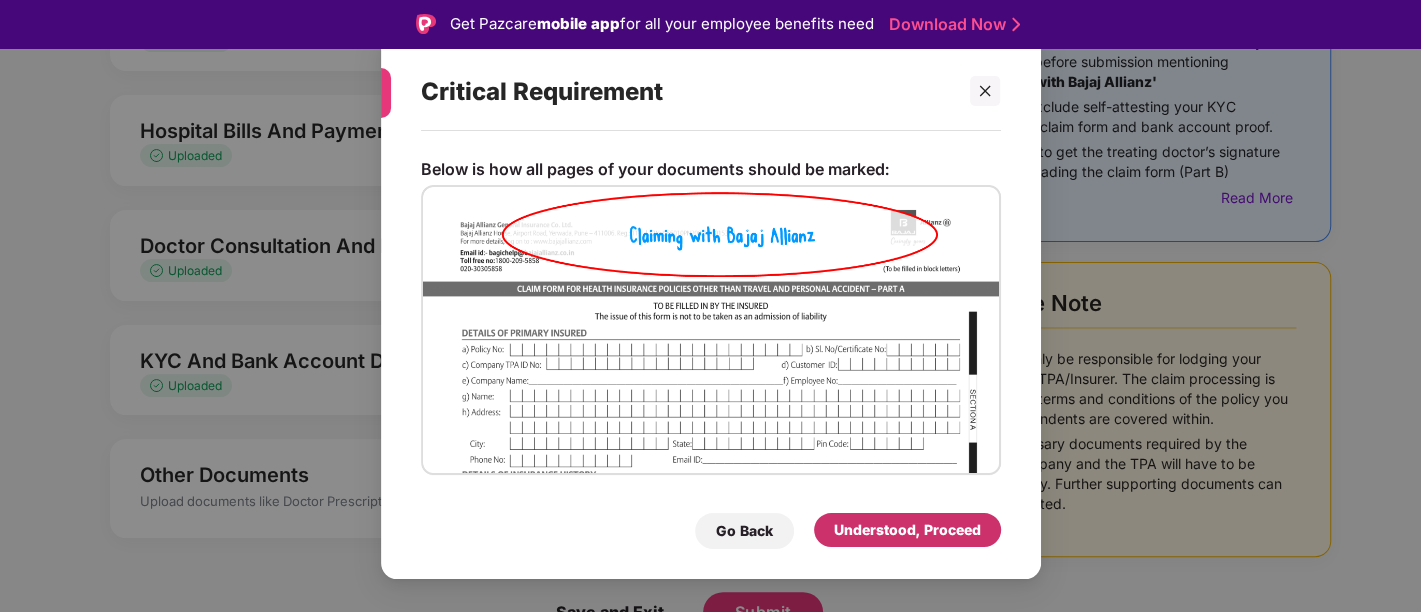 click on "Understood, Proceed" at bounding box center (907, 530) 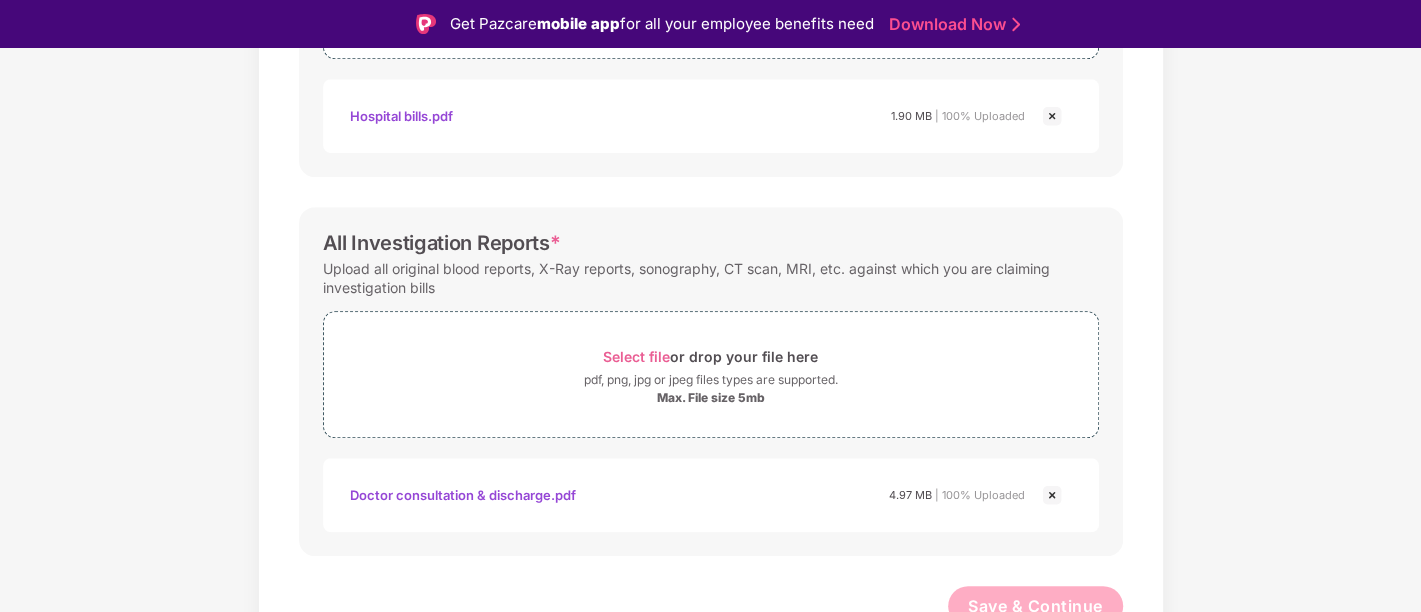 scroll, scrollTop: 787, scrollLeft: 0, axis: vertical 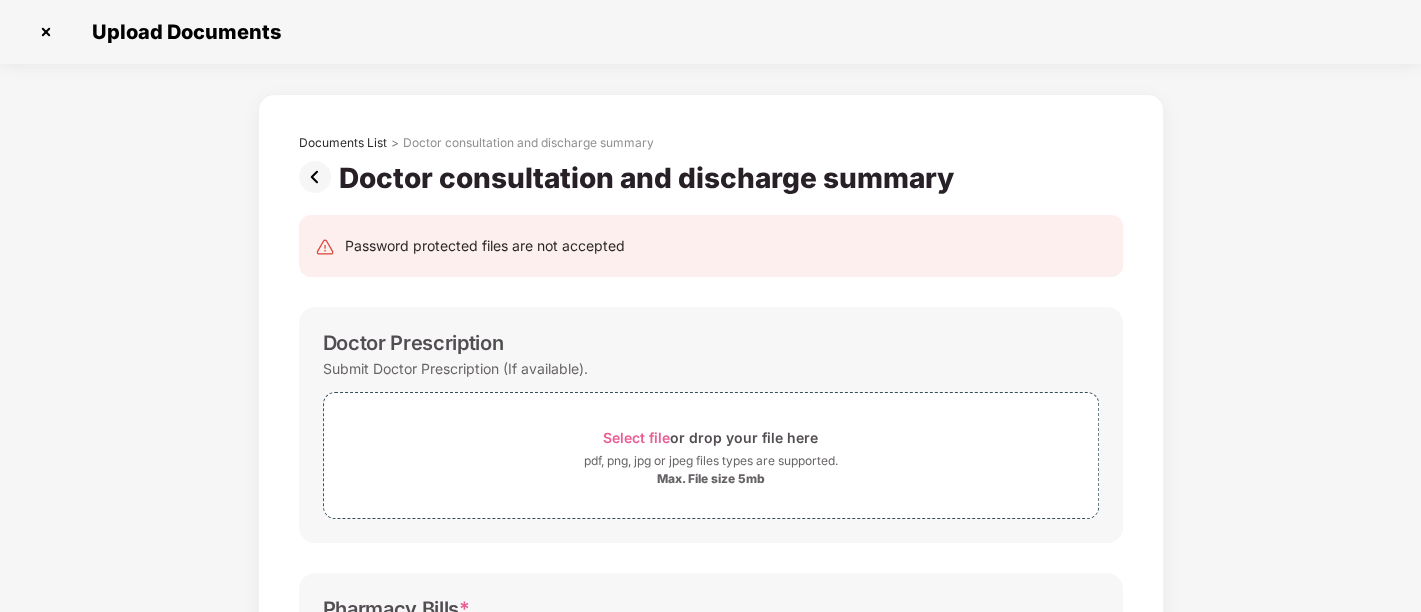 click at bounding box center [319, 177] 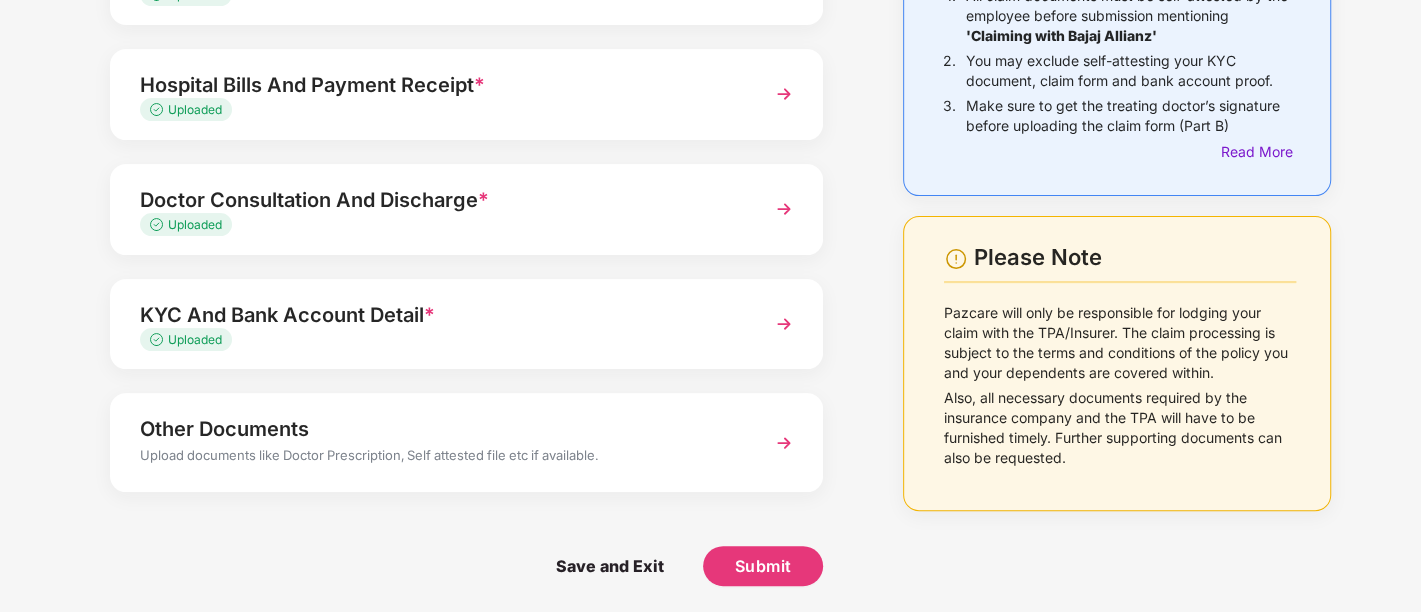 scroll, scrollTop: 222, scrollLeft: 0, axis: vertical 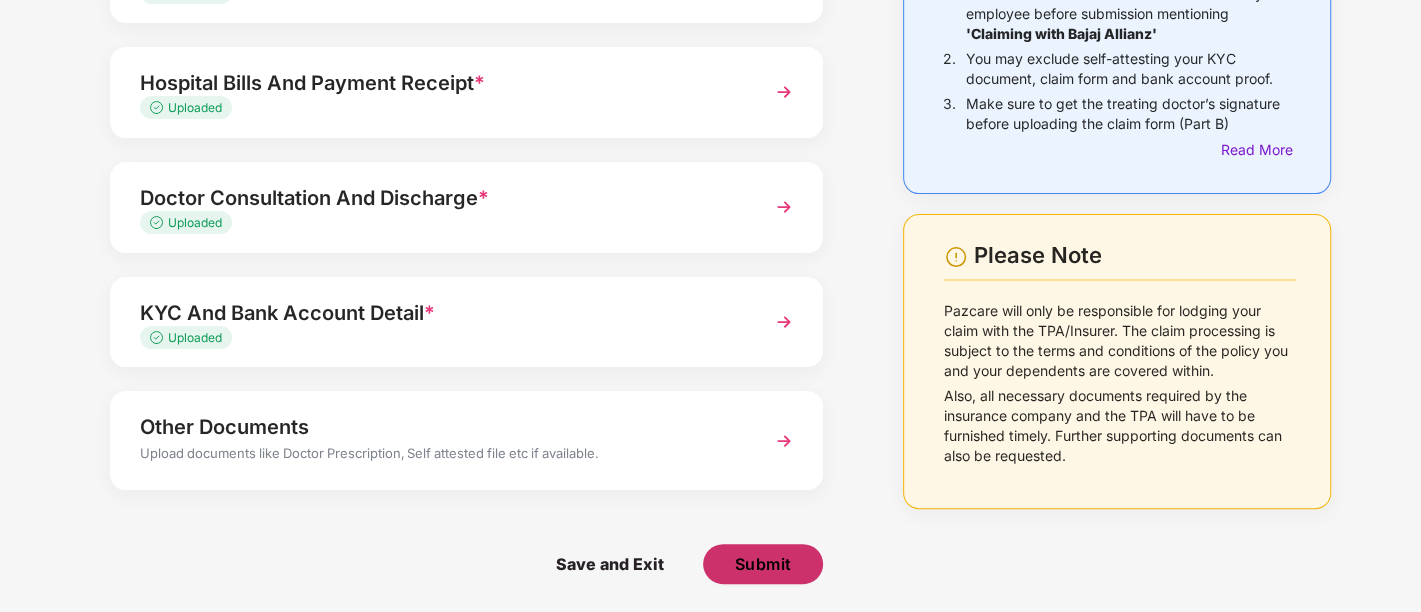 click on "Submit" at bounding box center [763, 564] 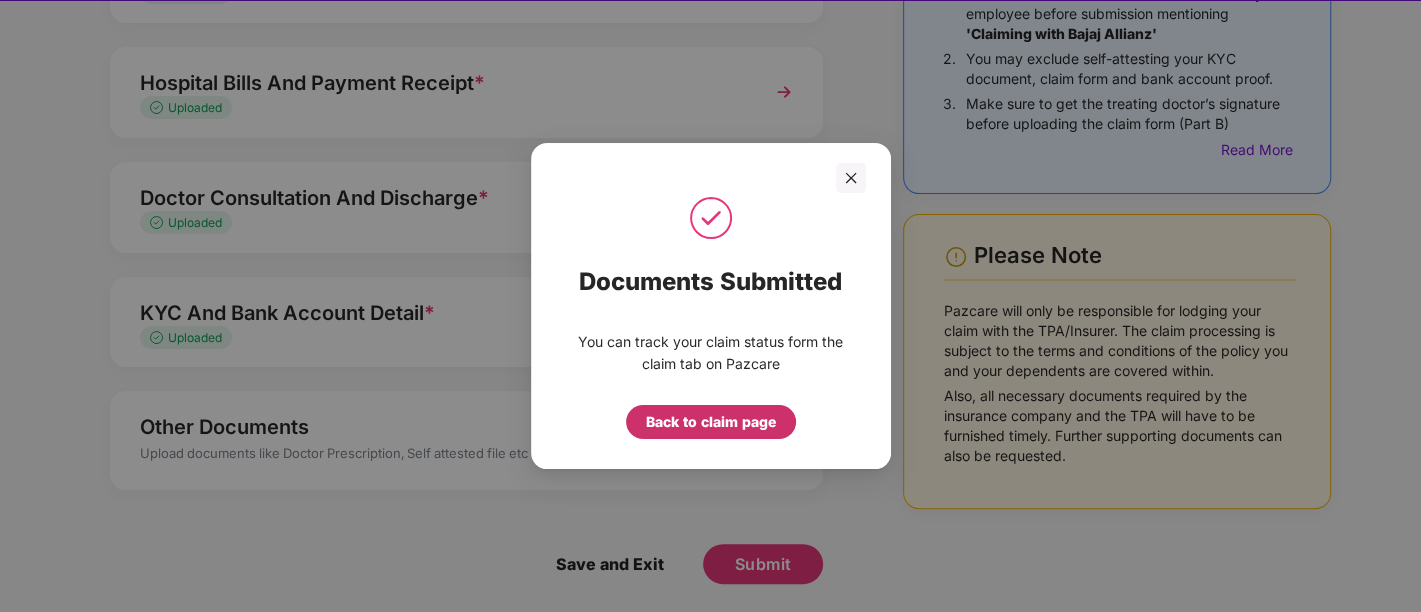 click on "Back to claim page" at bounding box center (711, 422) 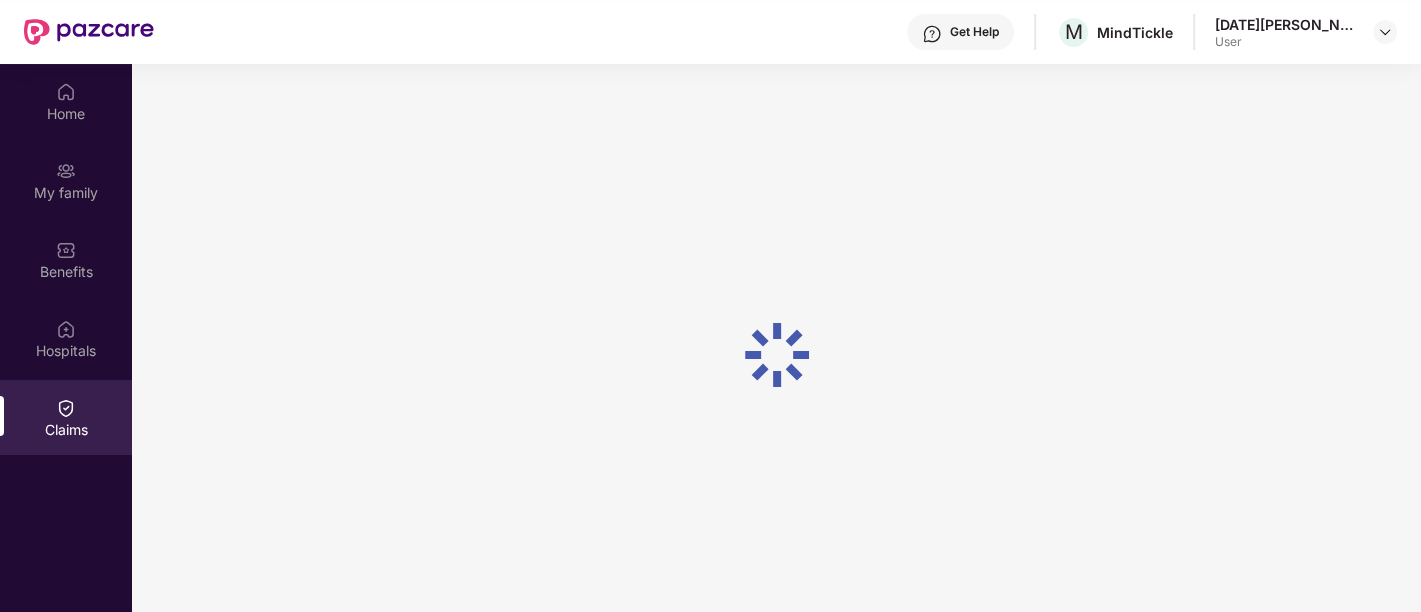 scroll, scrollTop: 0, scrollLeft: 0, axis: both 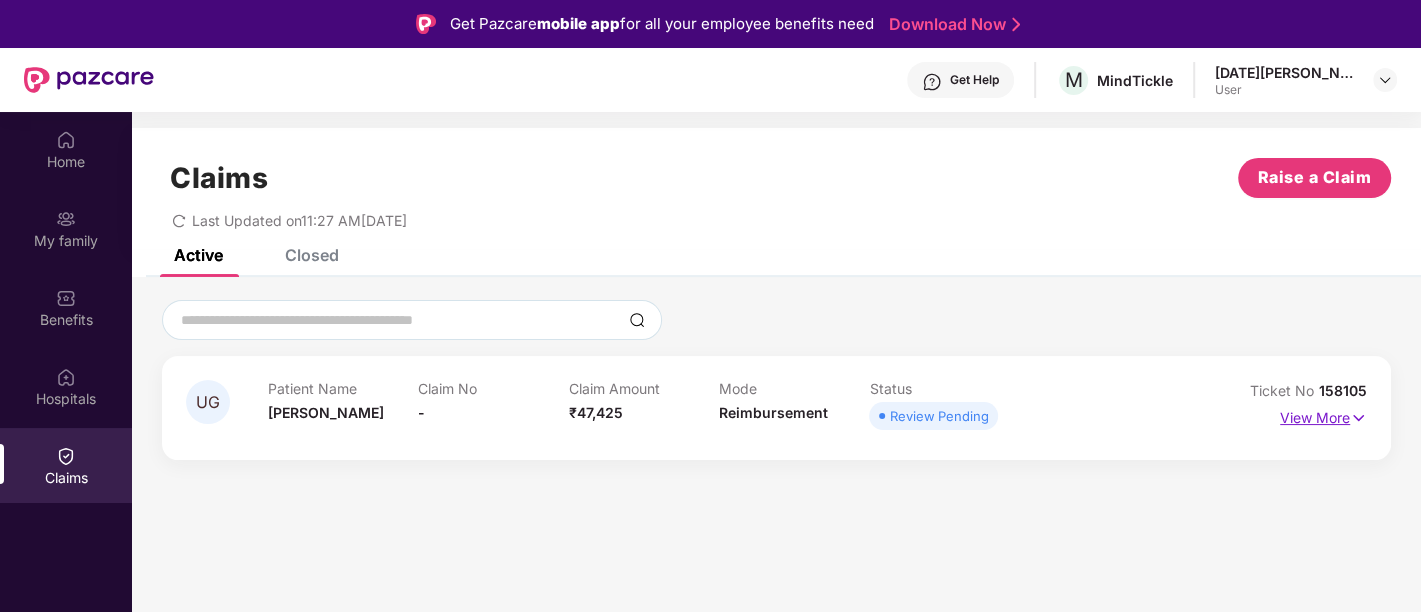 click at bounding box center [1358, 418] 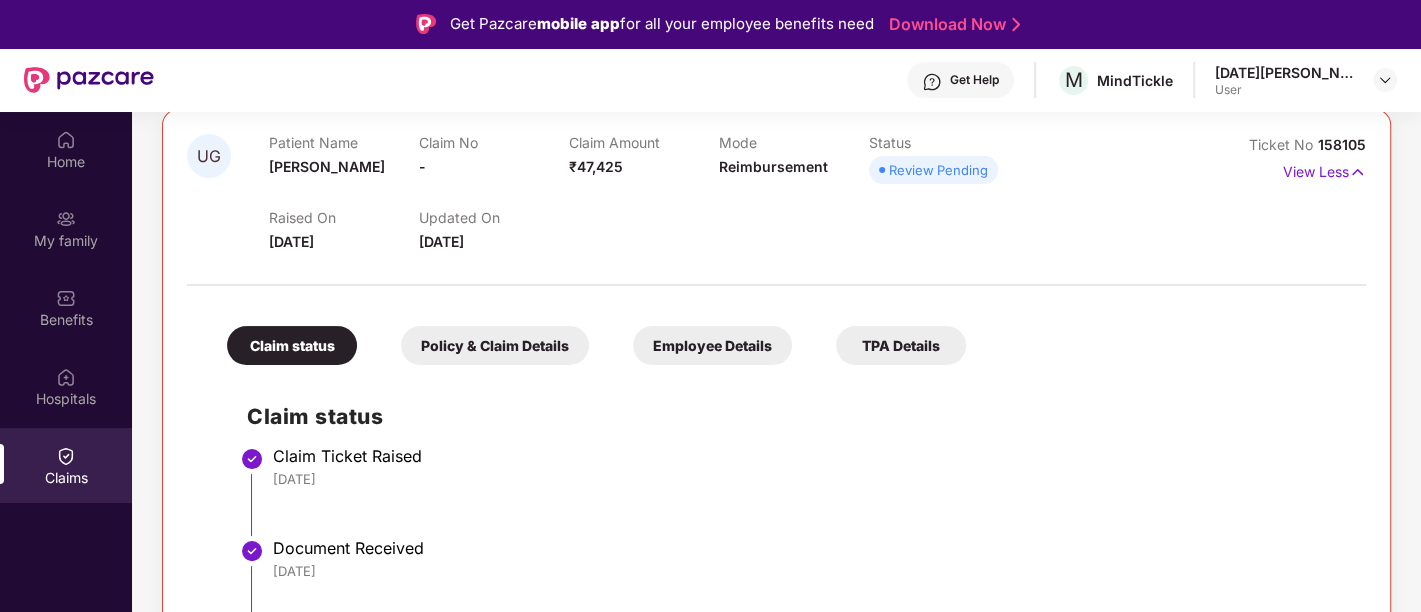 scroll, scrollTop: 251, scrollLeft: 0, axis: vertical 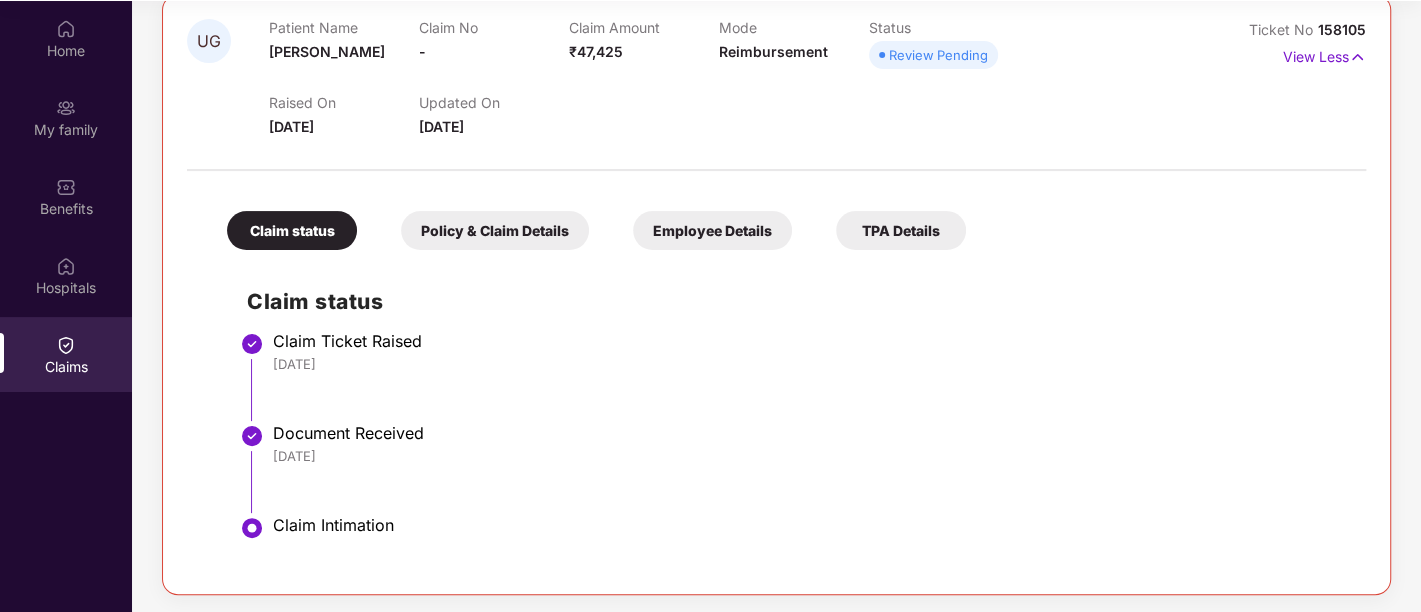 click on "Policy & Claim Details" at bounding box center [495, 230] 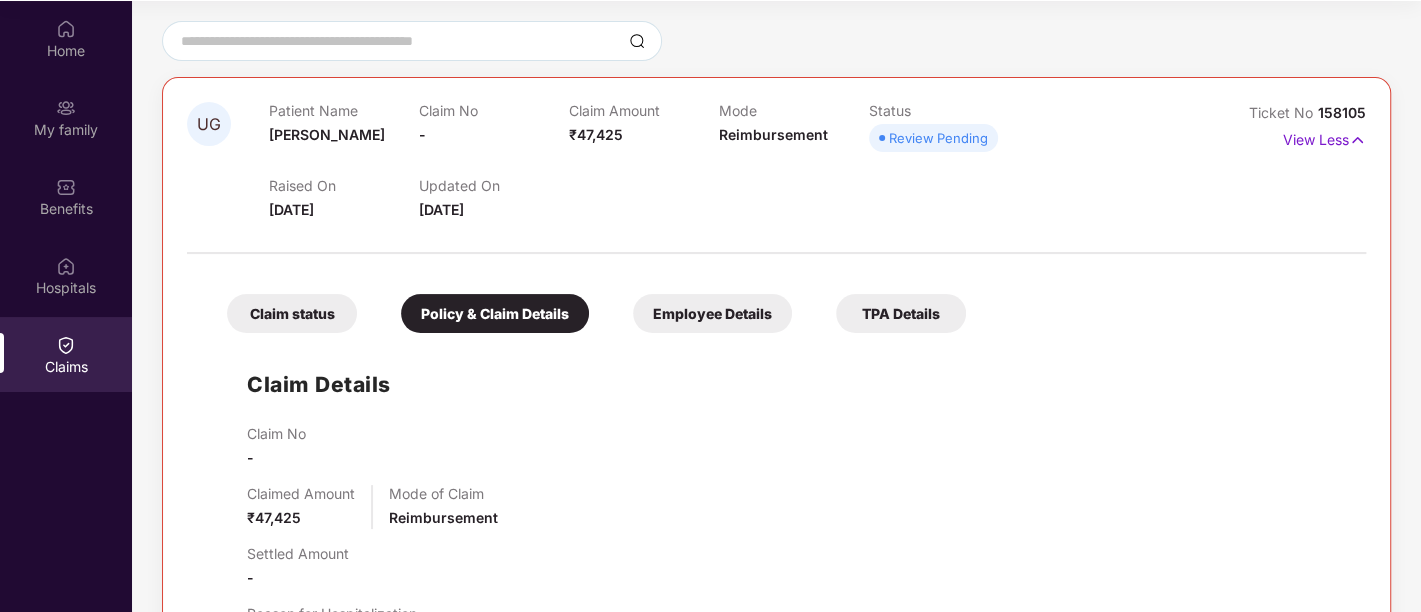 scroll, scrollTop: 0, scrollLeft: 0, axis: both 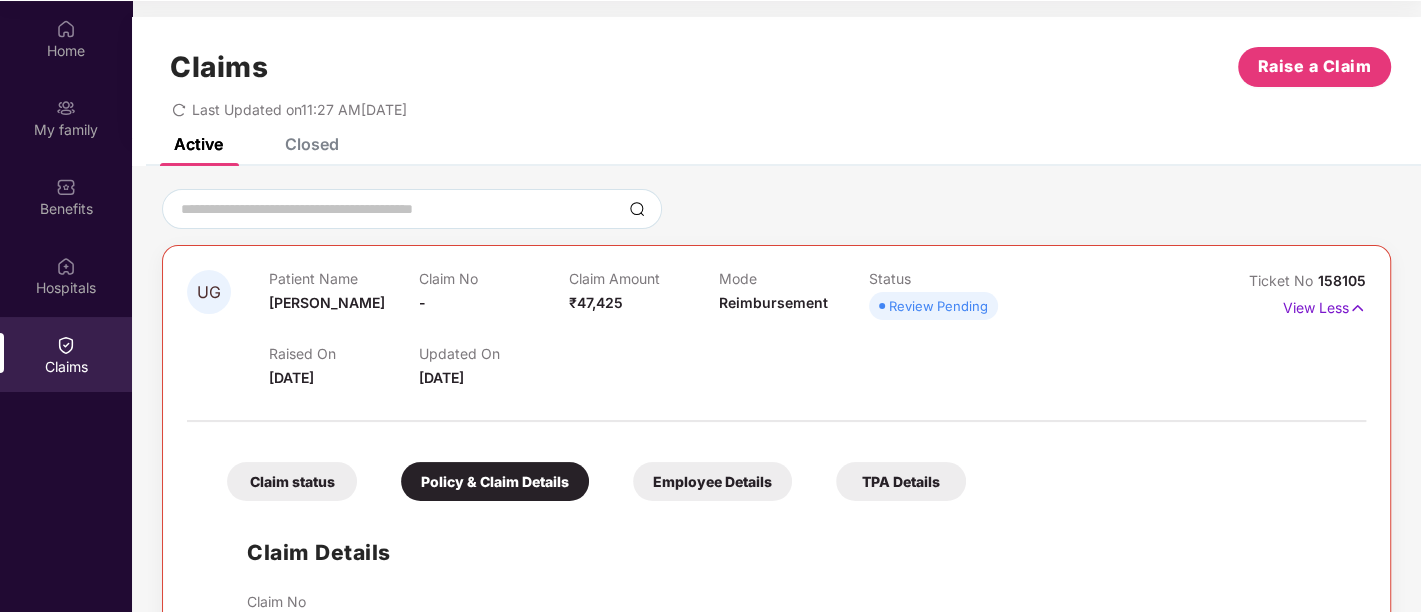 click on "Employee Details" at bounding box center [712, 481] 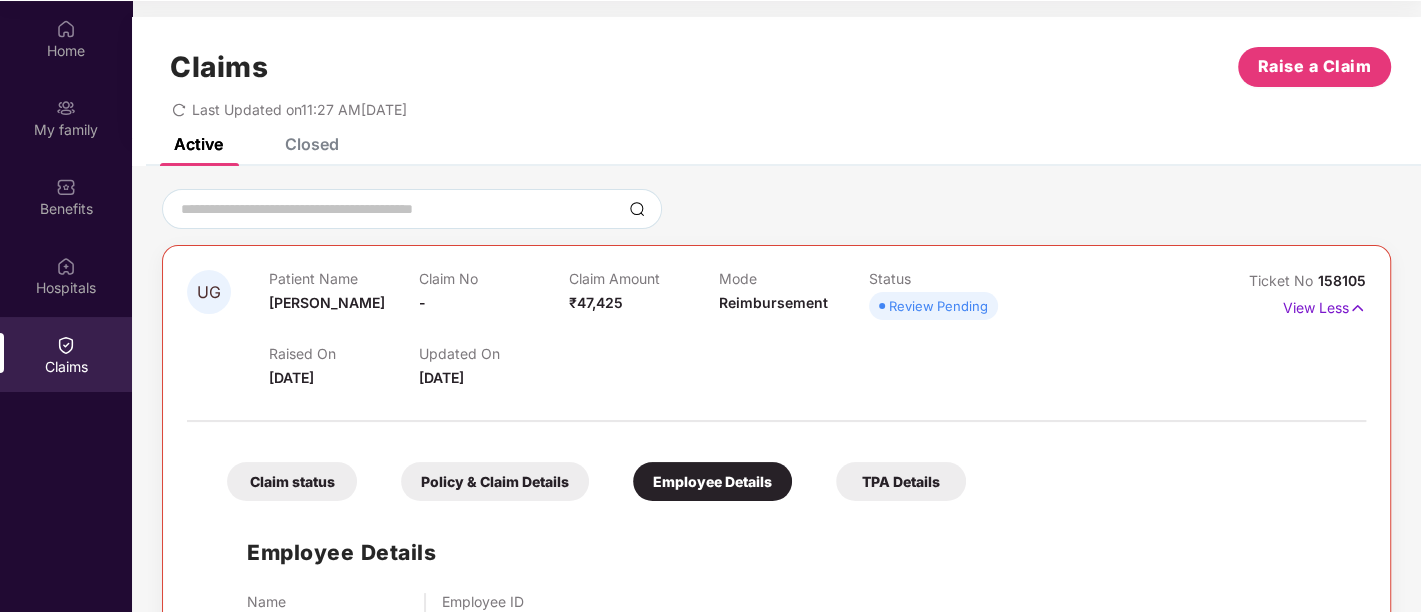 scroll, scrollTop: 83, scrollLeft: 0, axis: vertical 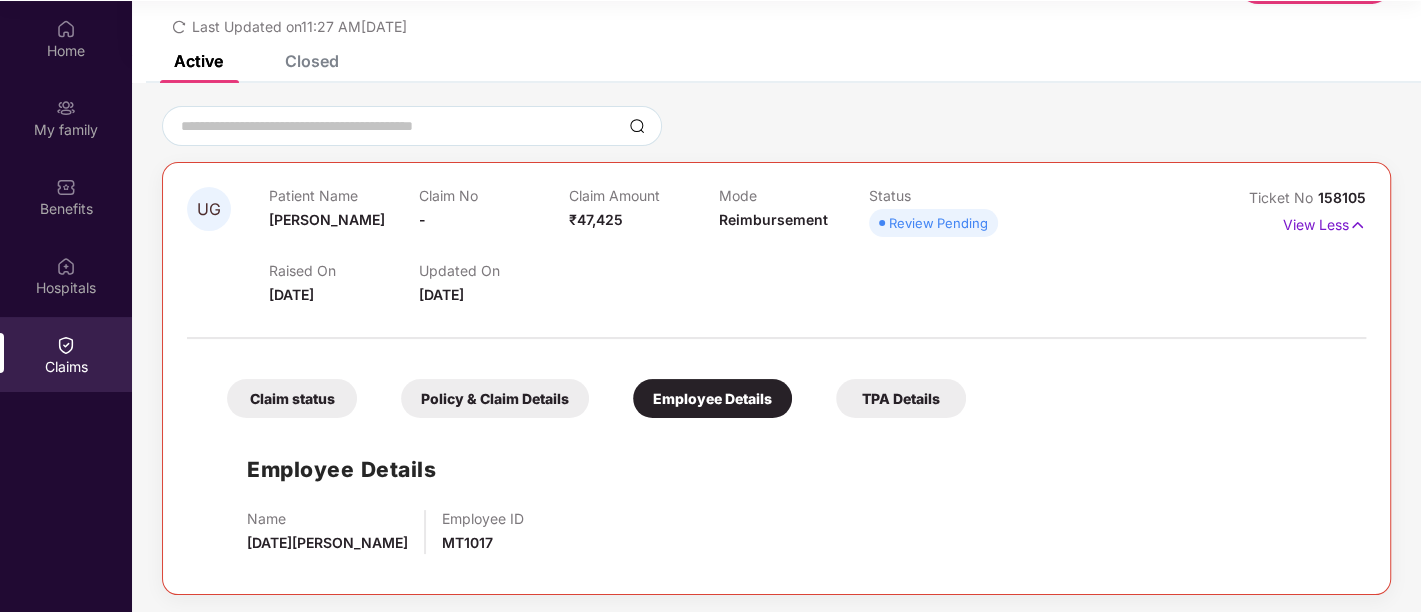 click on "TPA Details" at bounding box center [901, 398] 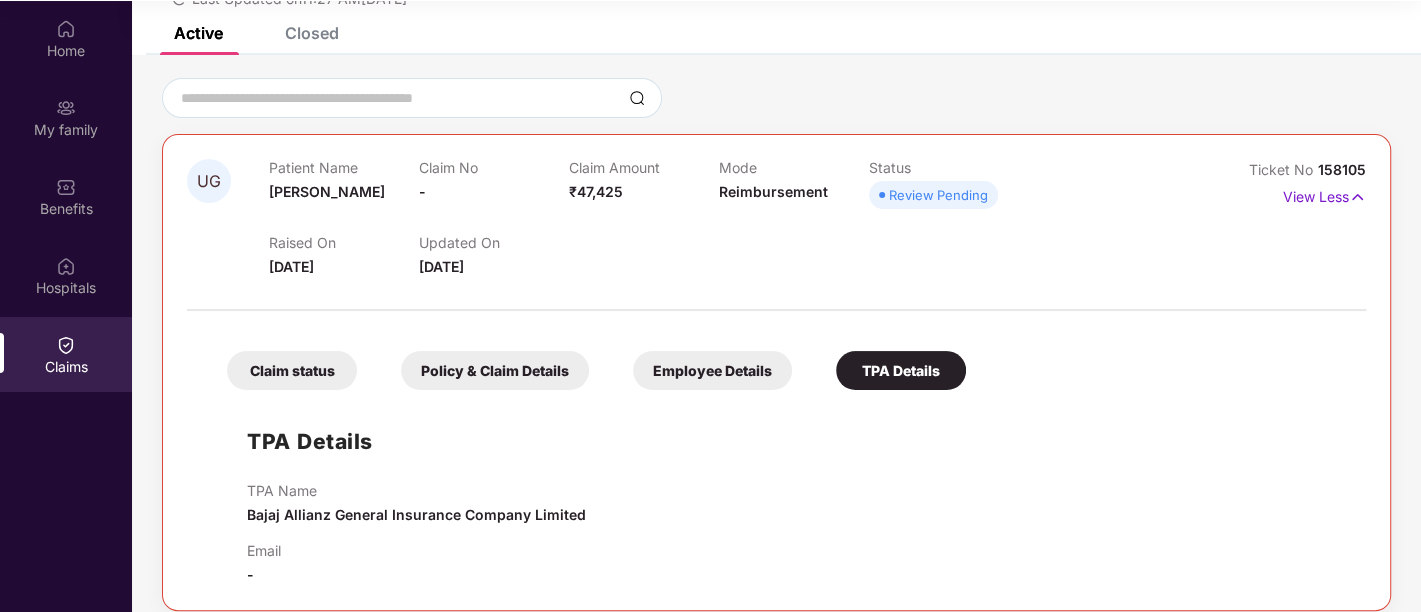 scroll, scrollTop: 127, scrollLeft: 0, axis: vertical 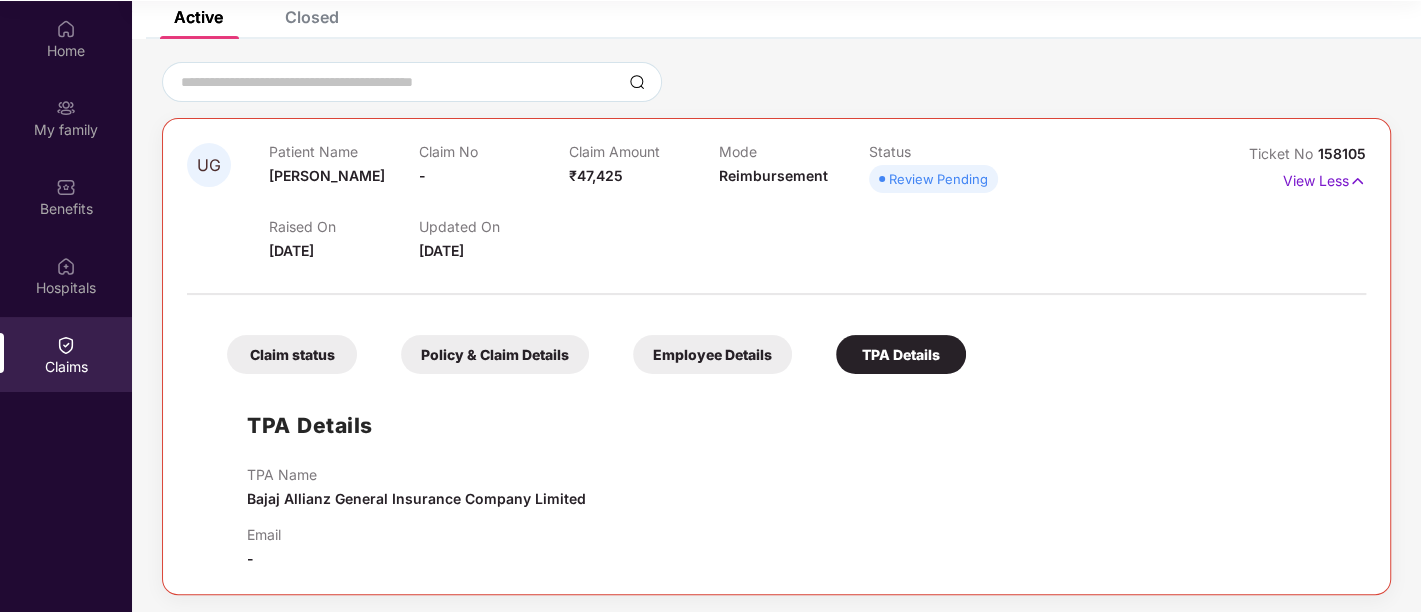 click on "Employee Details" at bounding box center (712, 354) 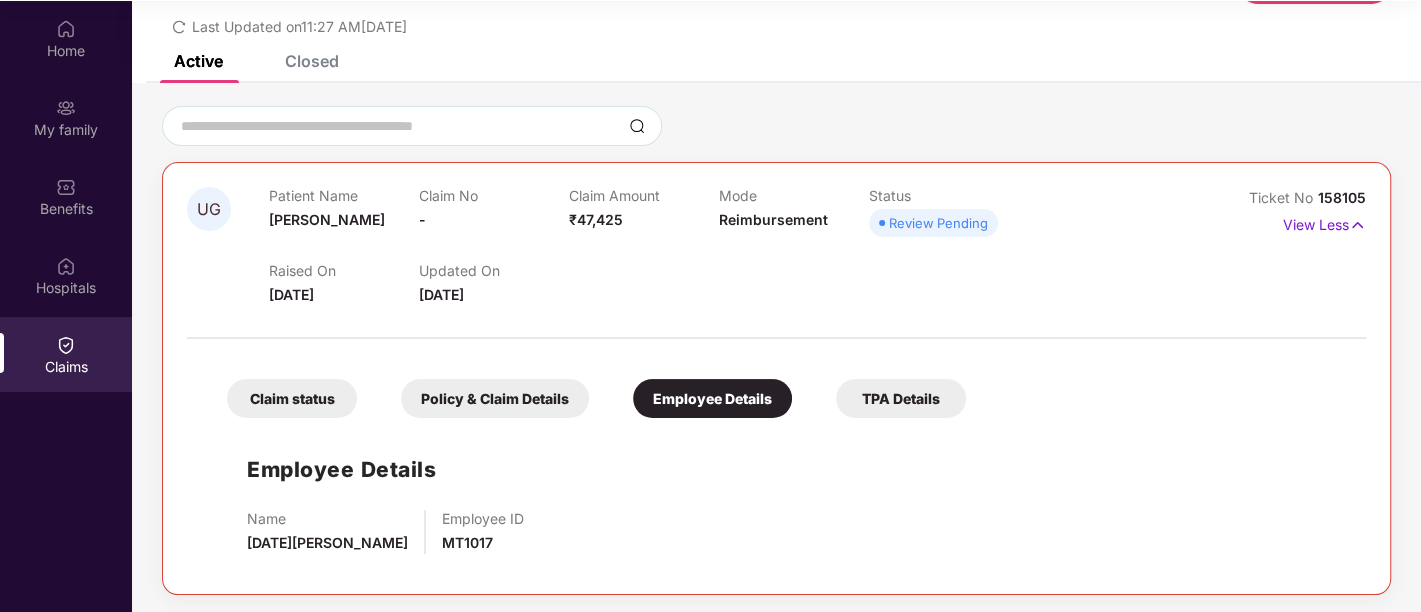 click on "Claim status" at bounding box center [292, 398] 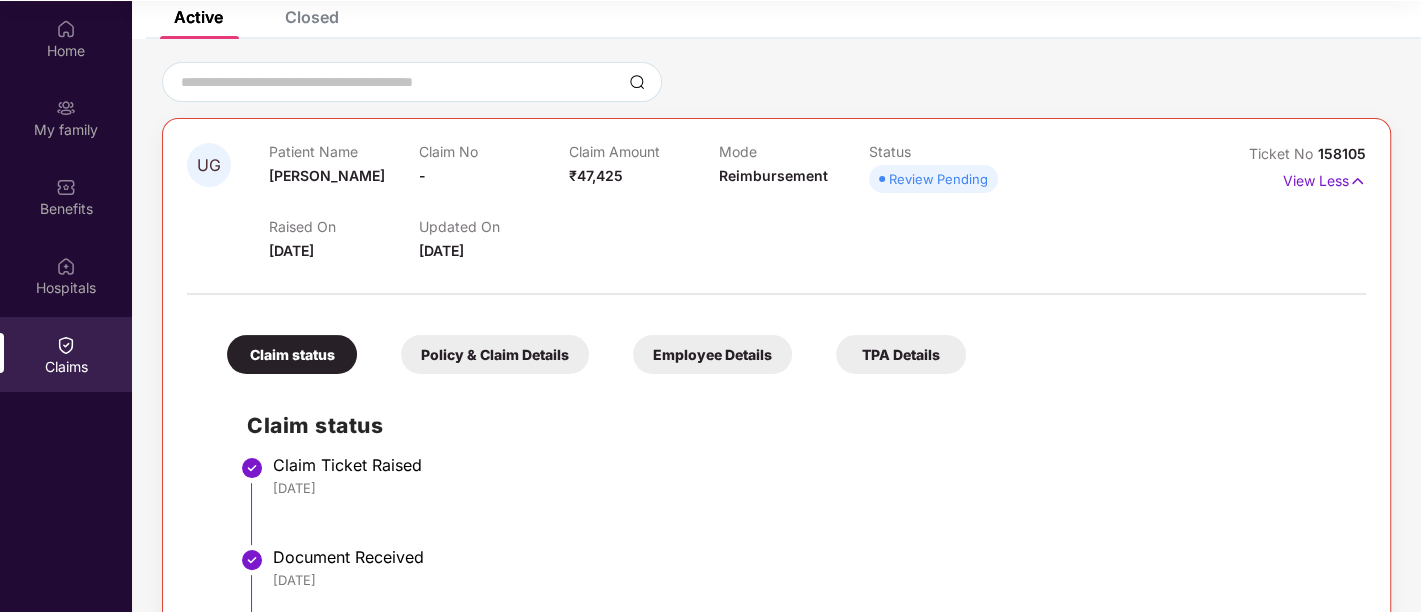 scroll, scrollTop: 0, scrollLeft: 0, axis: both 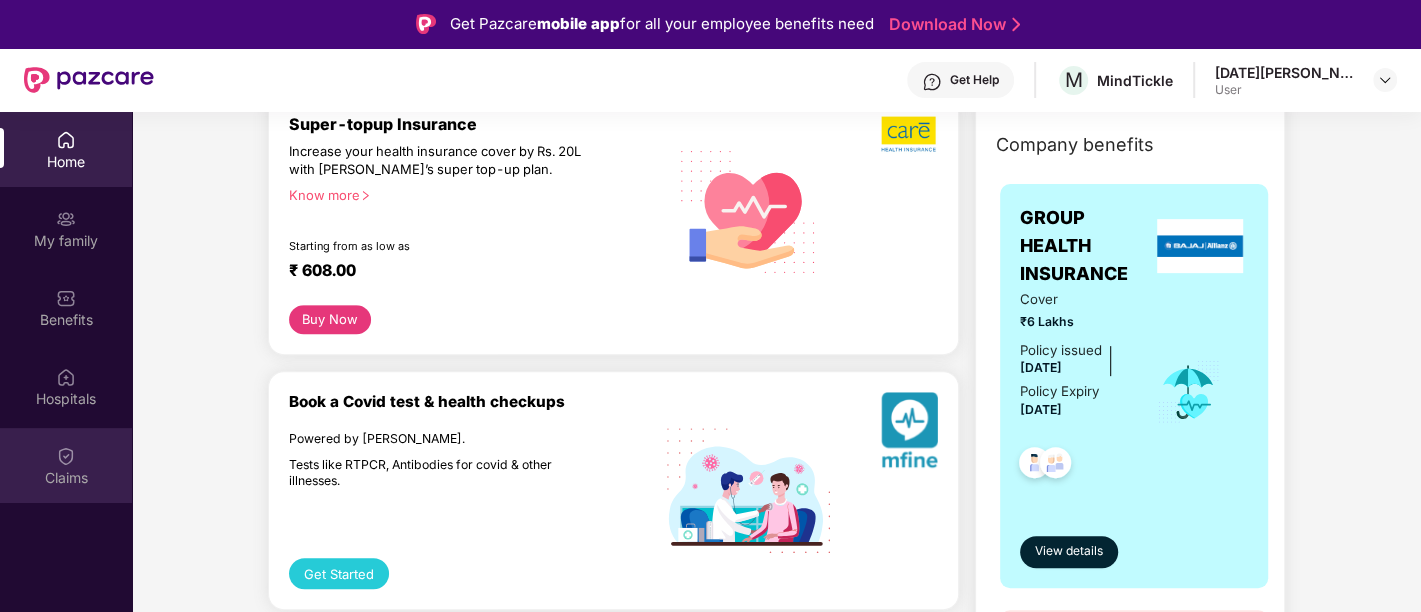click on "Claims" at bounding box center (66, 478) 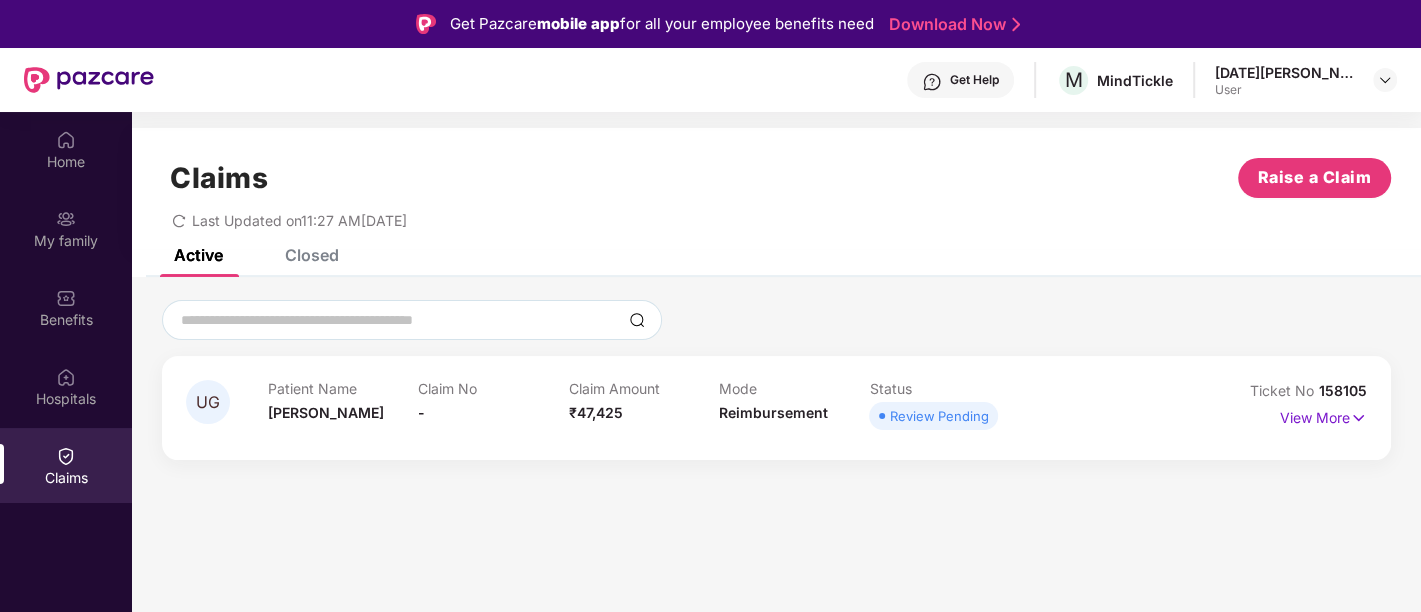 click on "View More" at bounding box center [1323, 418] 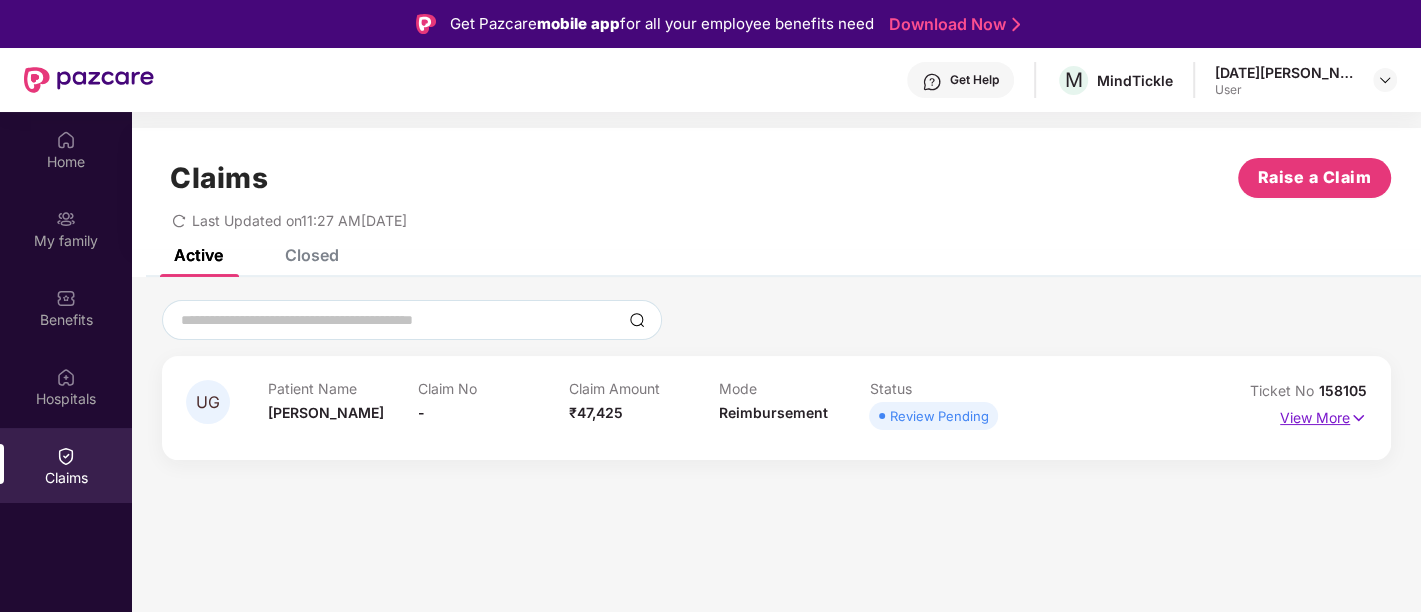 click at bounding box center [1358, 418] 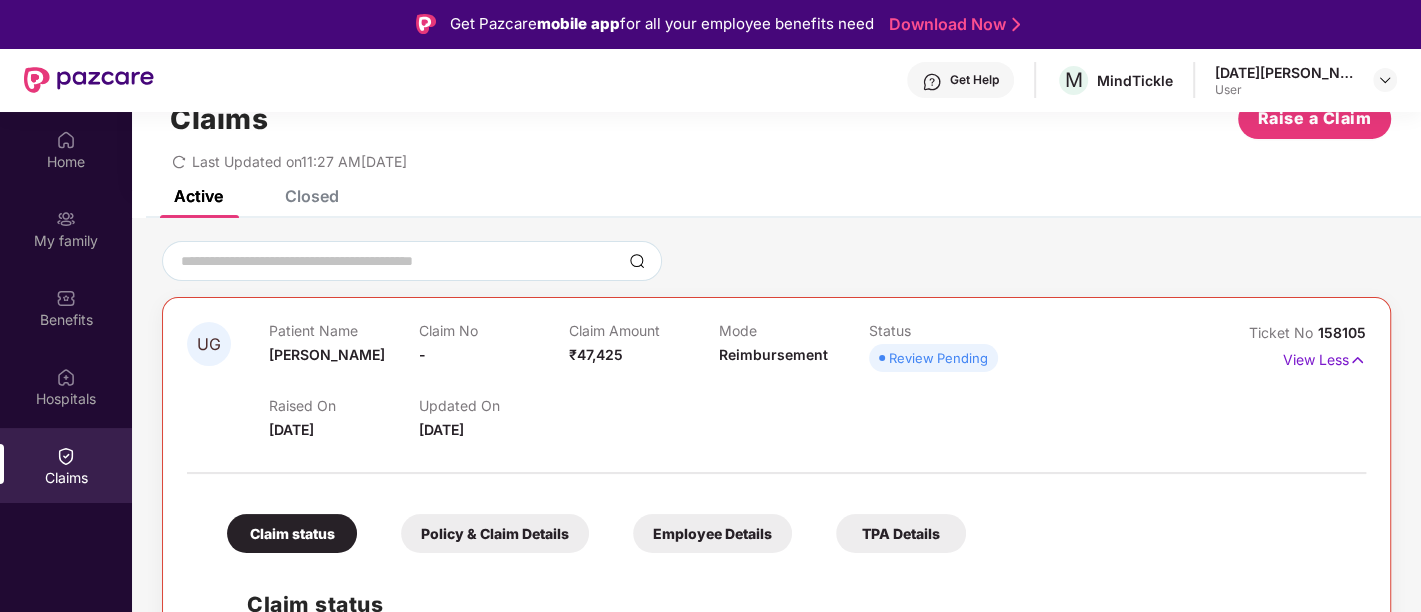 scroll, scrollTop: 0, scrollLeft: 0, axis: both 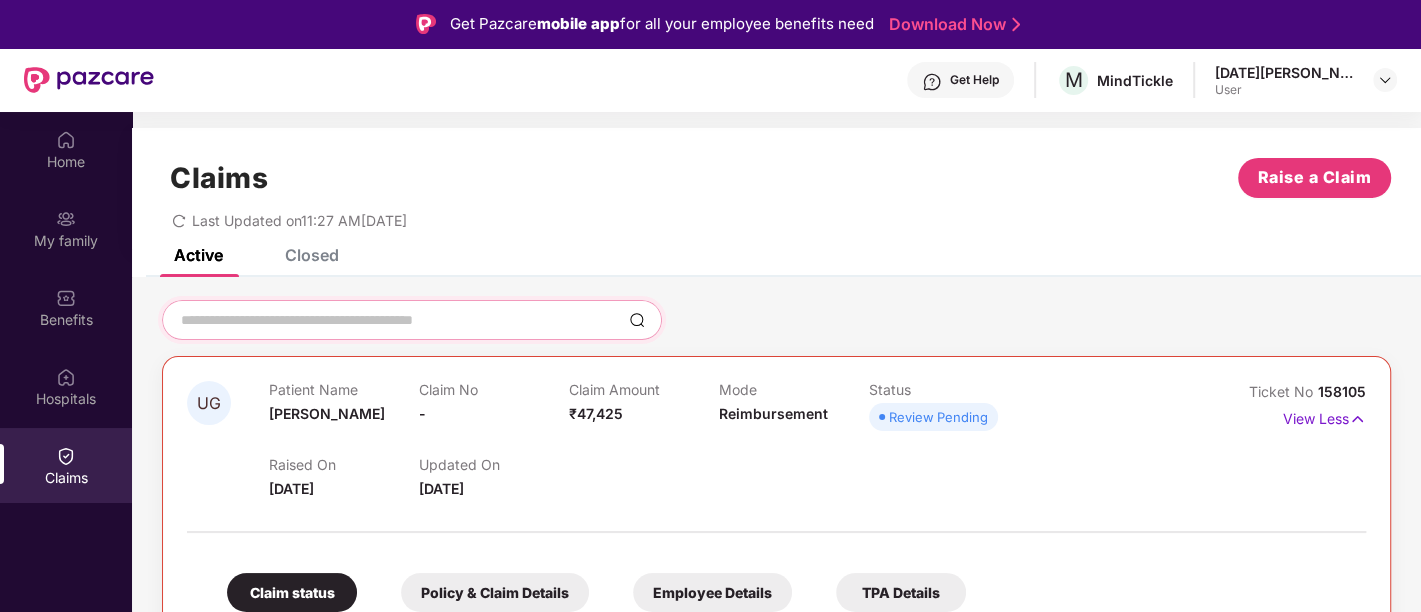 click at bounding box center (400, 320) 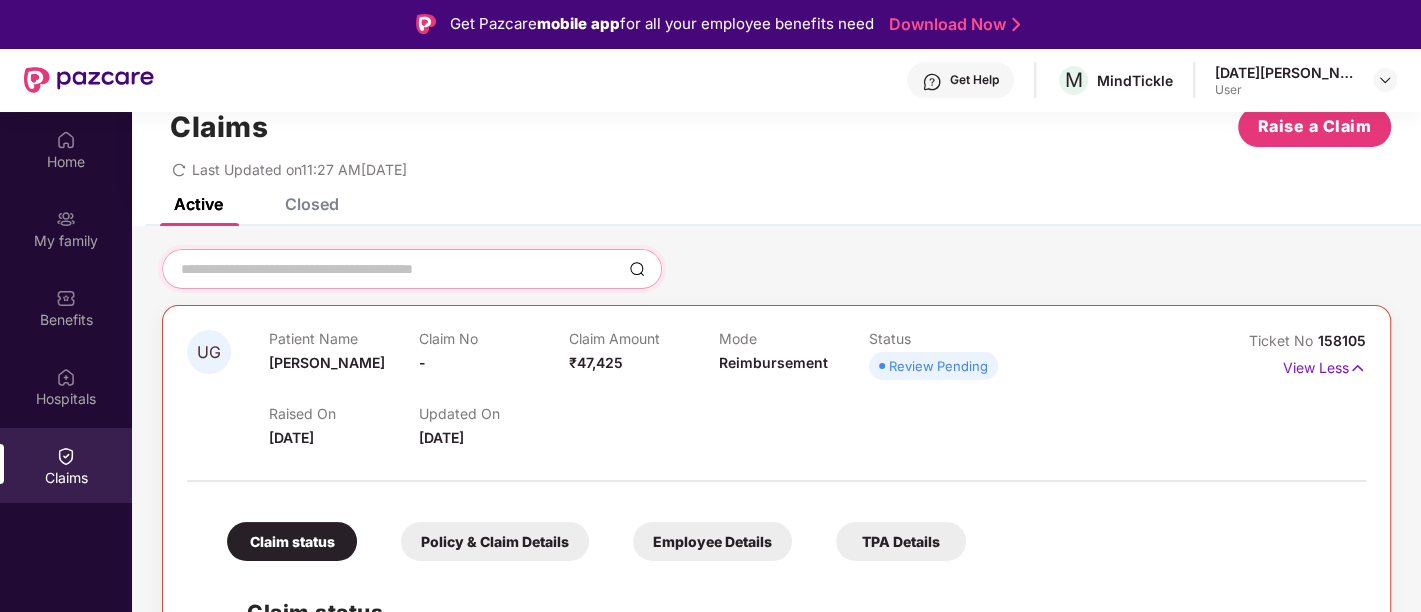 scroll, scrollTop: 0, scrollLeft: 0, axis: both 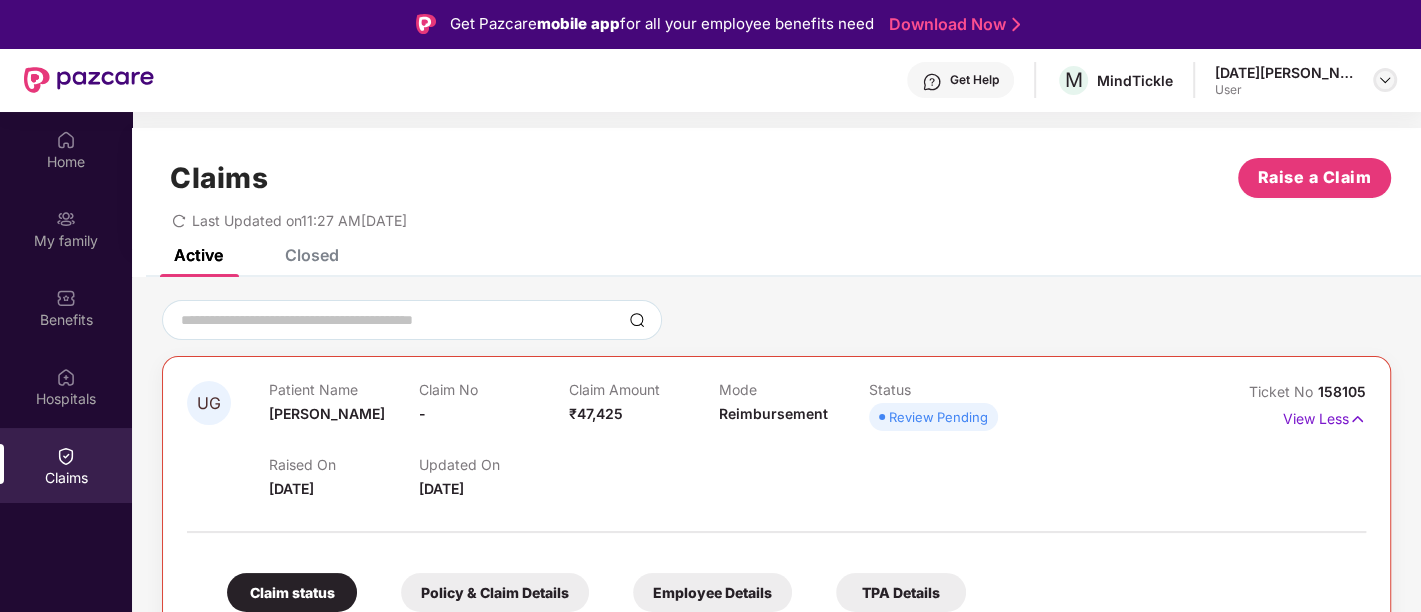 click at bounding box center [1385, 80] 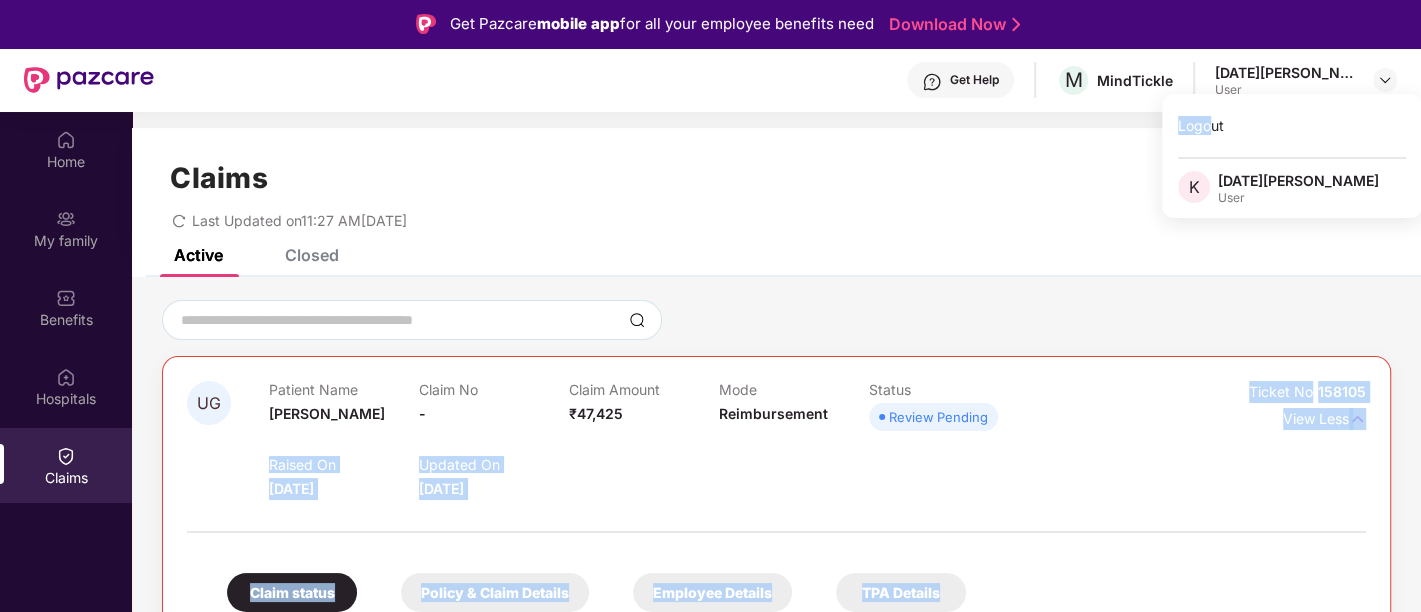 drag, startPoint x: 1208, startPoint y: 139, endPoint x: 1139, endPoint y: 401, distance: 270.93356 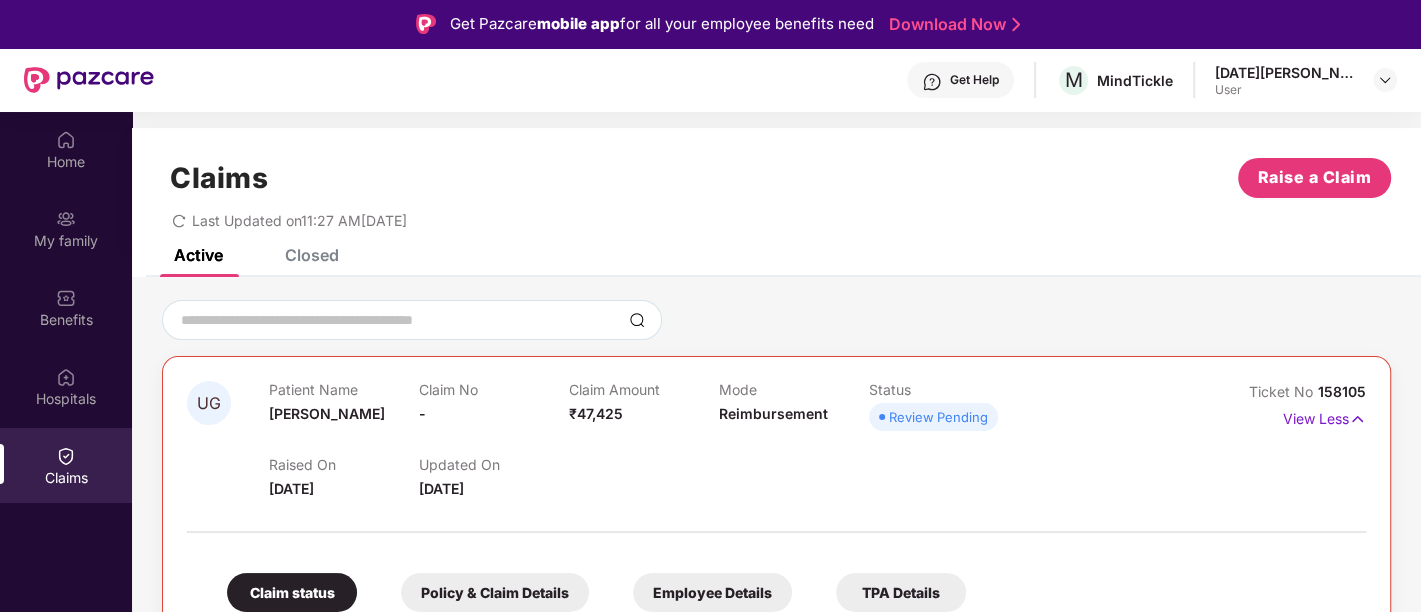 click at bounding box center (776, 320) 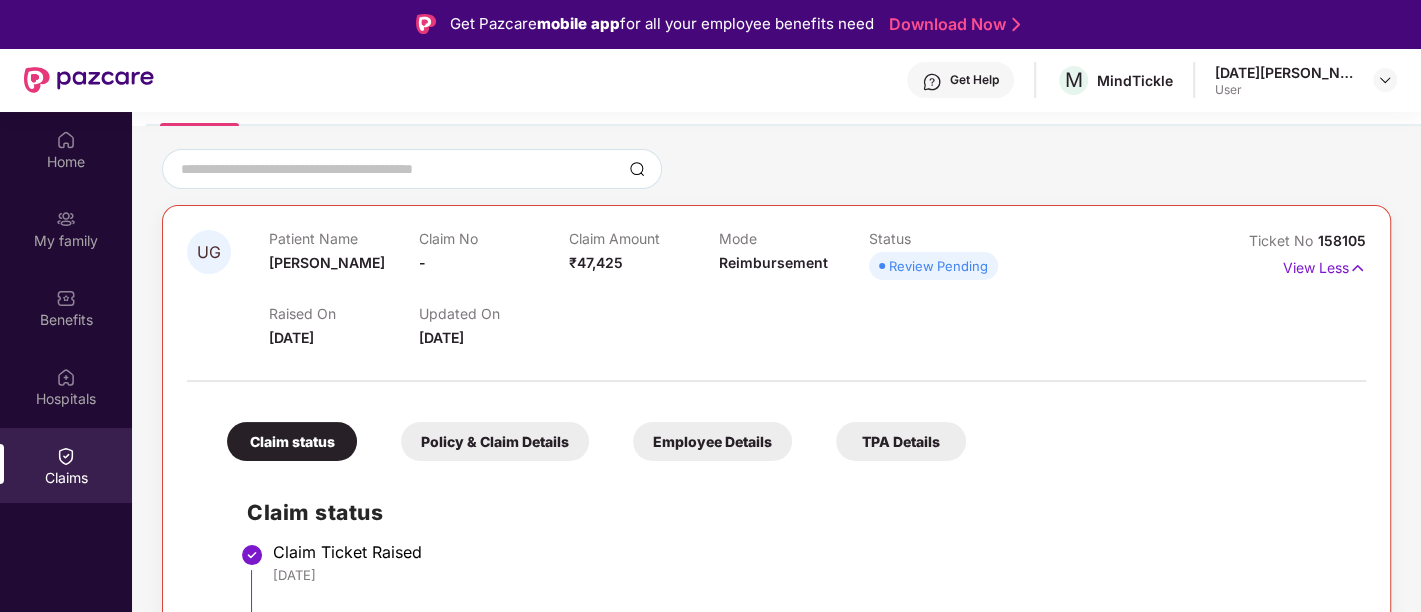 scroll, scrollTop: 251, scrollLeft: 0, axis: vertical 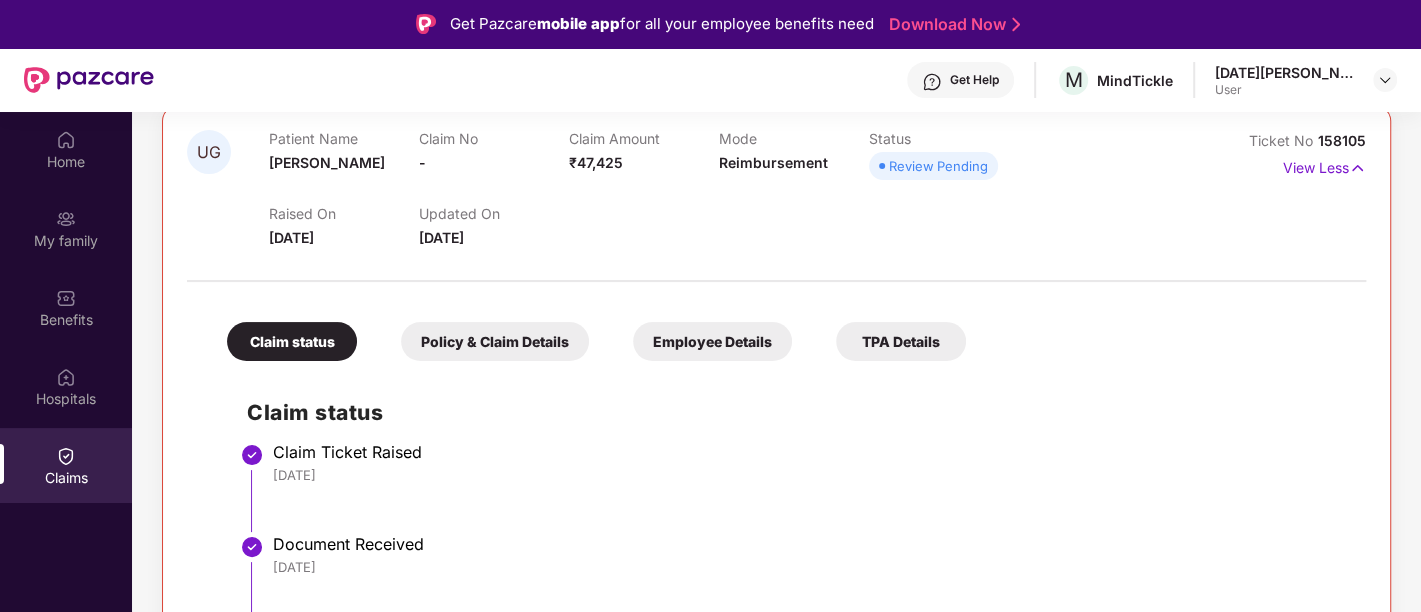 click on "Policy & Claim Details" at bounding box center (495, 341) 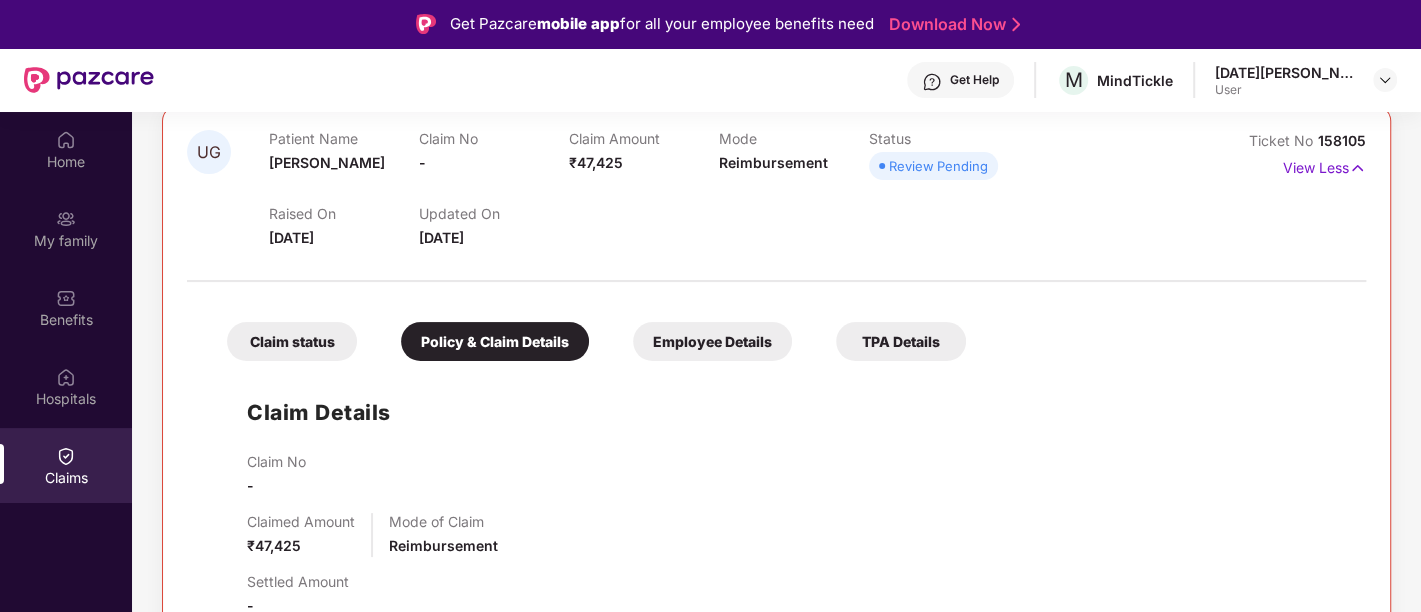 click on "Employee Details" at bounding box center (712, 341) 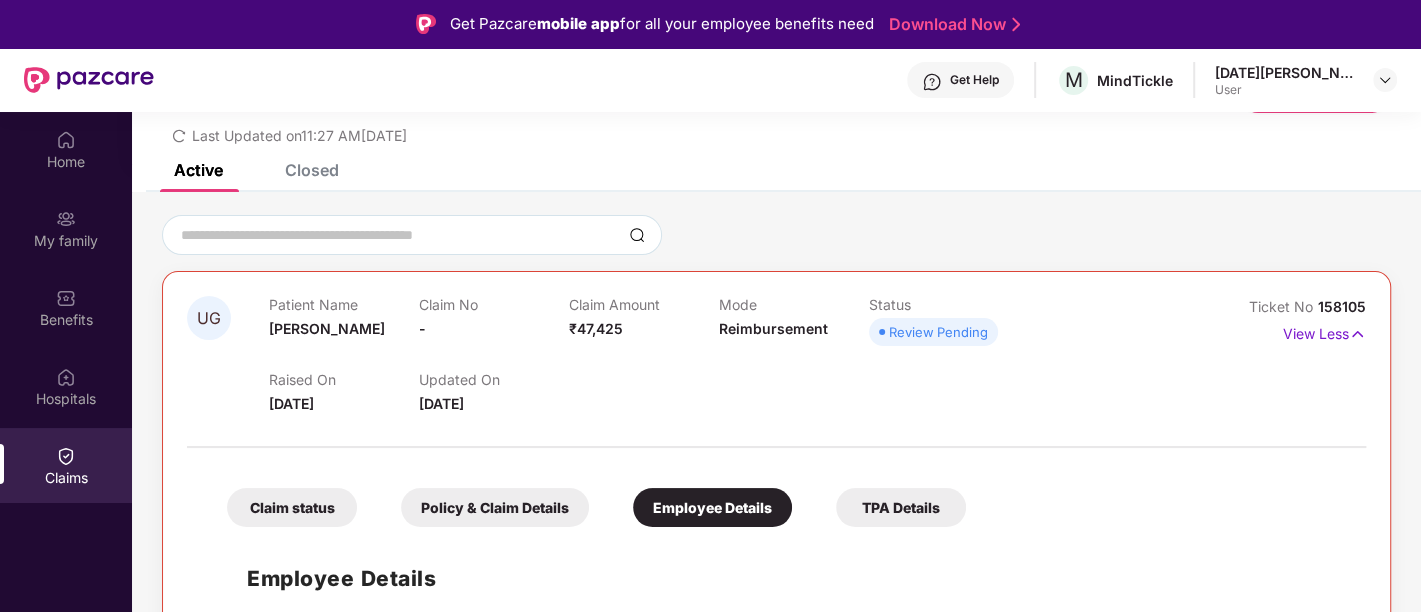 scroll, scrollTop: 83, scrollLeft: 0, axis: vertical 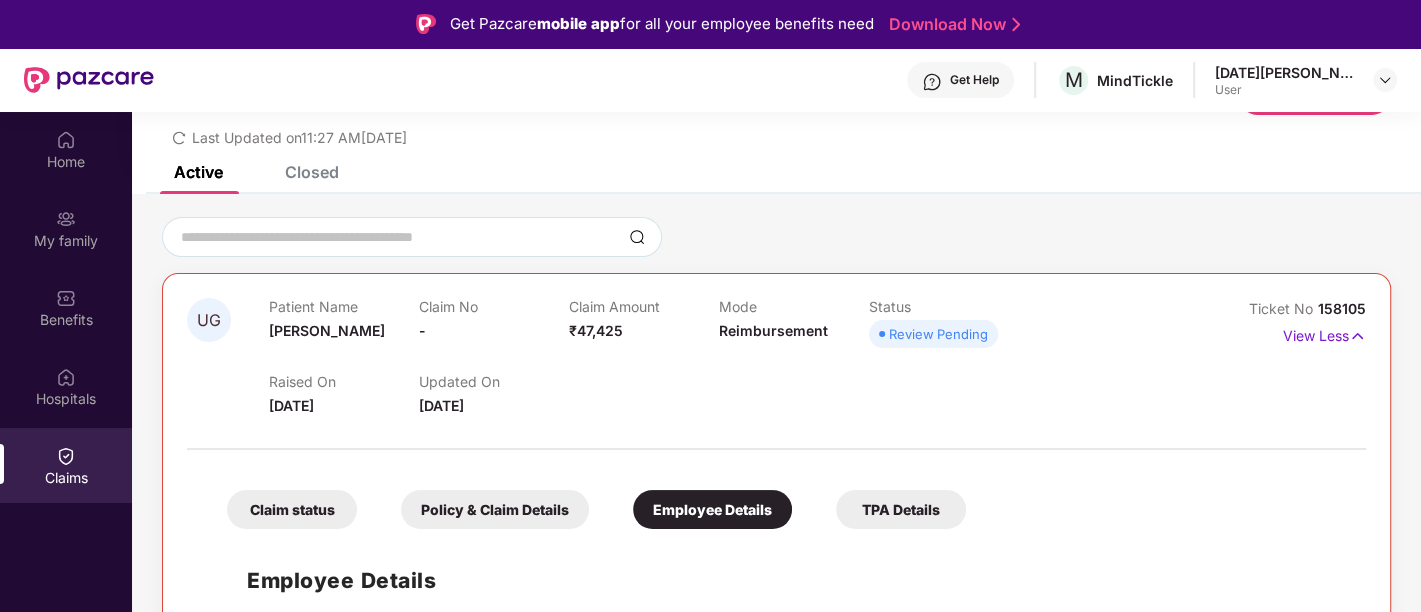 click on "TPA Details" at bounding box center (901, 509) 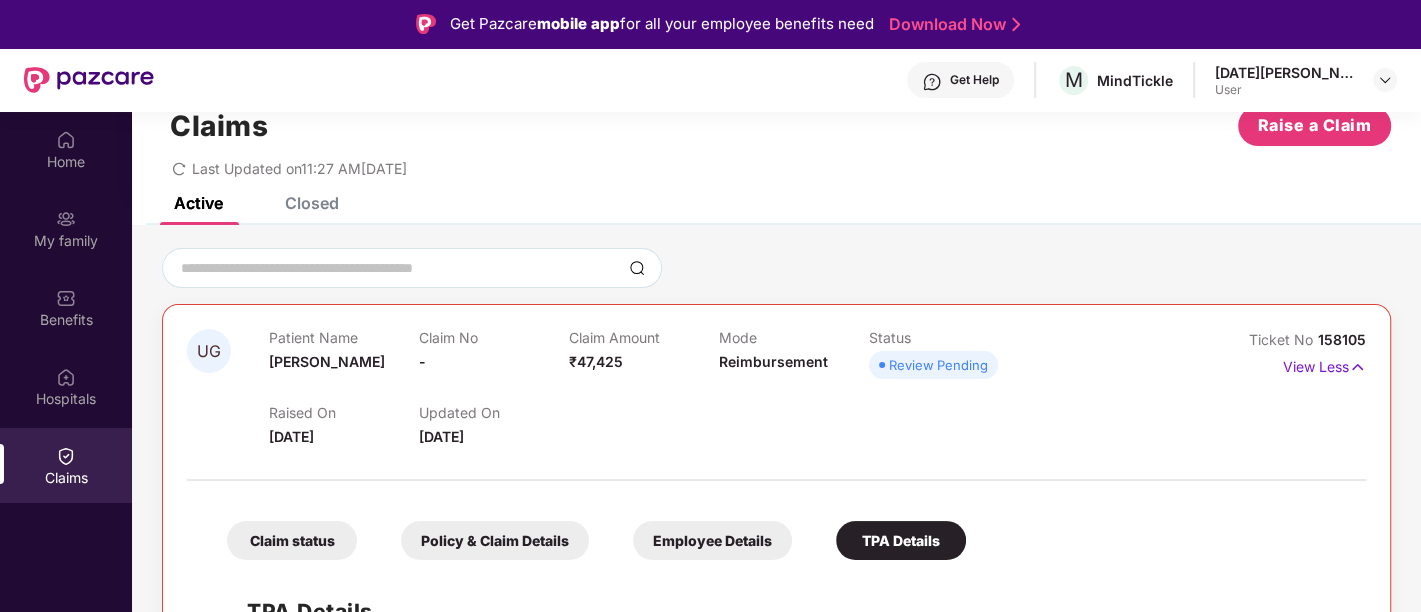 scroll, scrollTop: 0, scrollLeft: 0, axis: both 